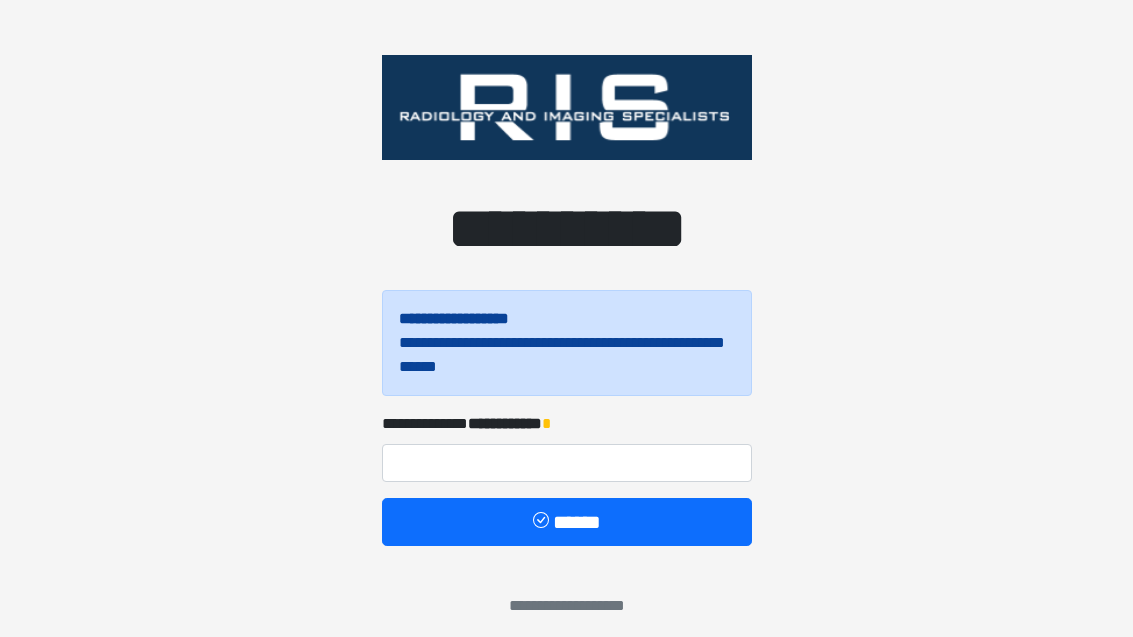 scroll, scrollTop: 0, scrollLeft: 0, axis: both 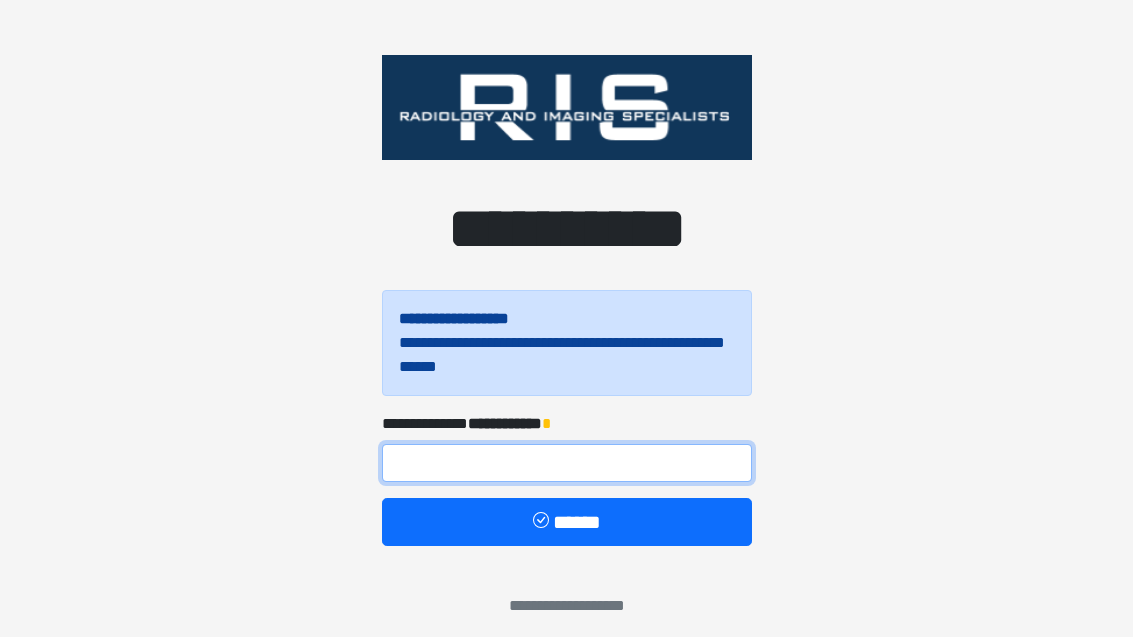 click at bounding box center (567, 463) 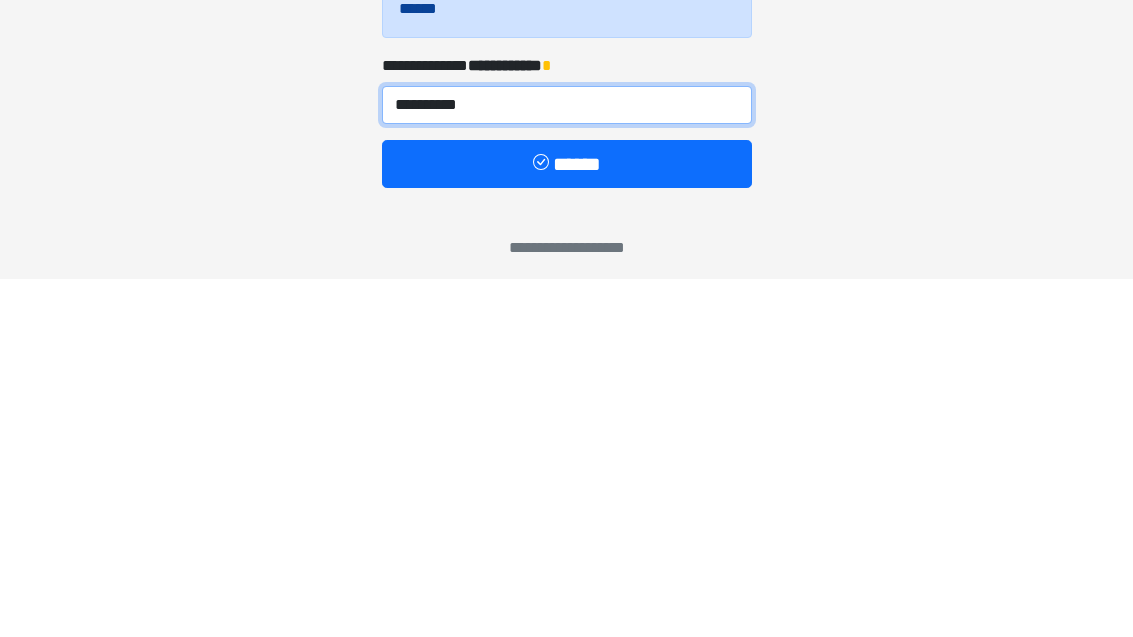 type on "**********" 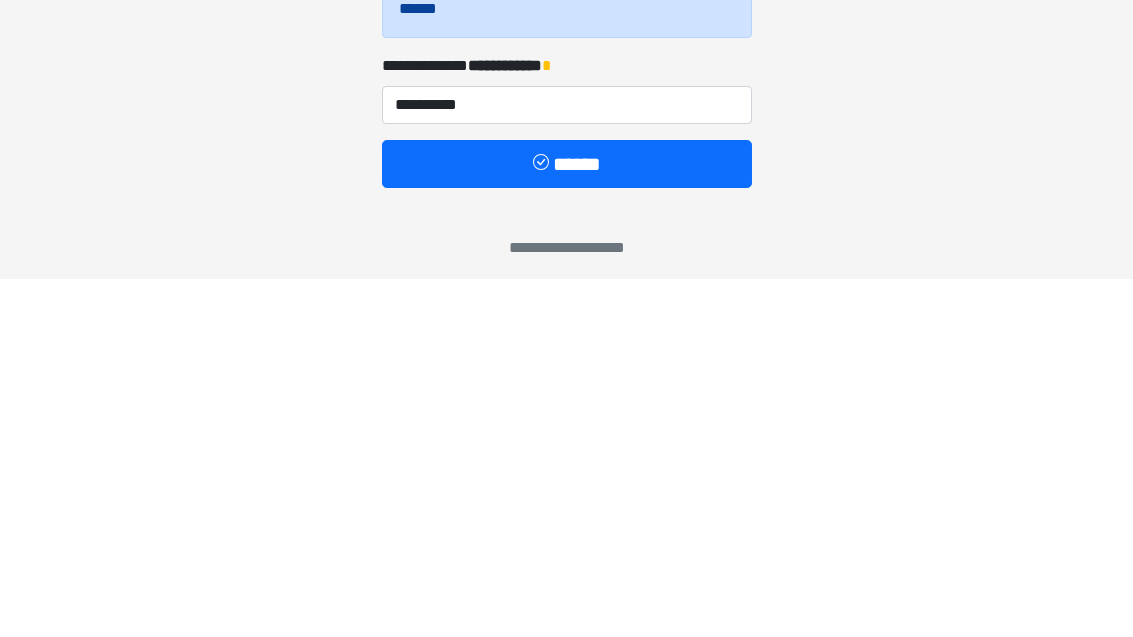 click on "******" at bounding box center [567, 522] 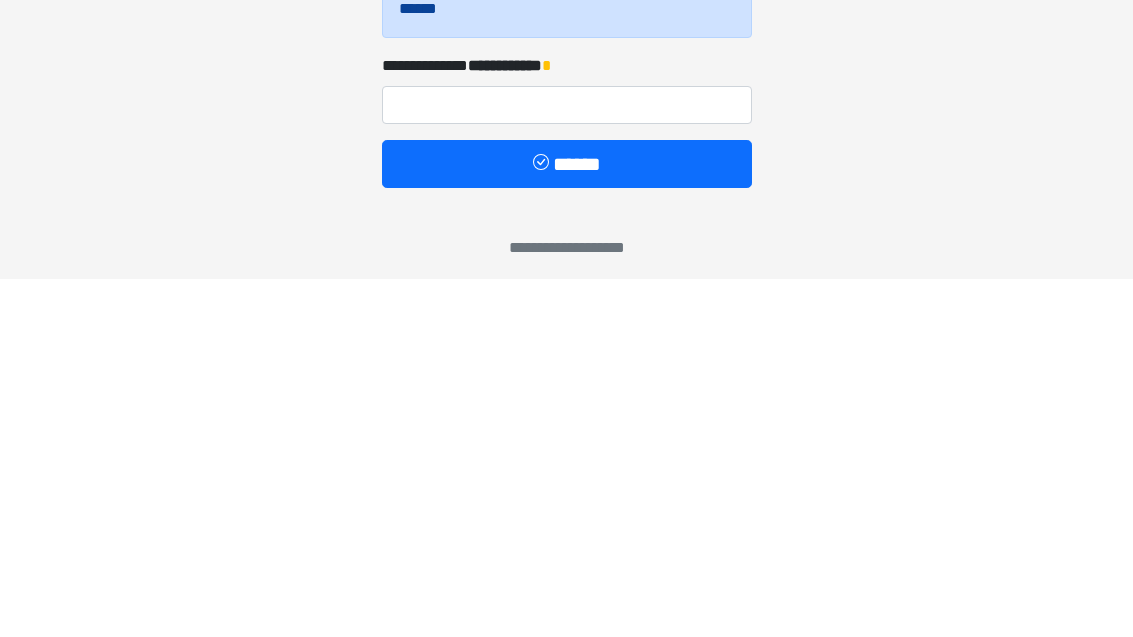 scroll, scrollTop: 12, scrollLeft: 0, axis: vertical 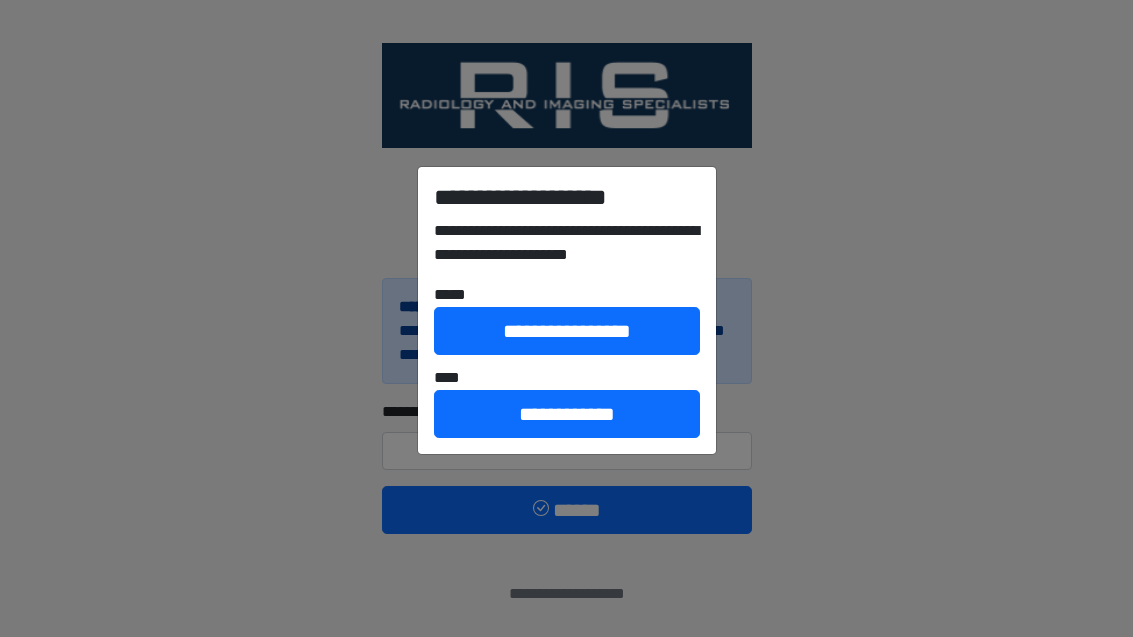 click on "**********" at bounding box center (567, 414) 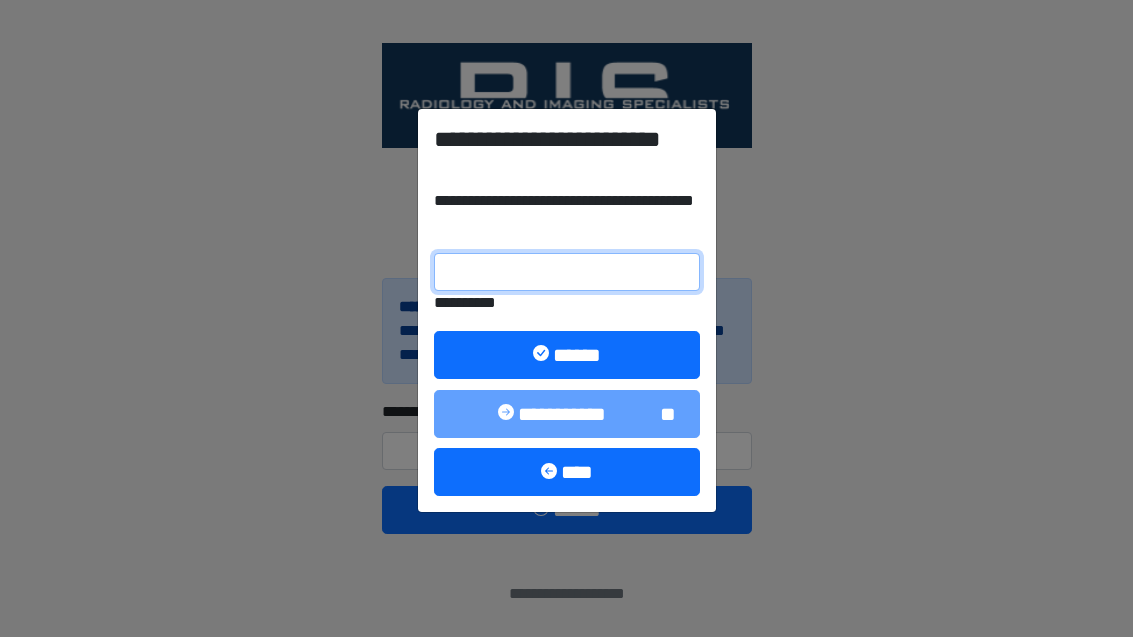 click on "**********" at bounding box center (567, 272) 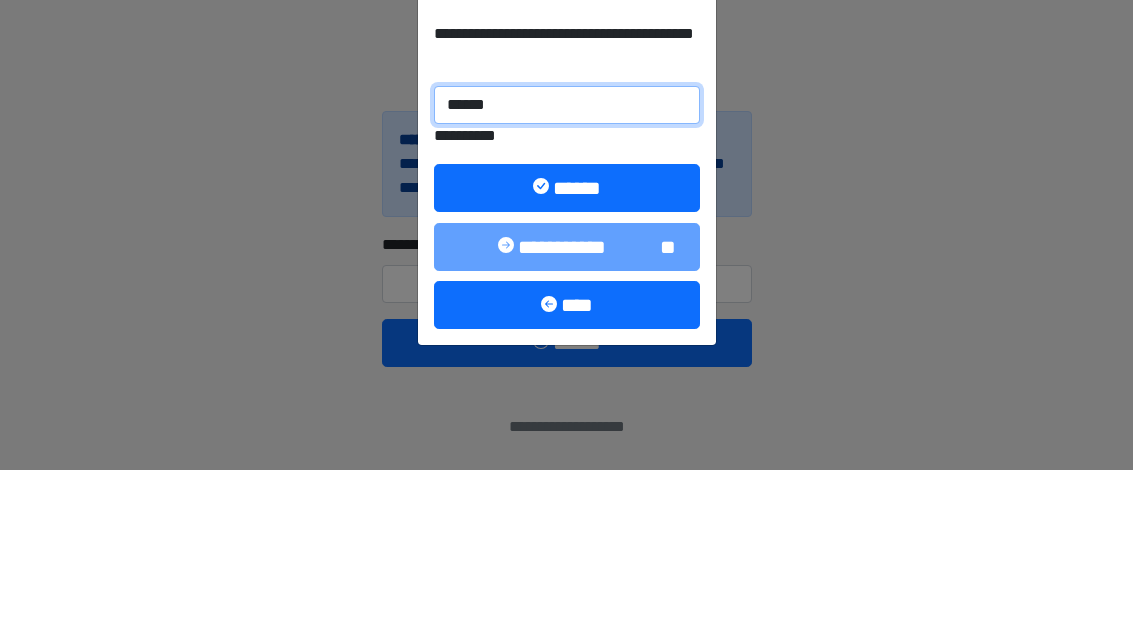 type on "******" 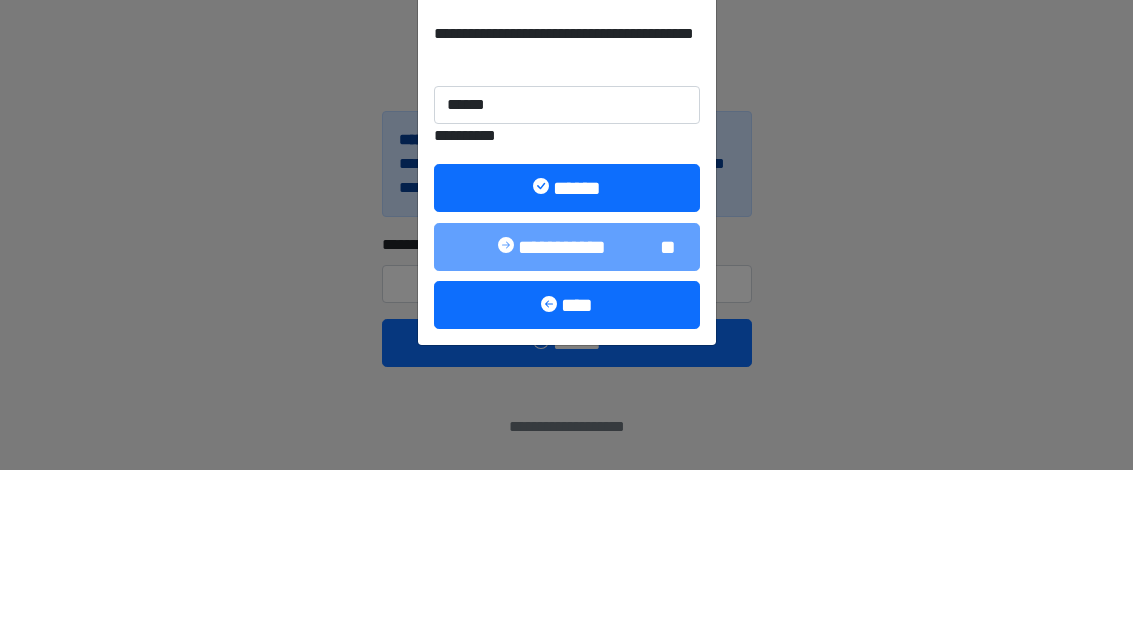 click on "******" at bounding box center [567, 355] 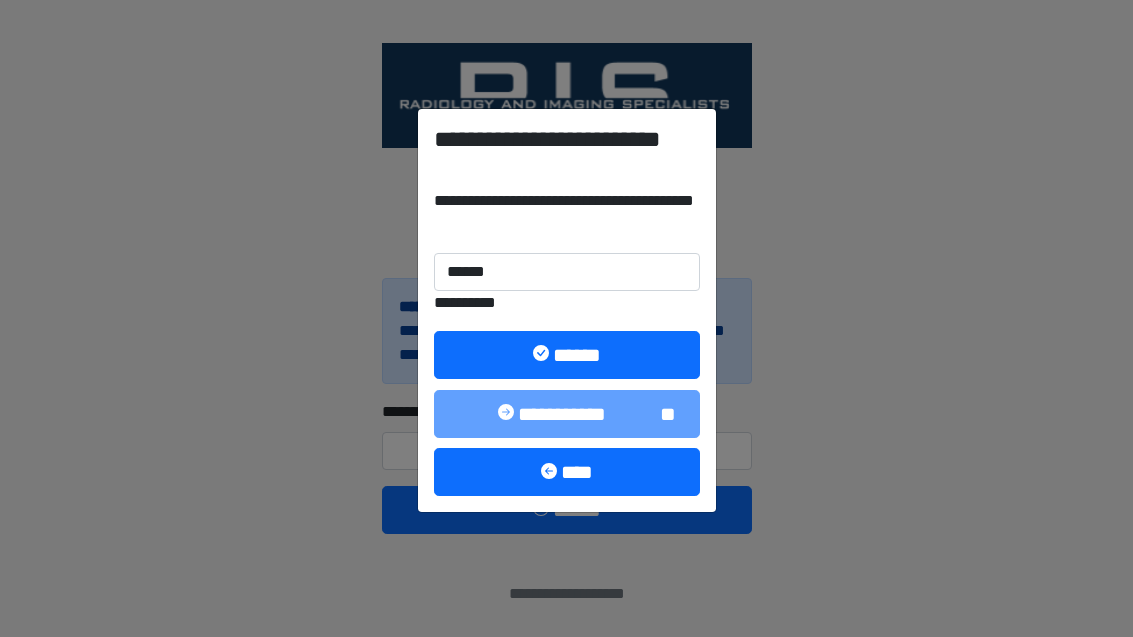scroll, scrollTop: 0, scrollLeft: 0, axis: both 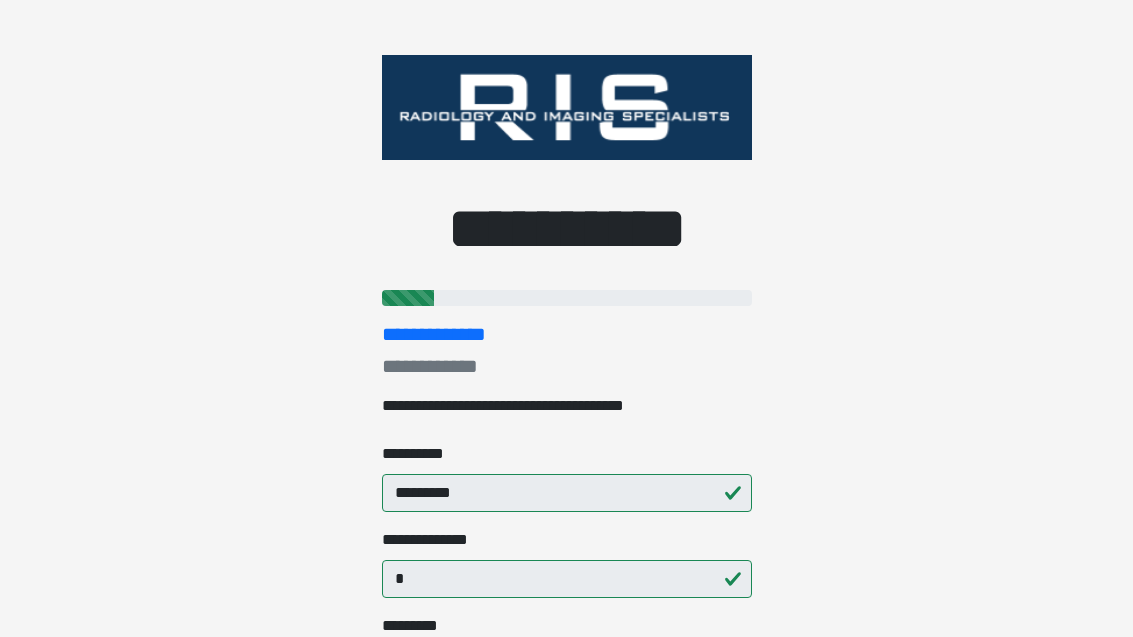 click on "**********" at bounding box center [566, 318] 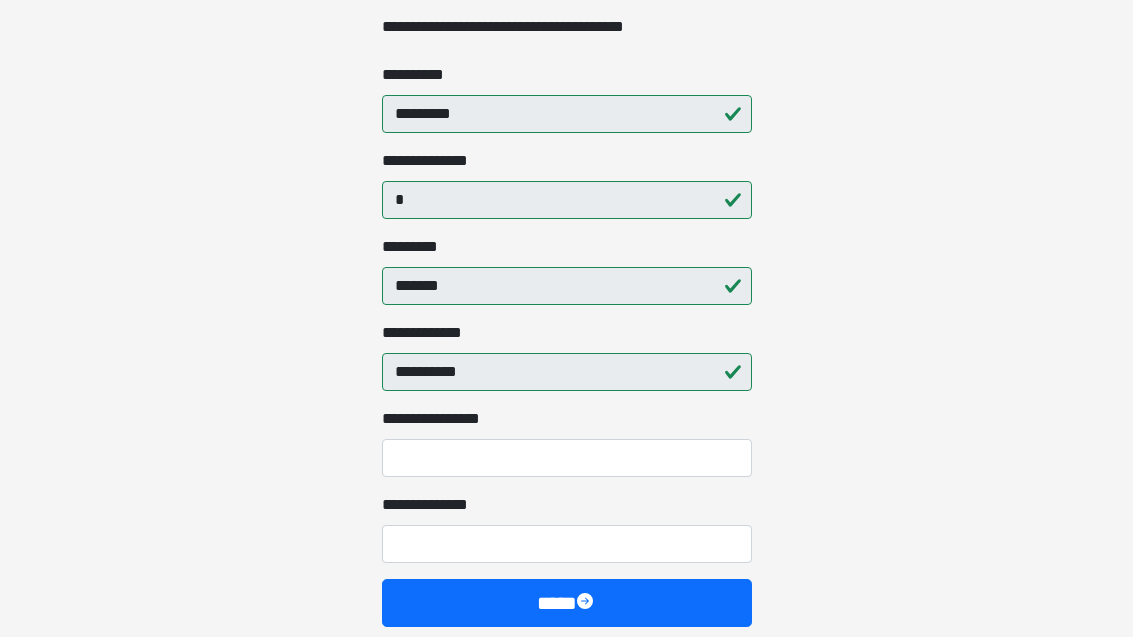 scroll, scrollTop: 380, scrollLeft: 0, axis: vertical 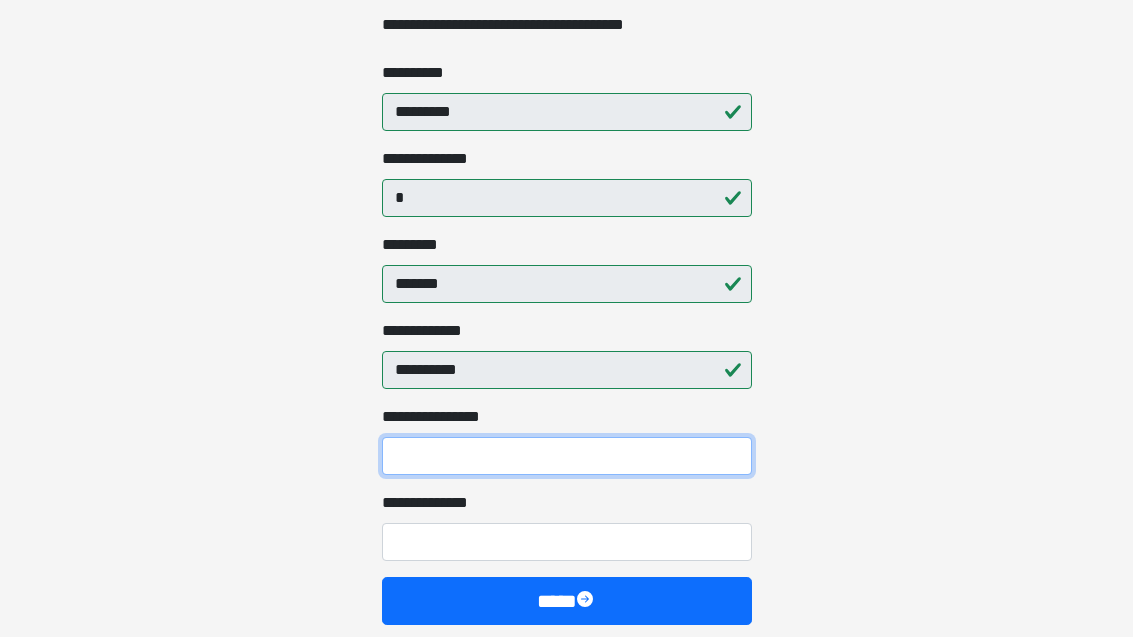 click on "**********" at bounding box center [567, 457] 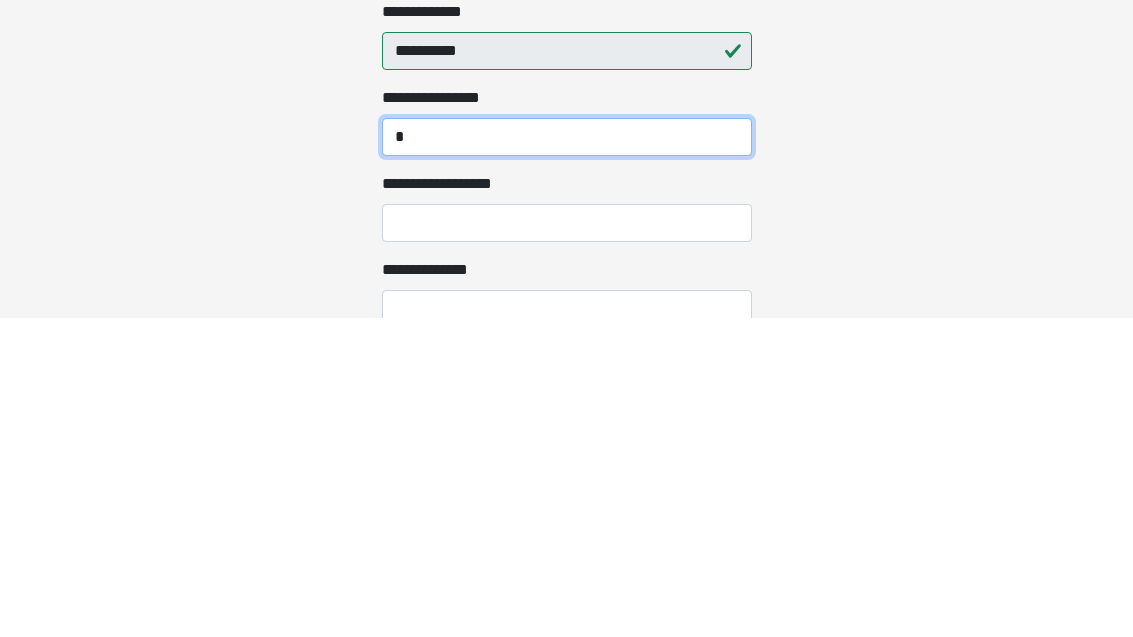 type on "*" 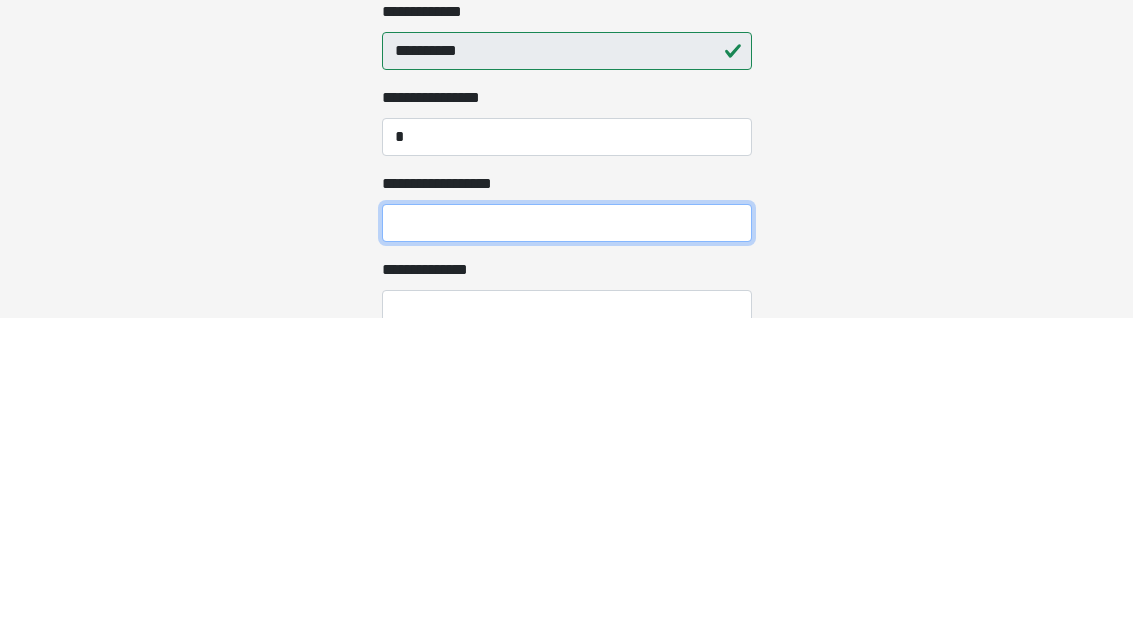 click on "**********" at bounding box center [567, 543] 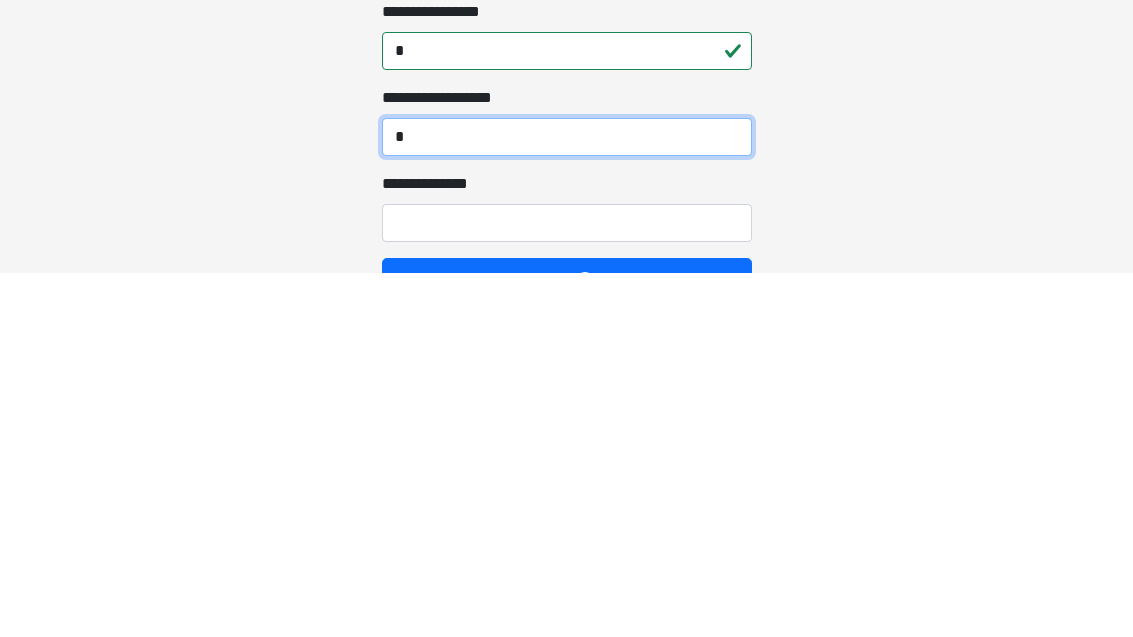 type on "*" 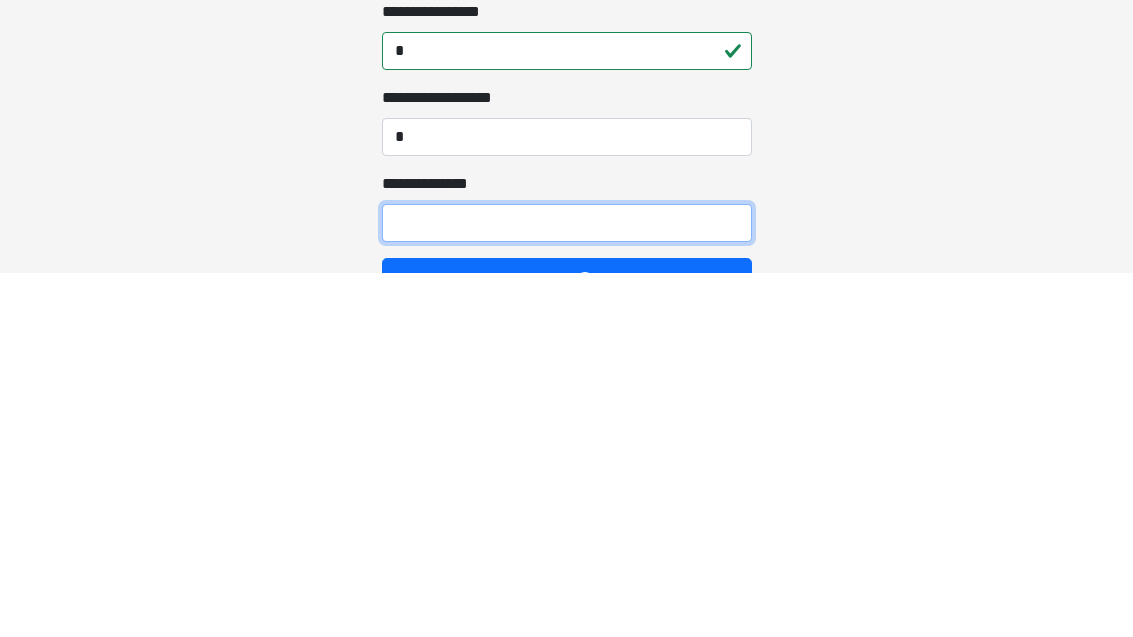 click on "**********" at bounding box center [567, 587] 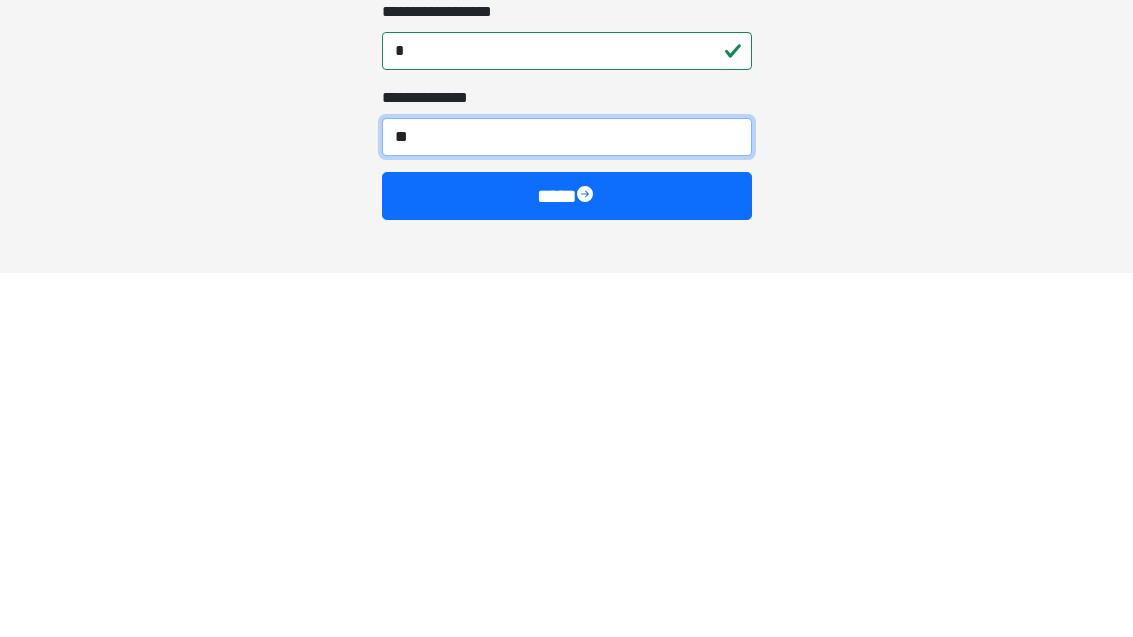 type on "***" 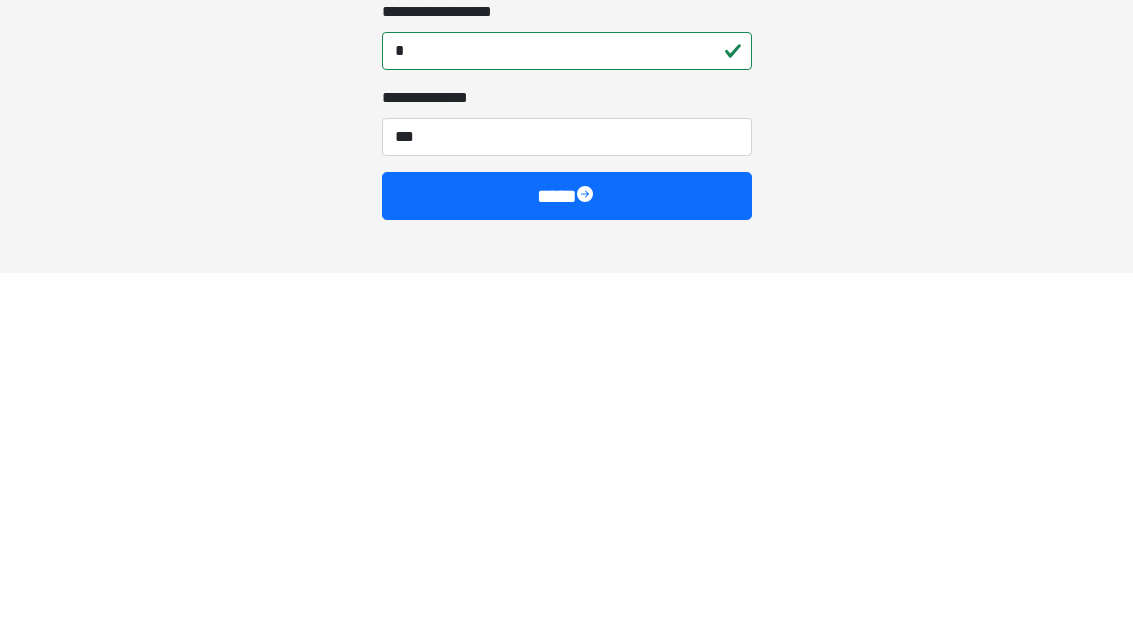 click on "****" at bounding box center (567, 560) 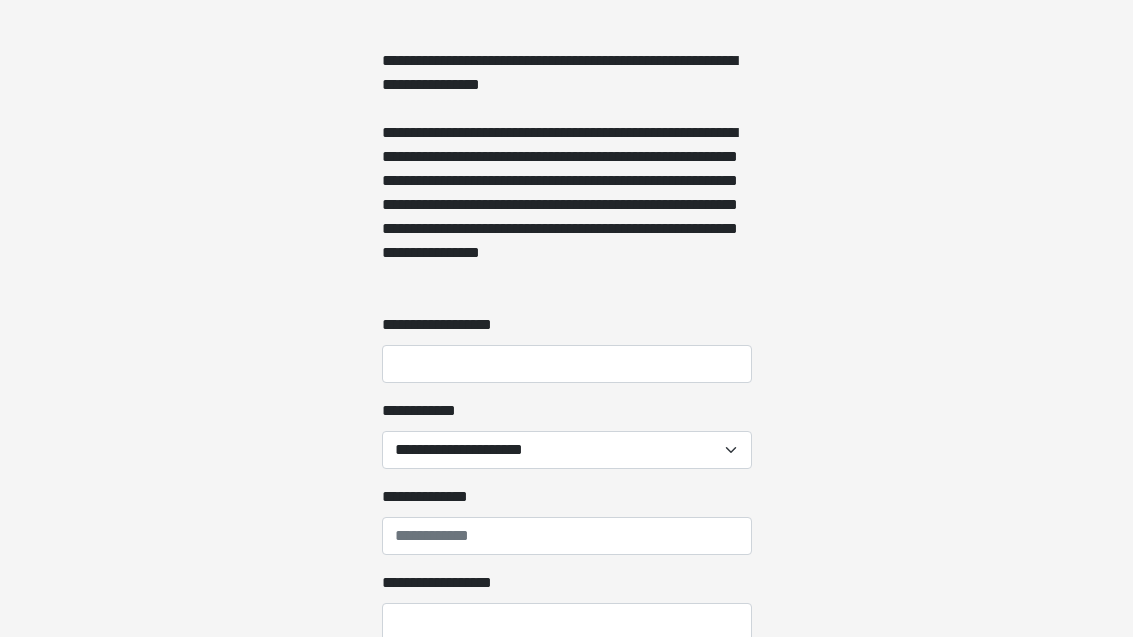 scroll, scrollTop: 1719, scrollLeft: 0, axis: vertical 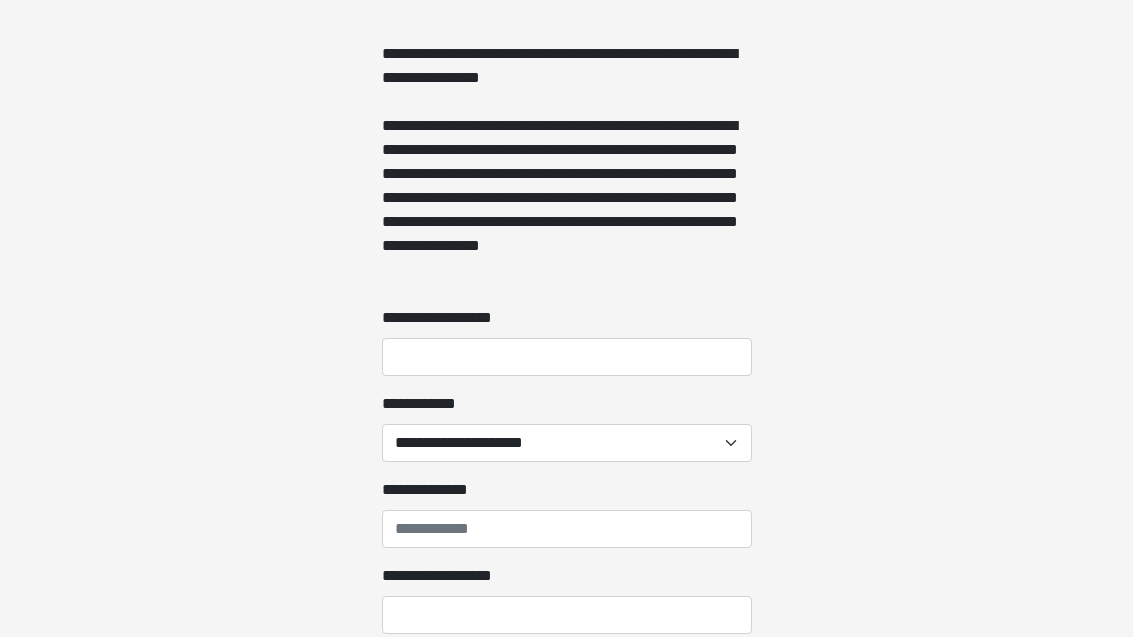 click on "**********" at bounding box center [566, -1401] 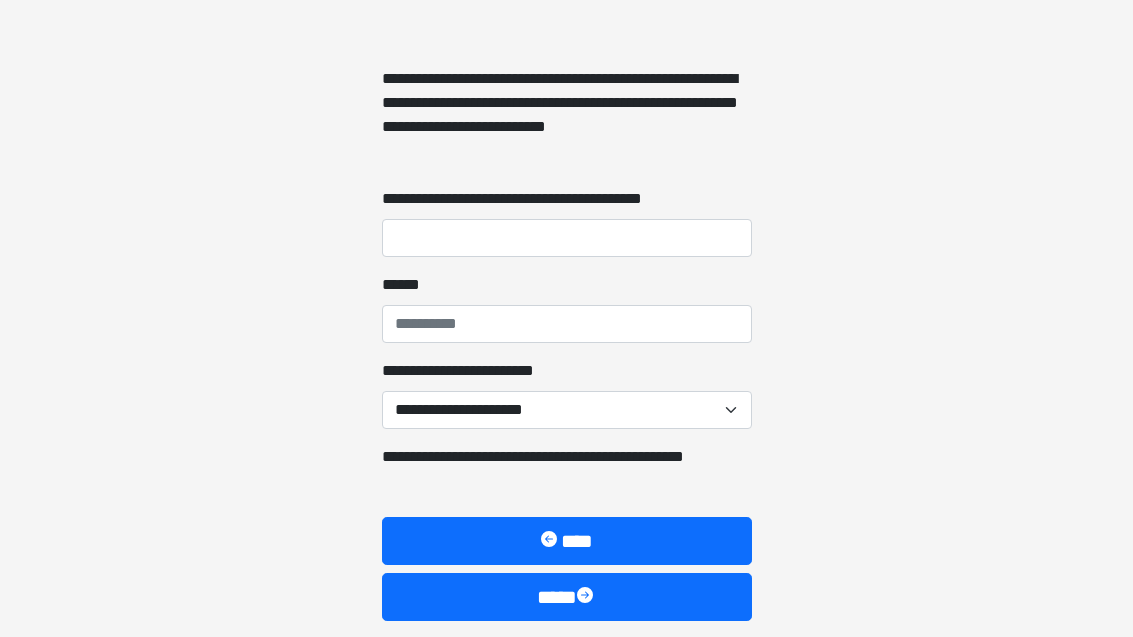 scroll, scrollTop: 6874, scrollLeft: 0, axis: vertical 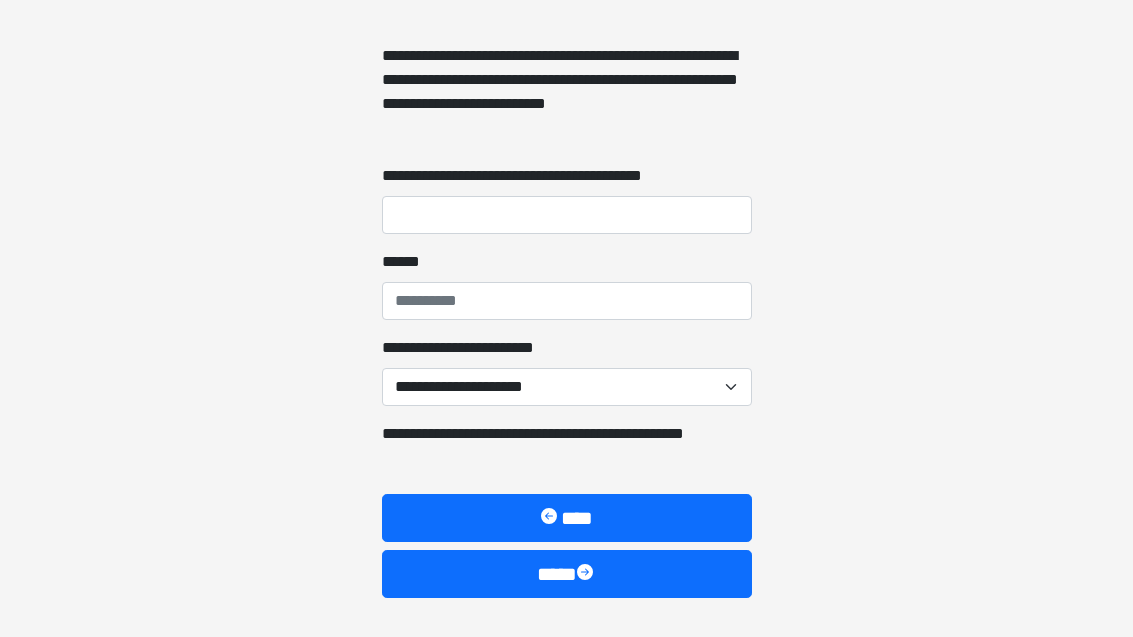 click on "****" at bounding box center [567, 574] 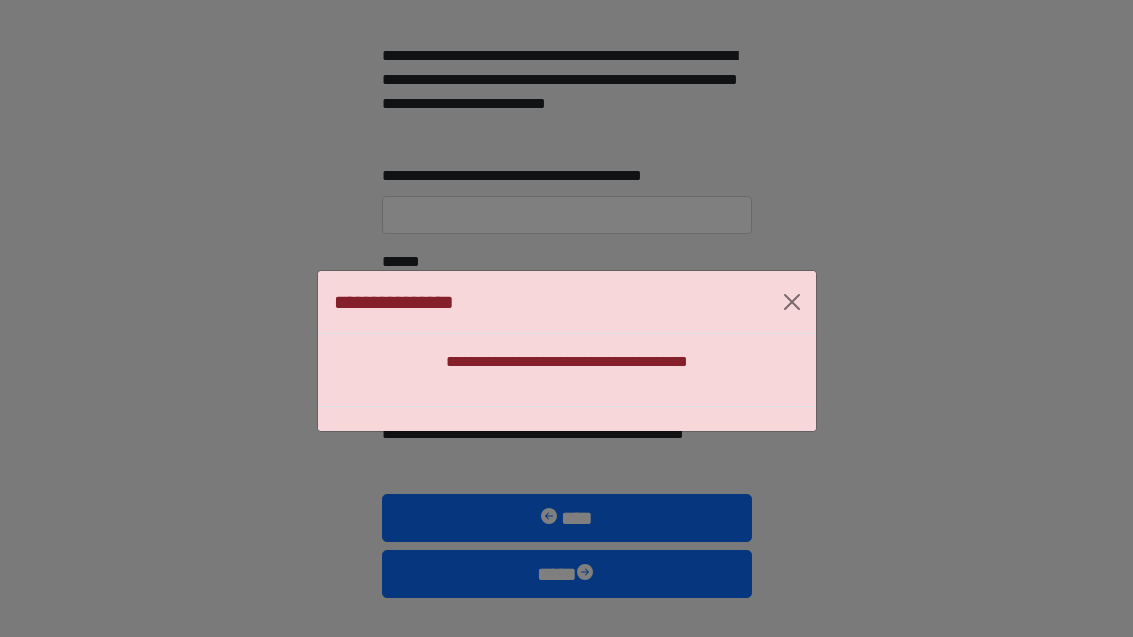 click at bounding box center (792, 302) 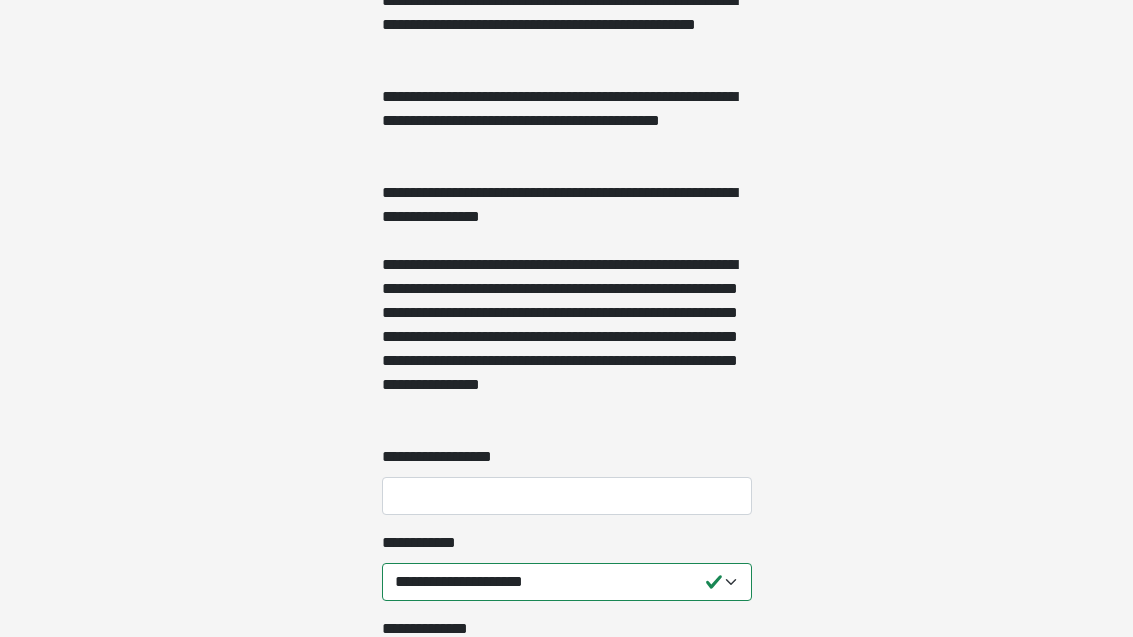 scroll, scrollTop: 1582, scrollLeft: 0, axis: vertical 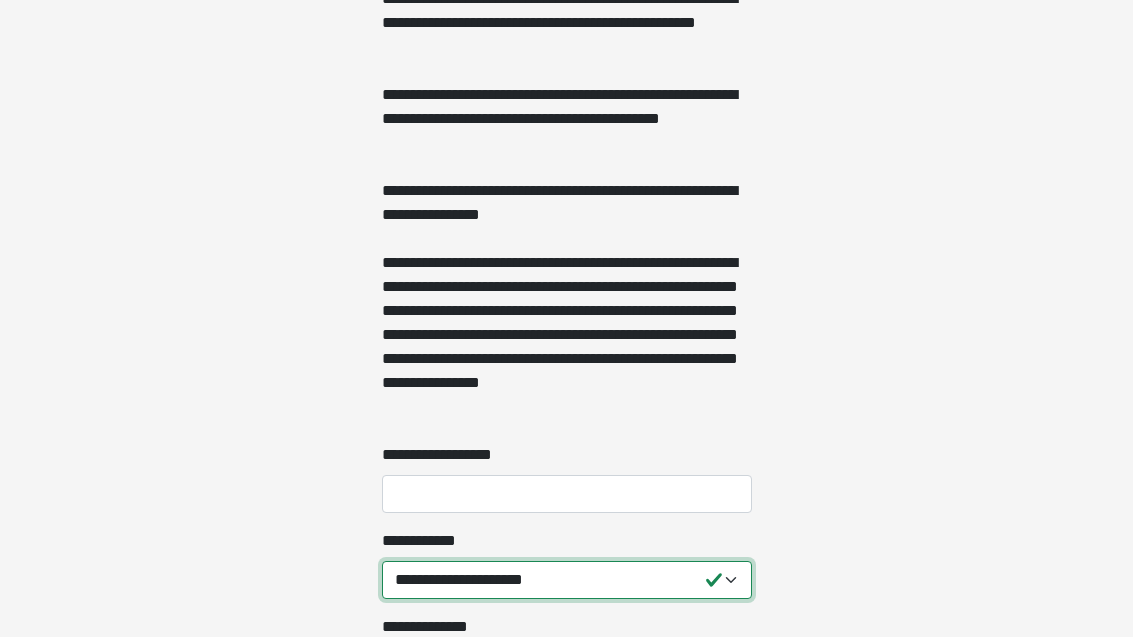 click on "**********" at bounding box center [567, 581] 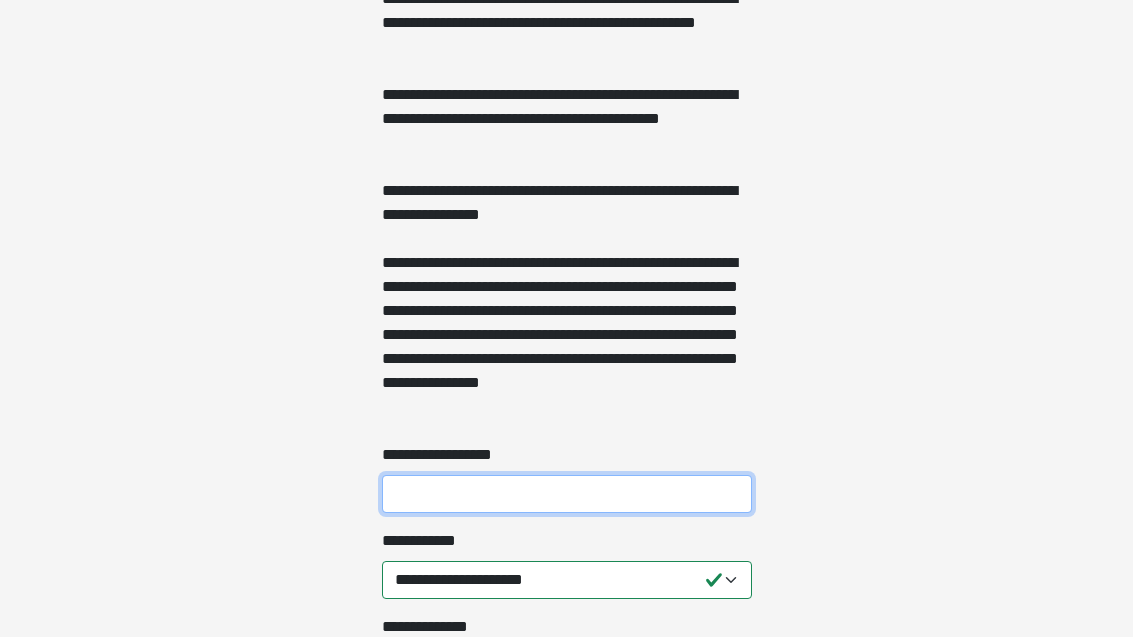 click on "**********" at bounding box center [567, 494] 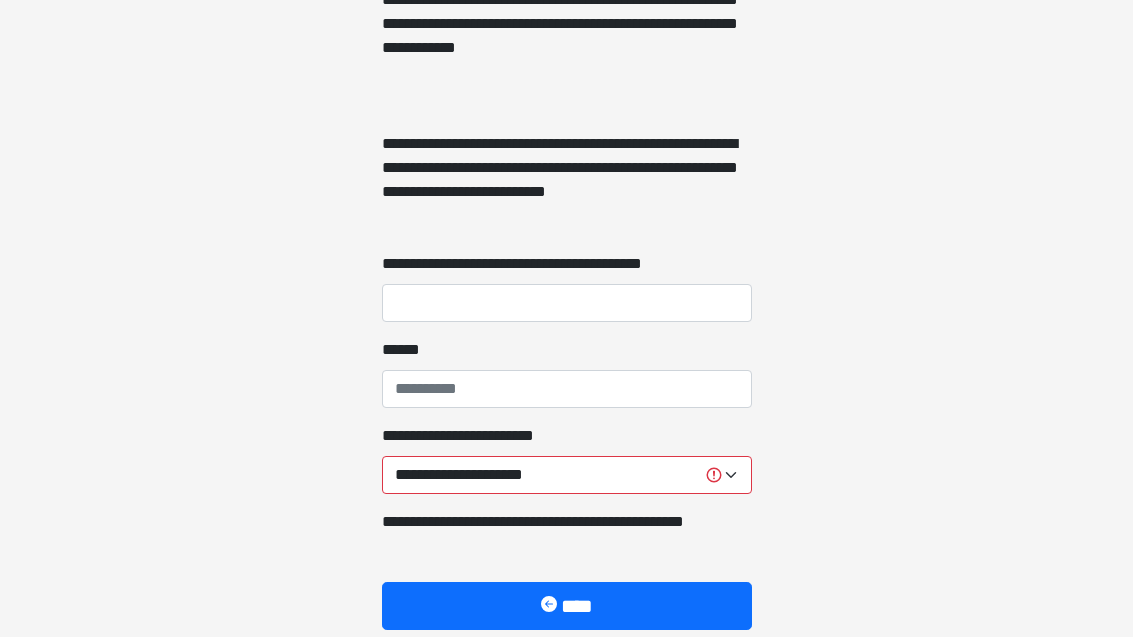 scroll, scrollTop: 6787, scrollLeft: 0, axis: vertical 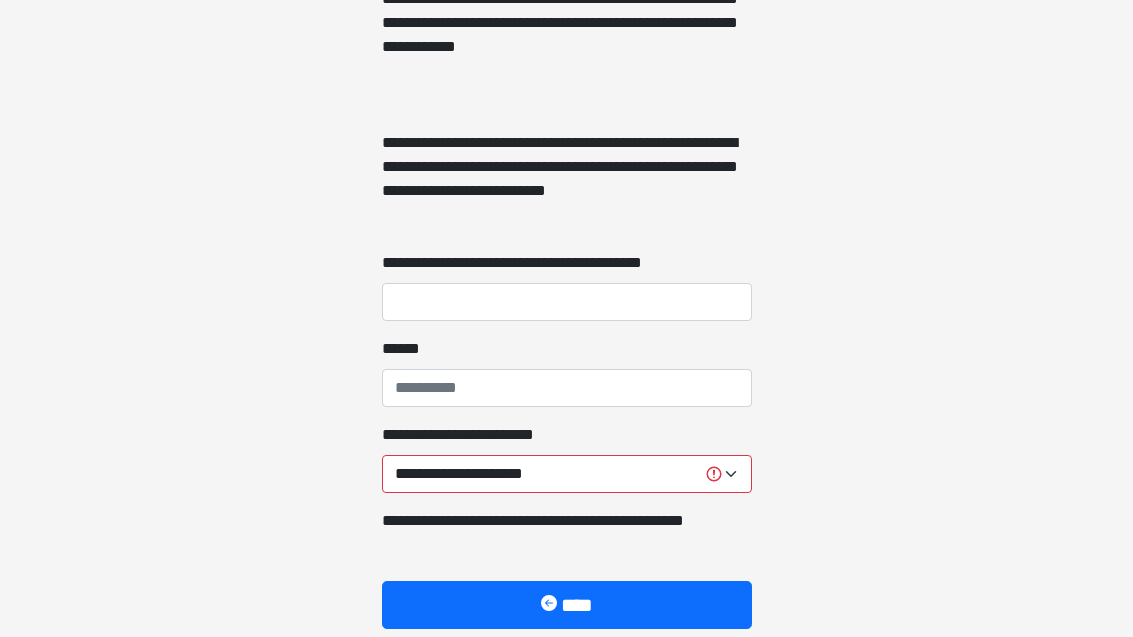 type on "***" 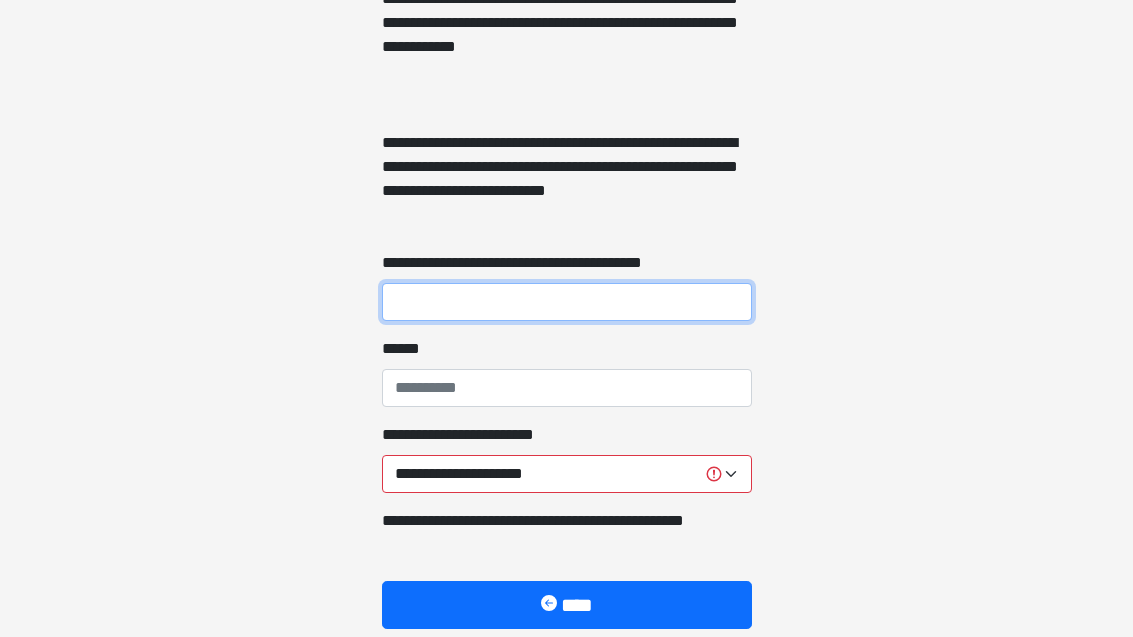 click on "**********" at bounding box center (567, 302) 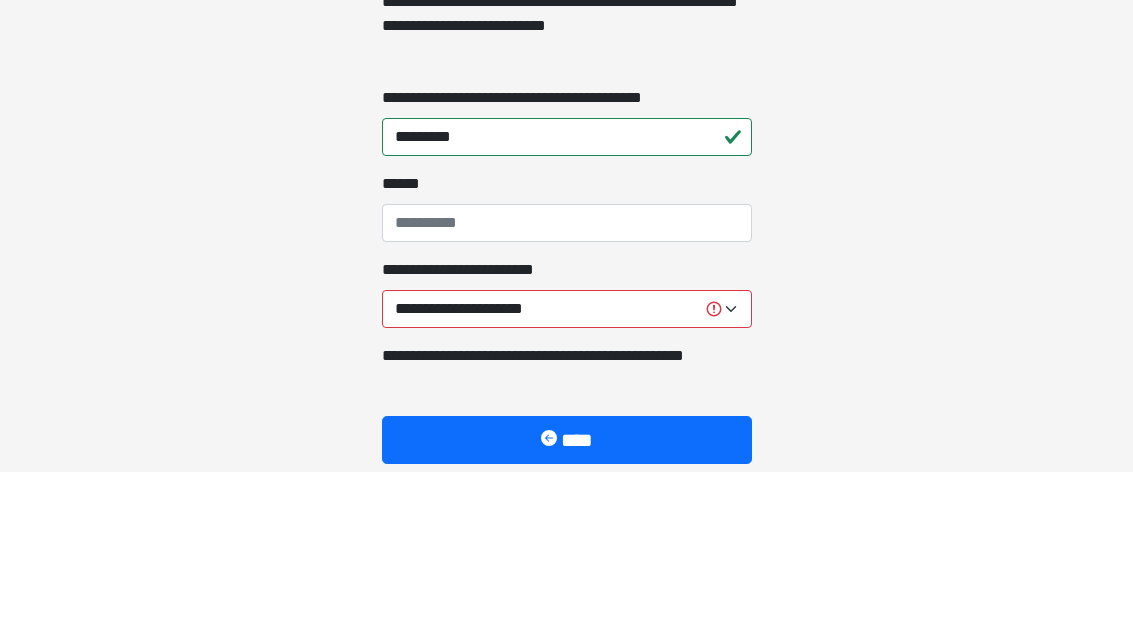 scroll, scrollTop: 6874, scrollLeft: 0, axis: vertical 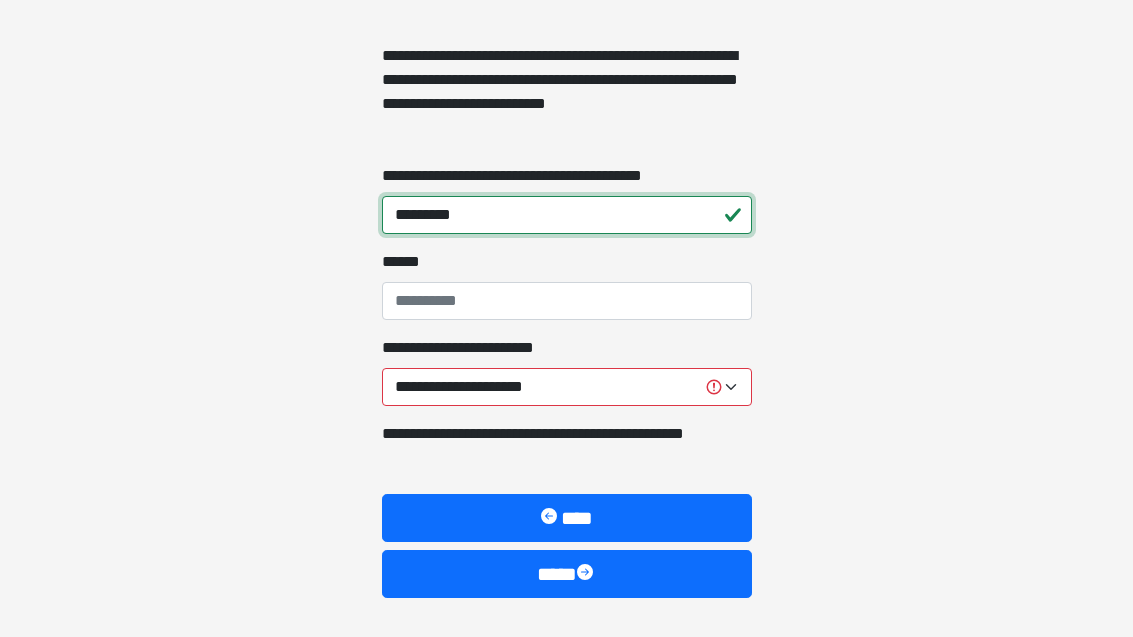 click on "*********" at bounding box center (567, 215) 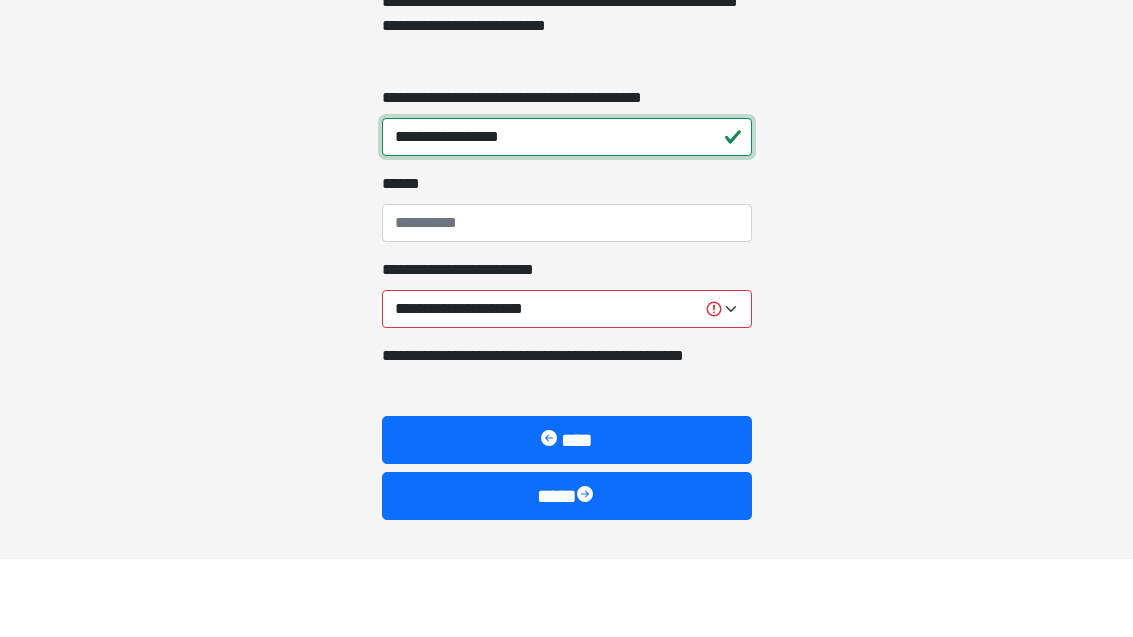 type on "**********" 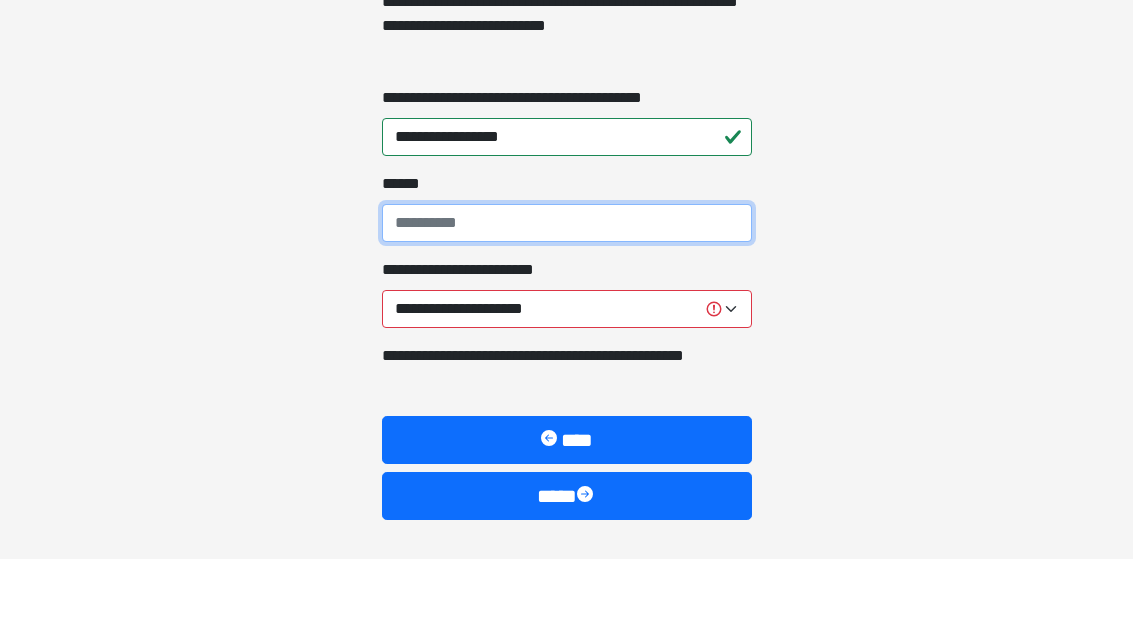 click on "**** *" at bounding box center (567, 301) 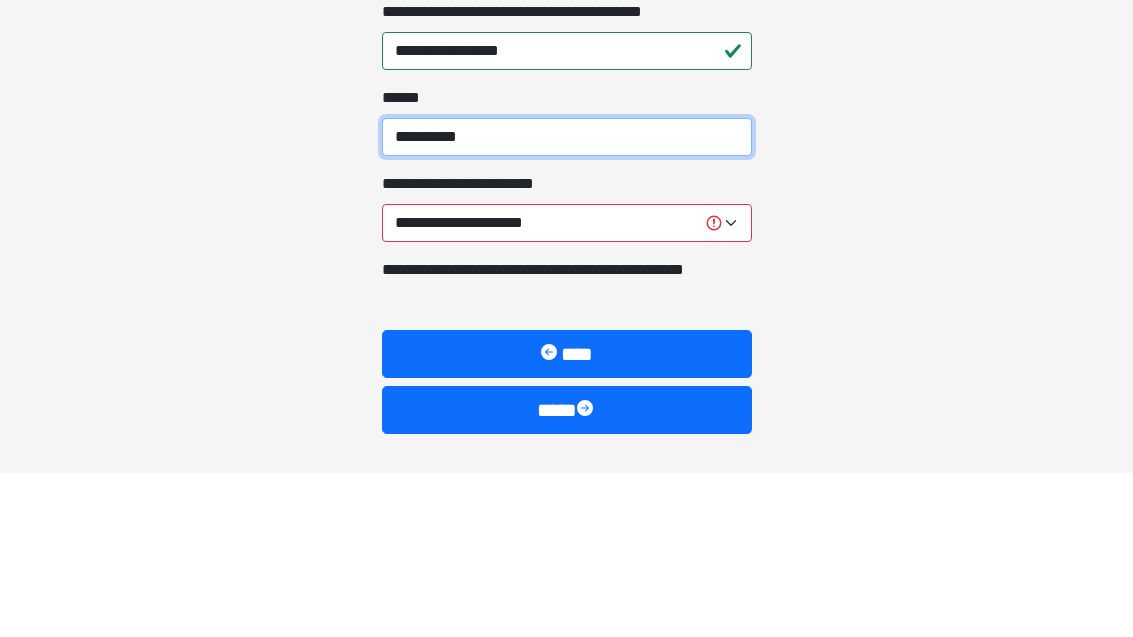 type on "**********" 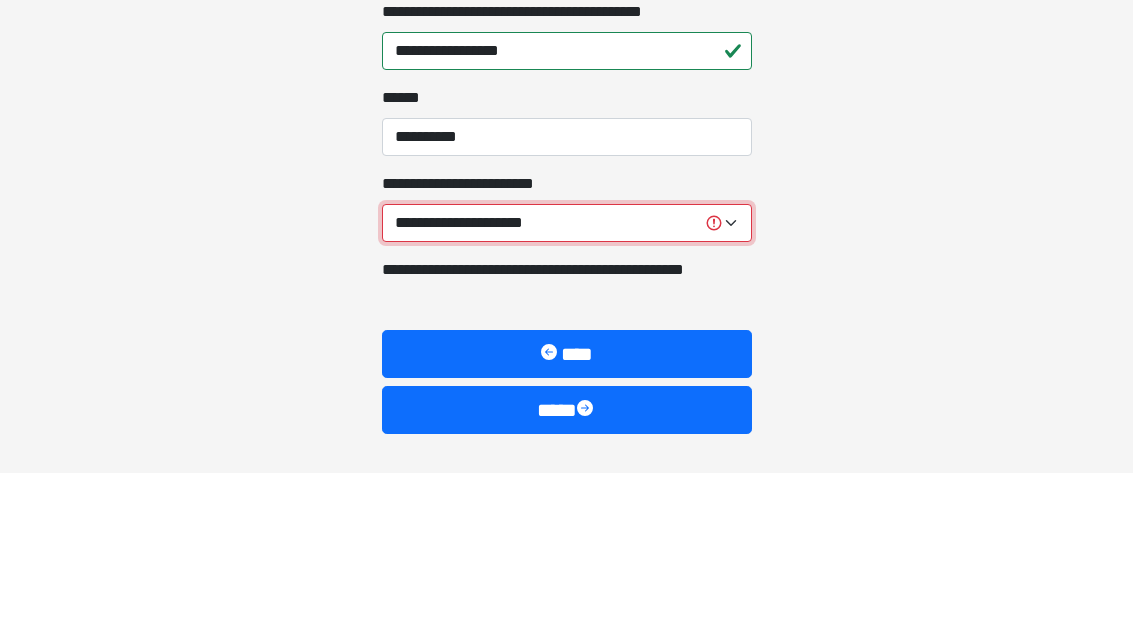 click on "**********" at bounding box center (567, 387) 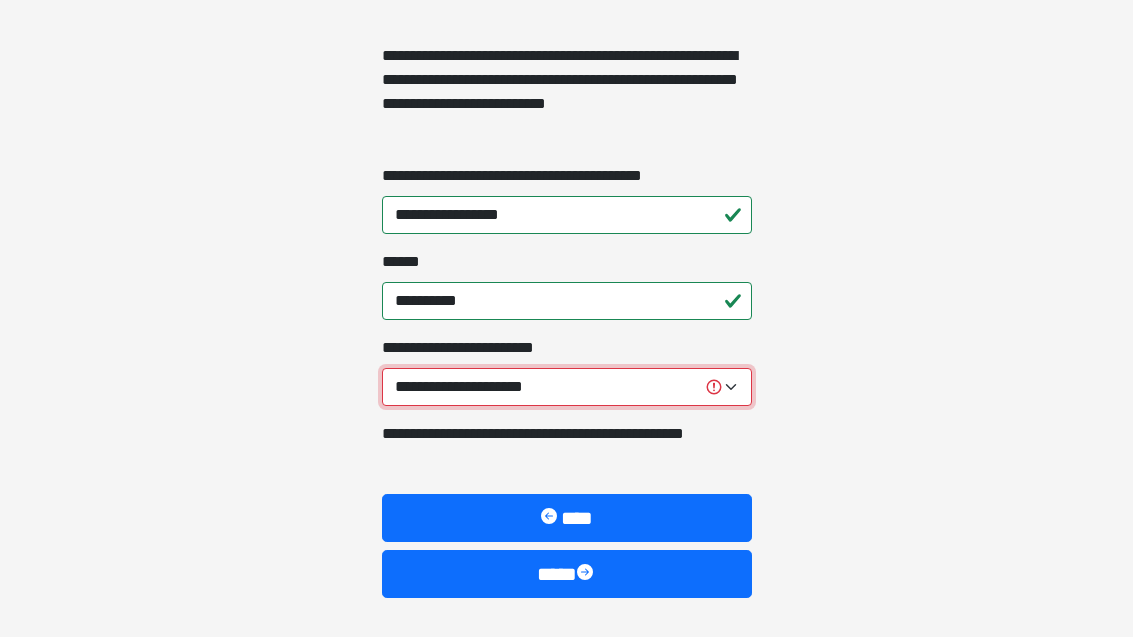select on "****" 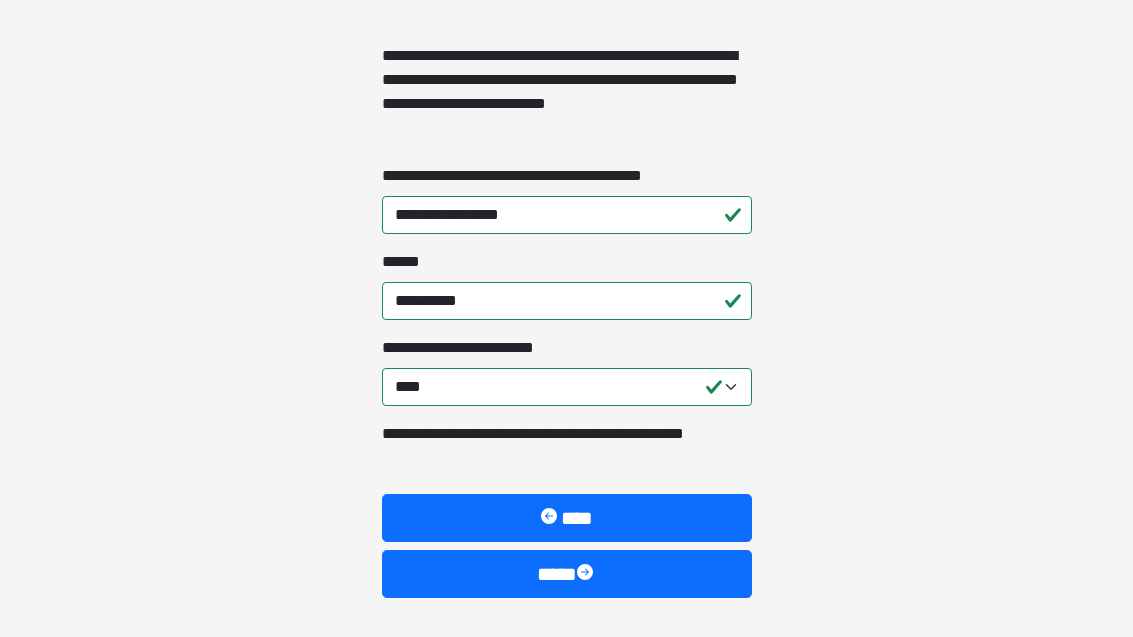 click on "****" at bounding box center [567, 574] 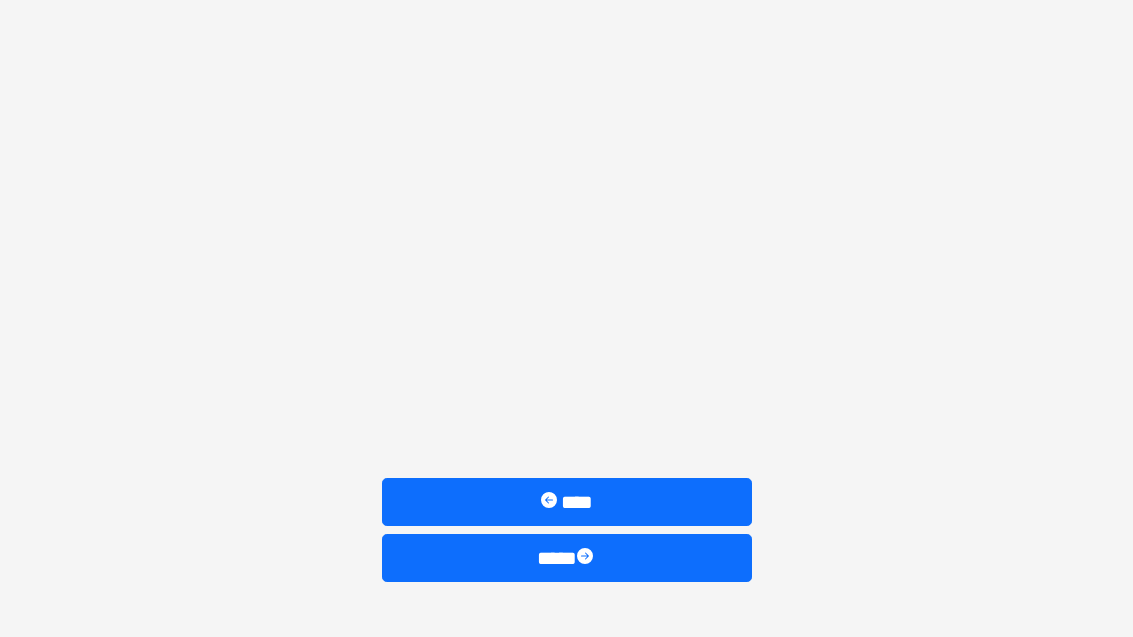 scroll, scrollTop: 58, scrollLeft: 0, axis: vertical 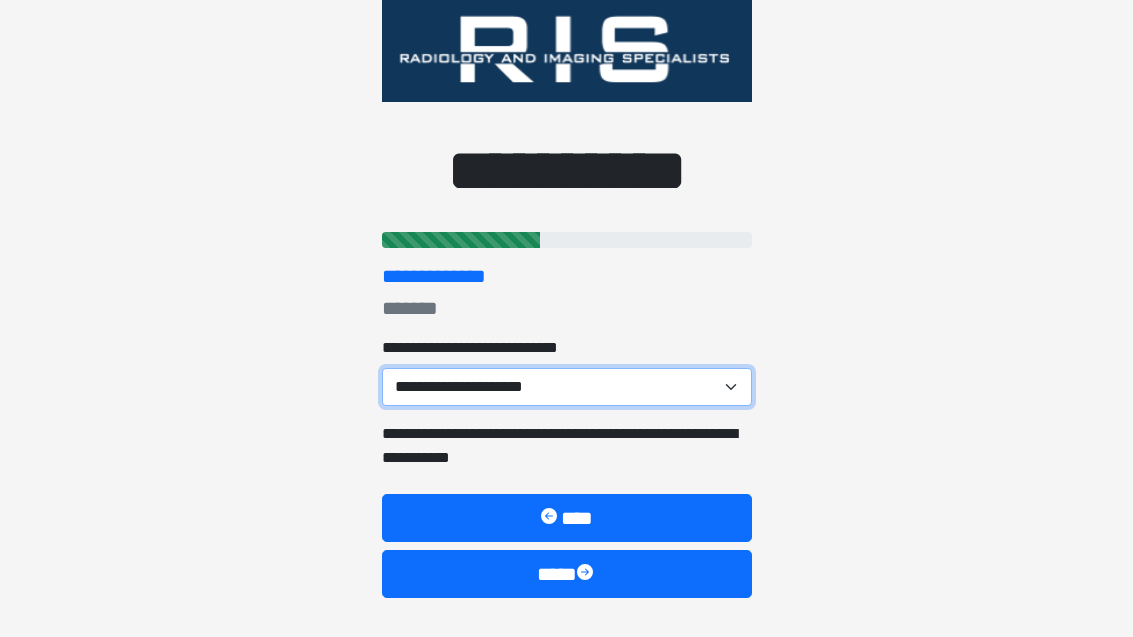 click on "**********" at bounding box center [567, 387] 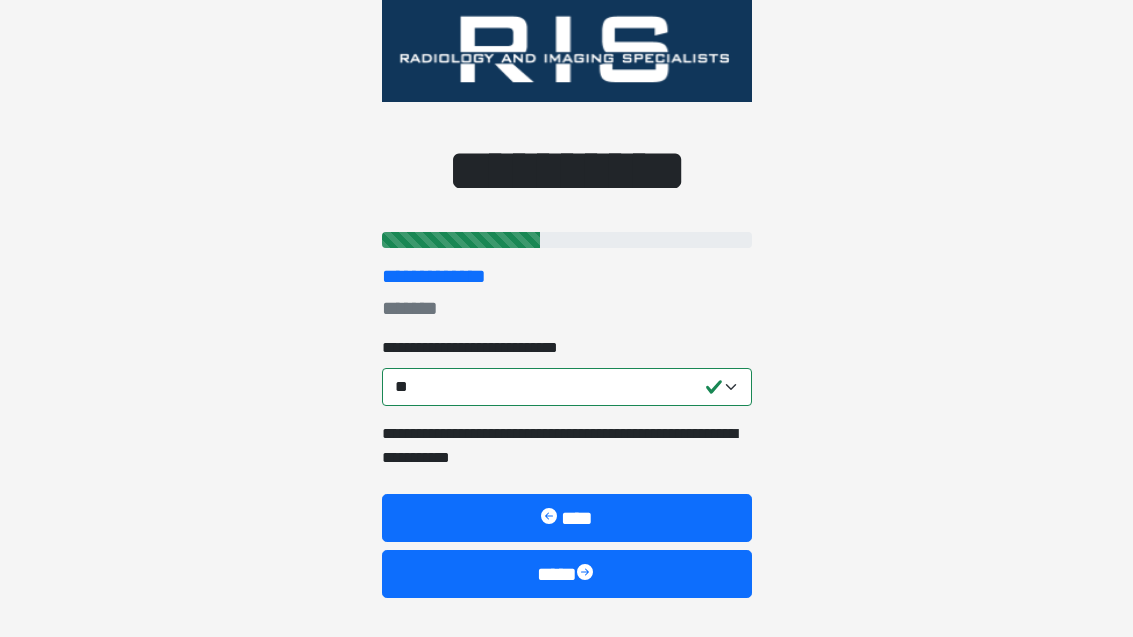 click on "****" at bounding box center (567, 574) 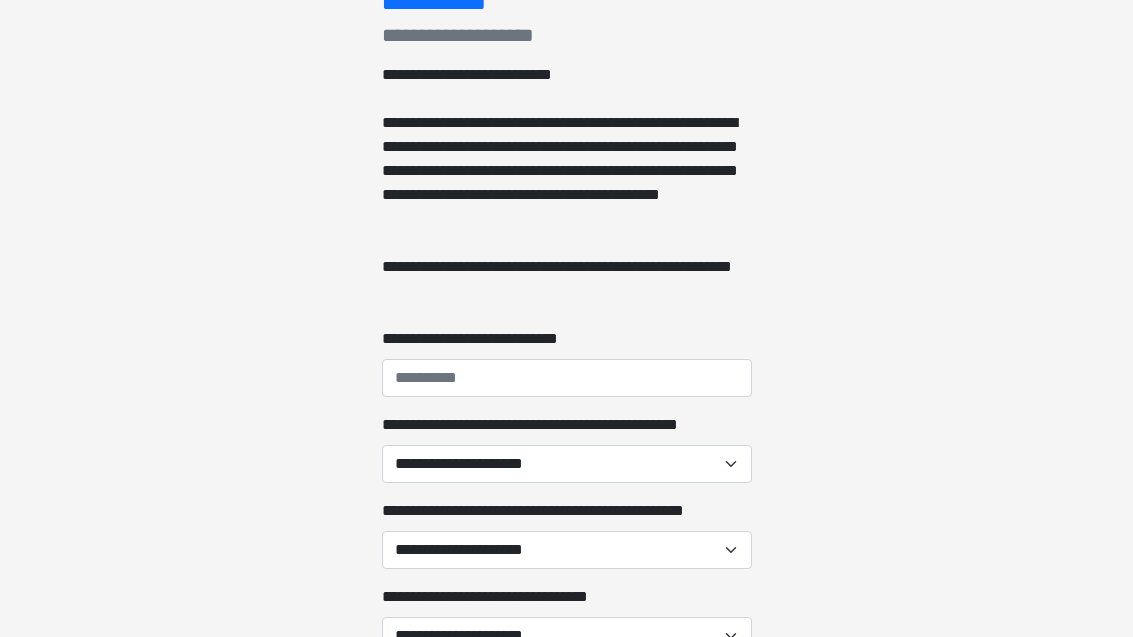 scroll, scrollTop: 330, scrollLeft: 0, axis: vertical 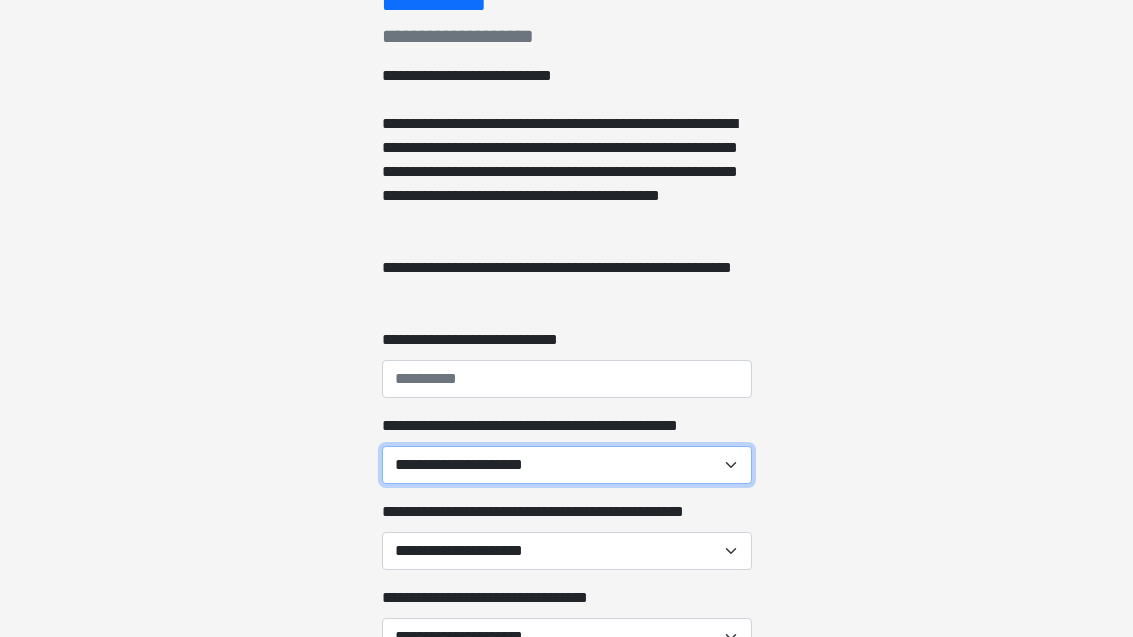 click on "**********" at bounding box center (567, 465) 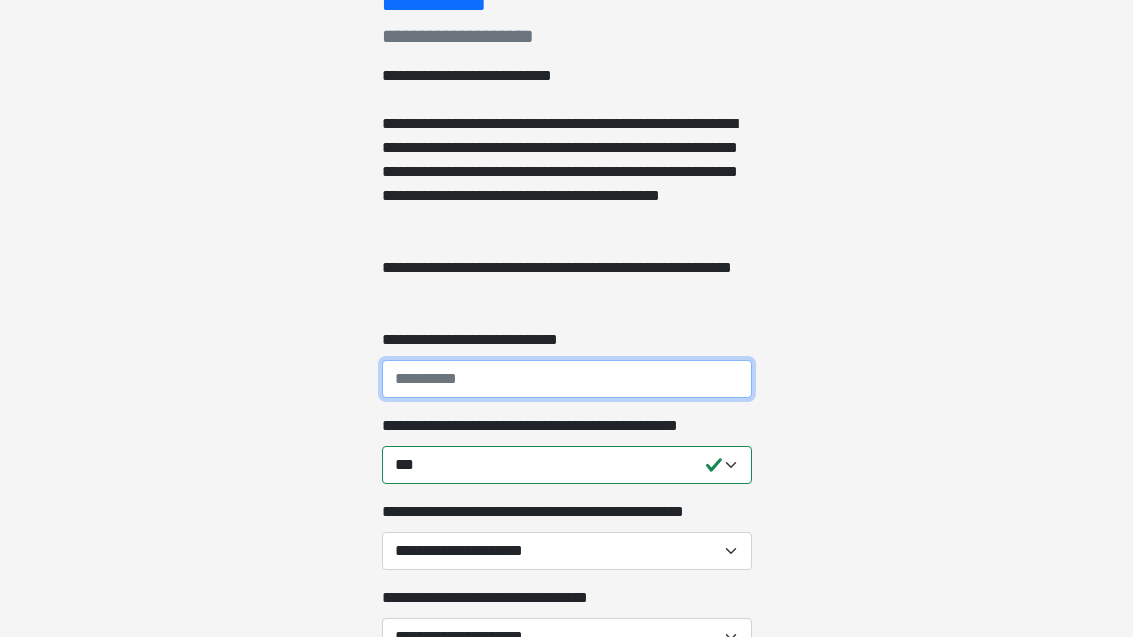 click on "**********" at bounding box center [567, 379] 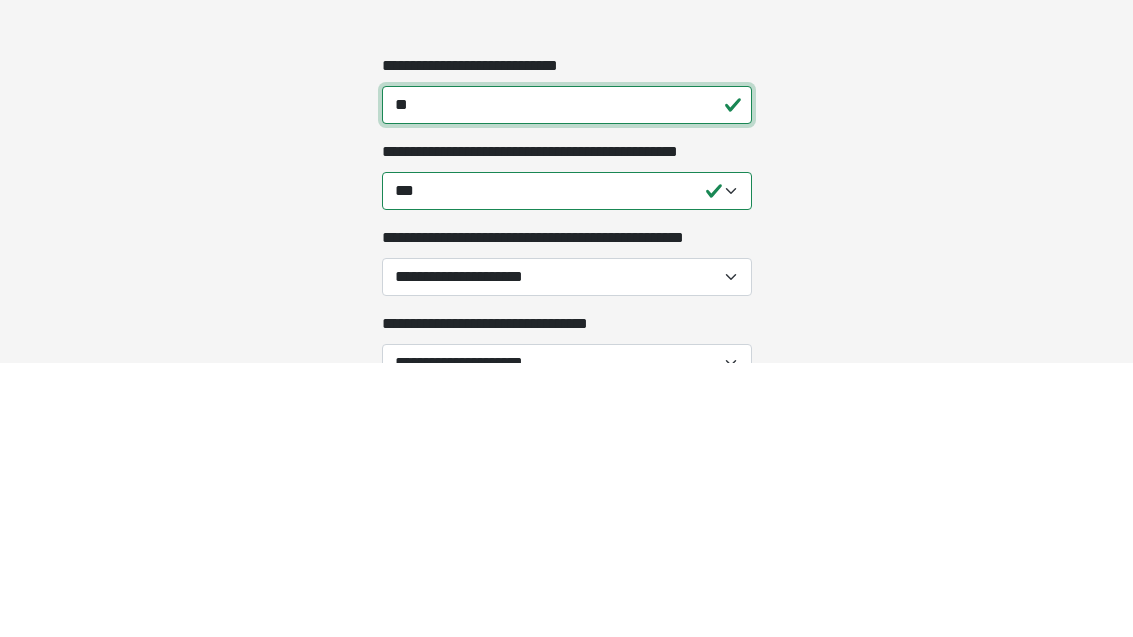 type on "*" 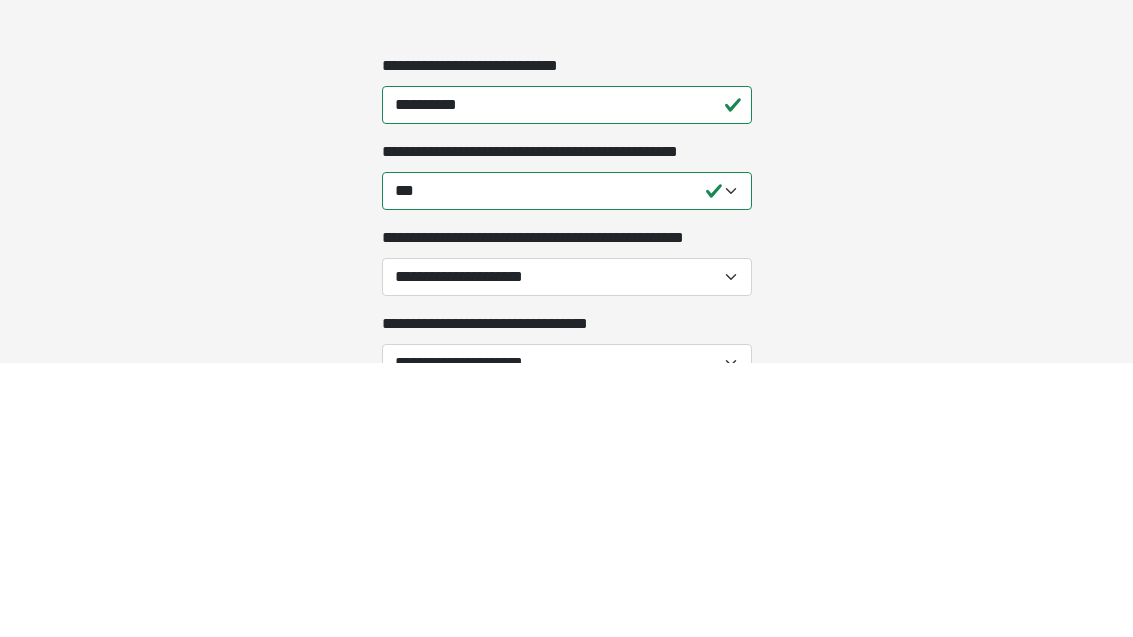 scroll, scrollTop: 604, scrollLeft: 0, axis: vertical 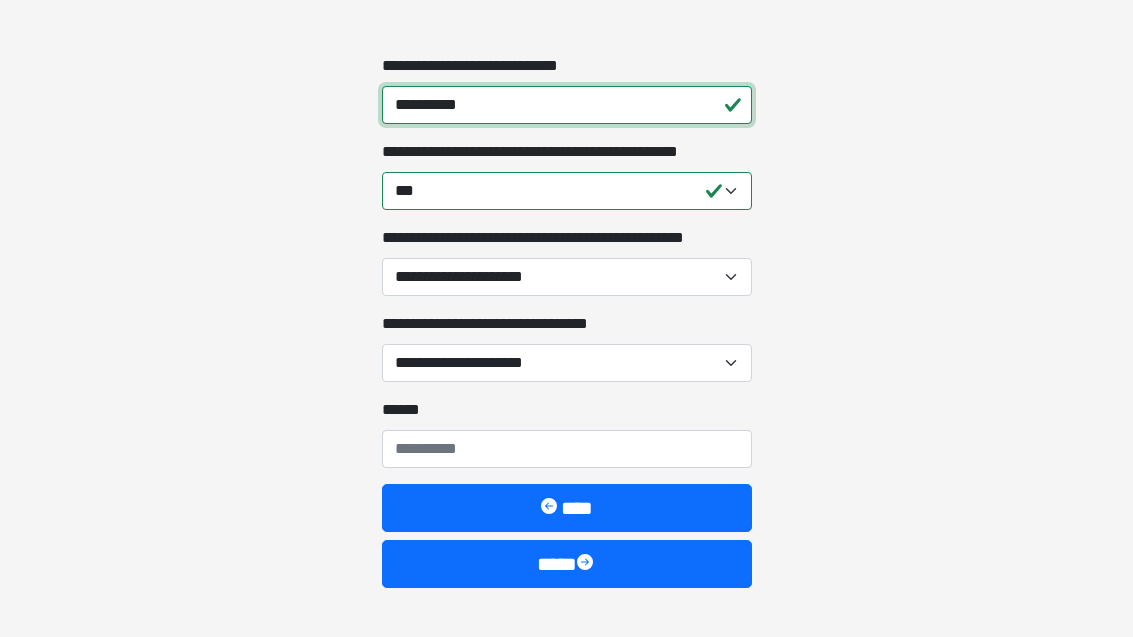 type on "**********" 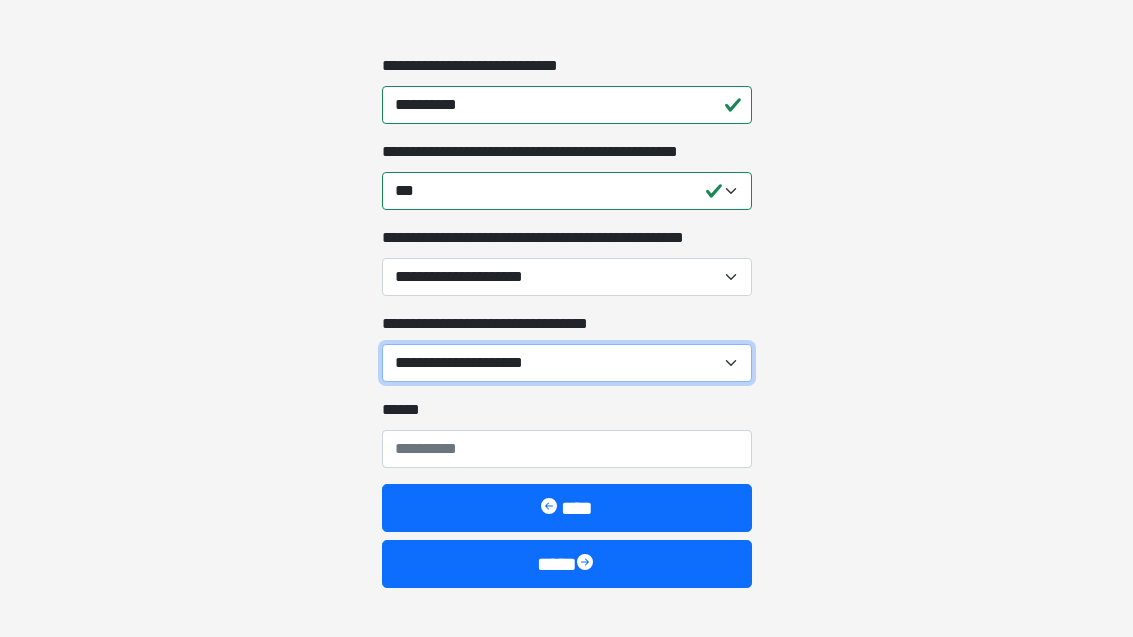 click on "**********" at bounding box center (567, 363) 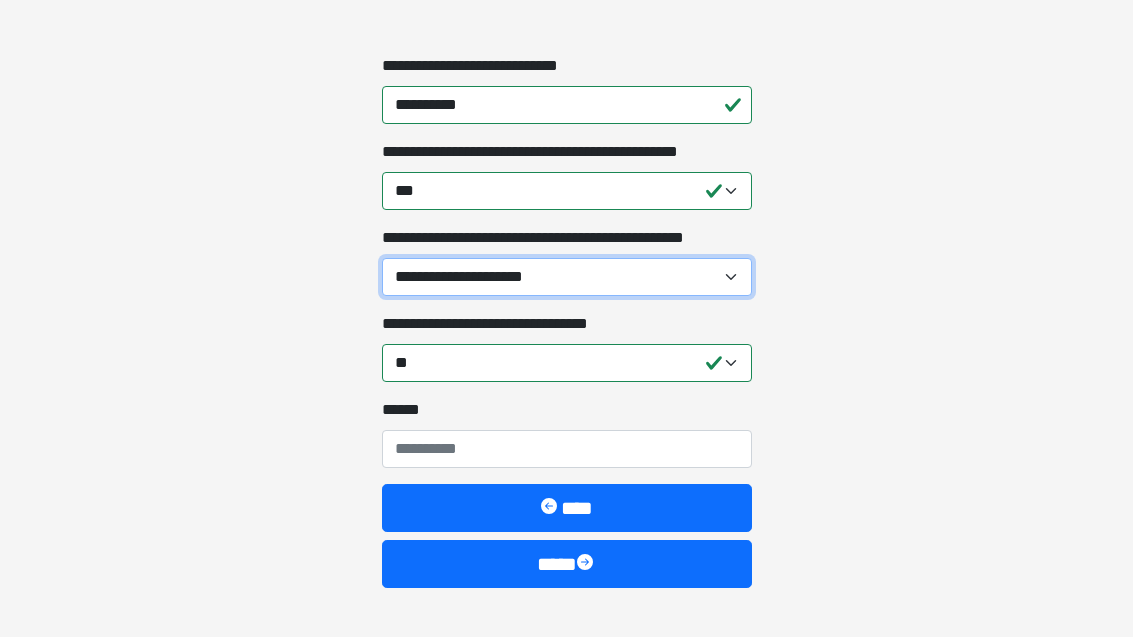 click on "**********" at bounding box center (567, 277) 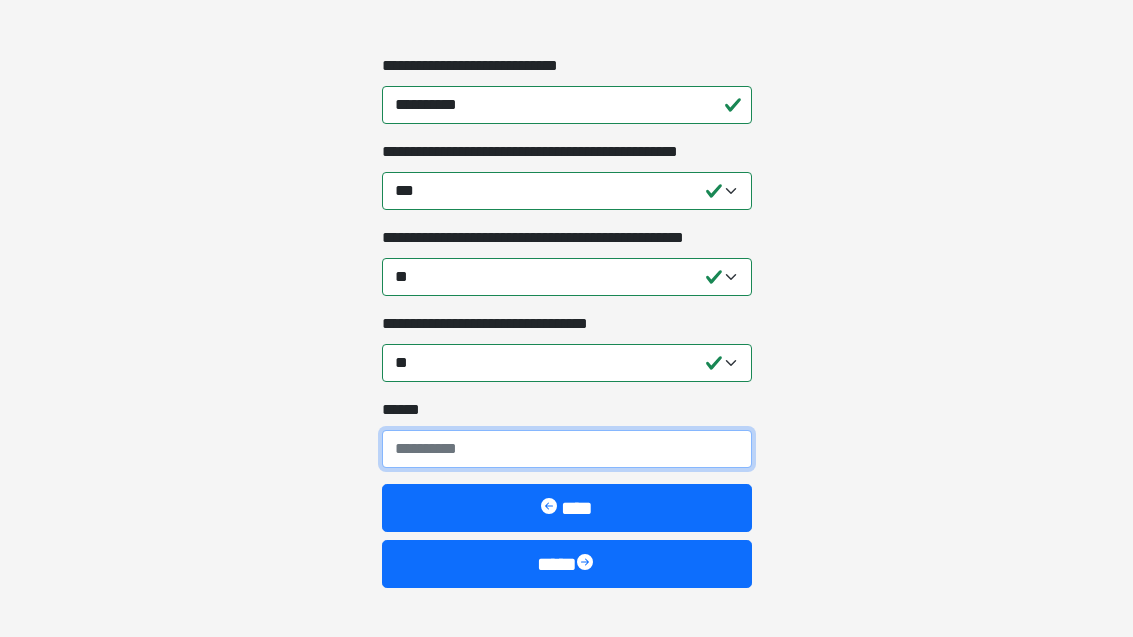 click on "**** *" at bounding box center [567, 449] 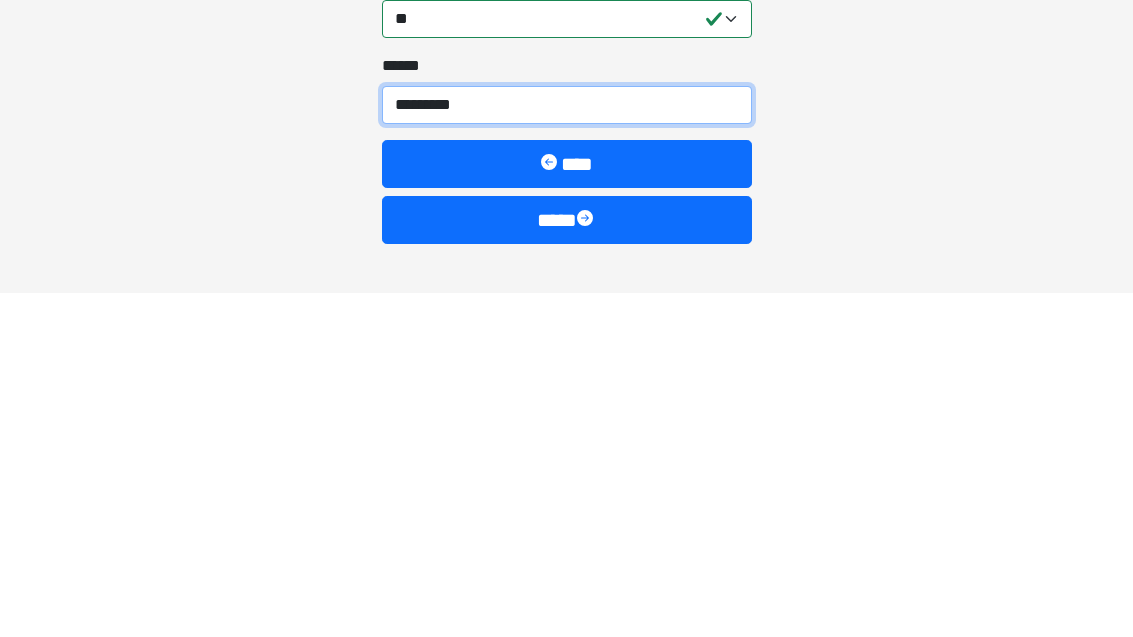 type on "**********" 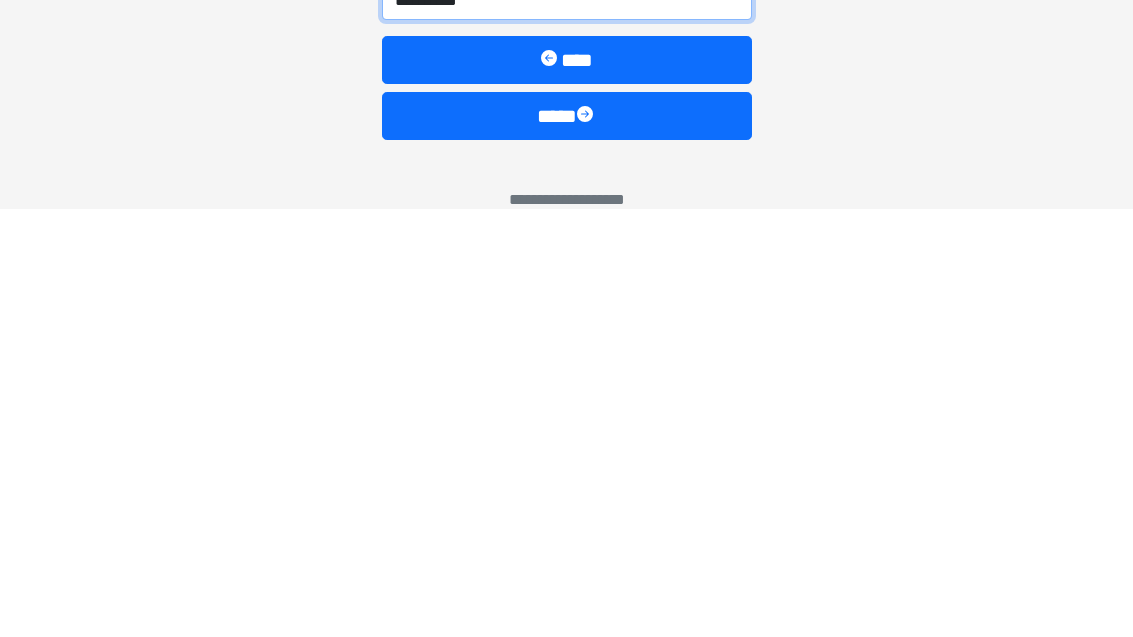 scroll, scrollTop: 631, scrollLeft: 0, axis: vertical 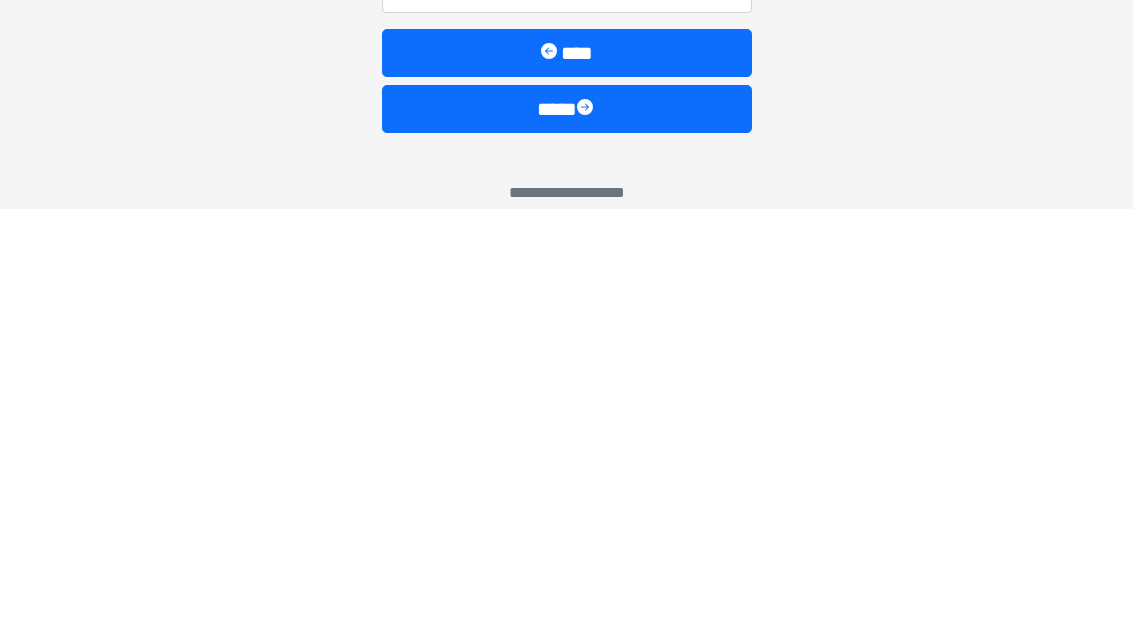 click on "****" at bounding box center (567, 537) 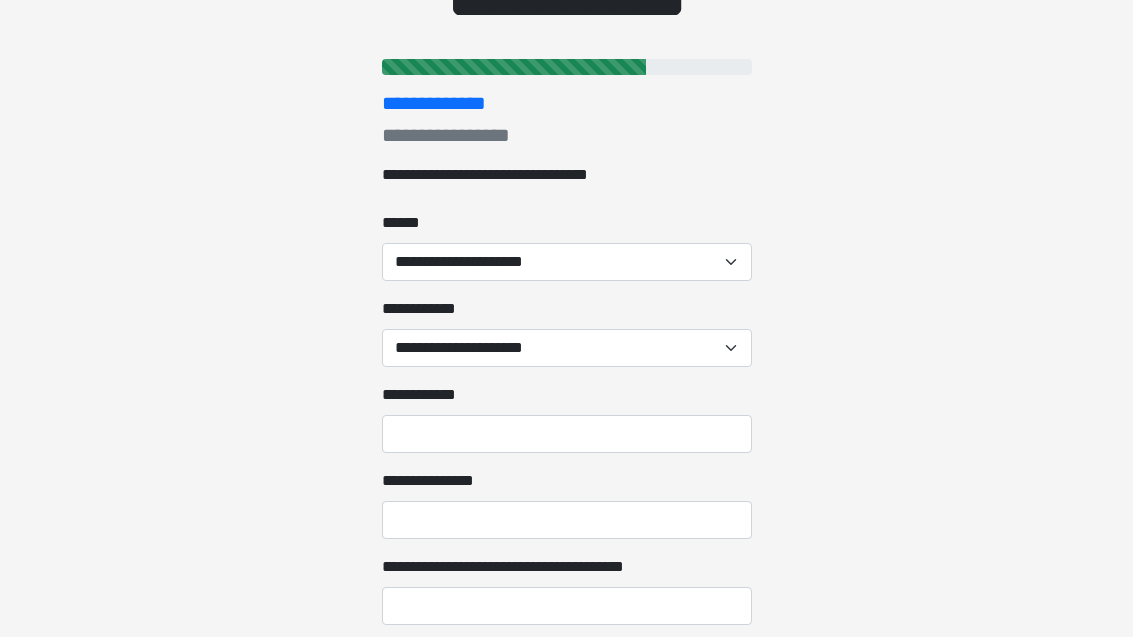 scroll, scrollTop: 232, scrollLeft: 0, axis: vertical 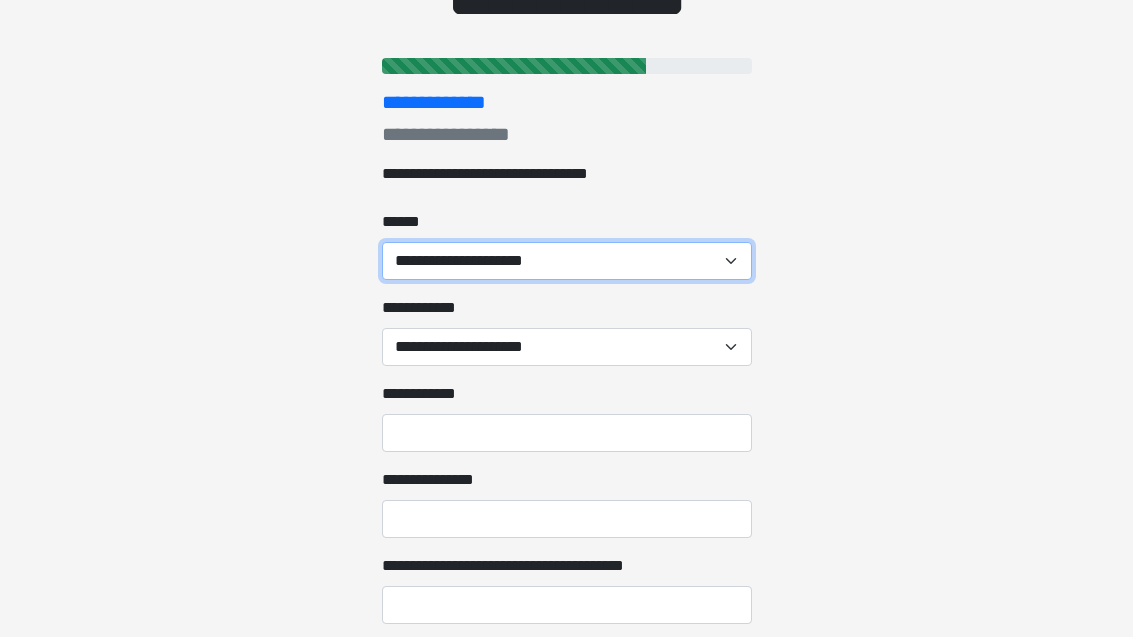 click on "**********" at bounding box center [567, 261] 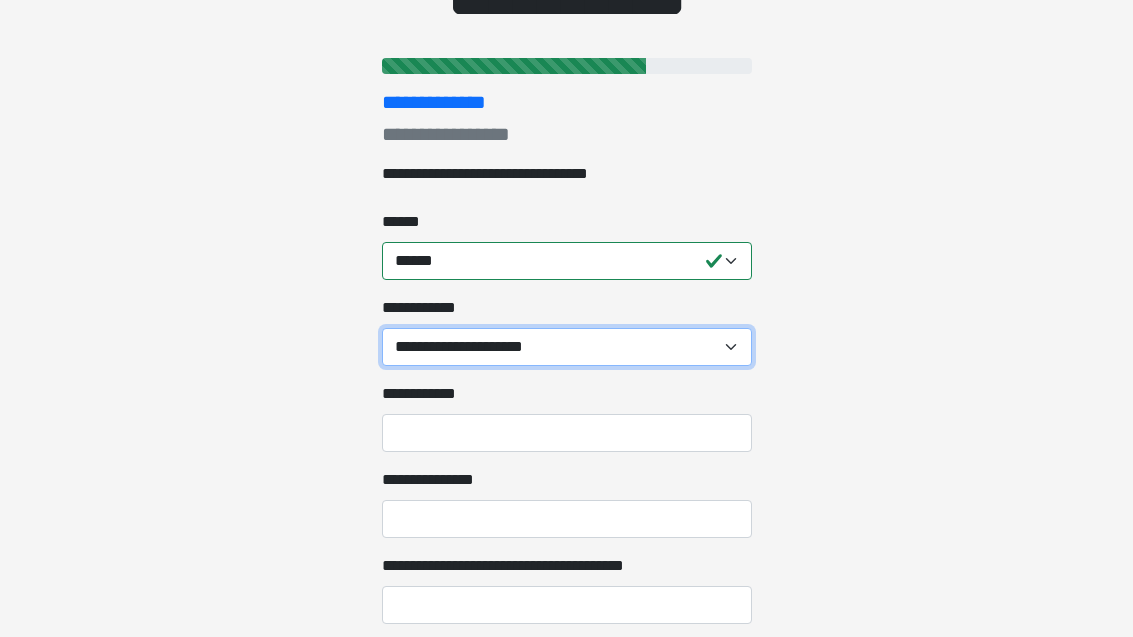click on "**********" at bounding box center (567, 347) 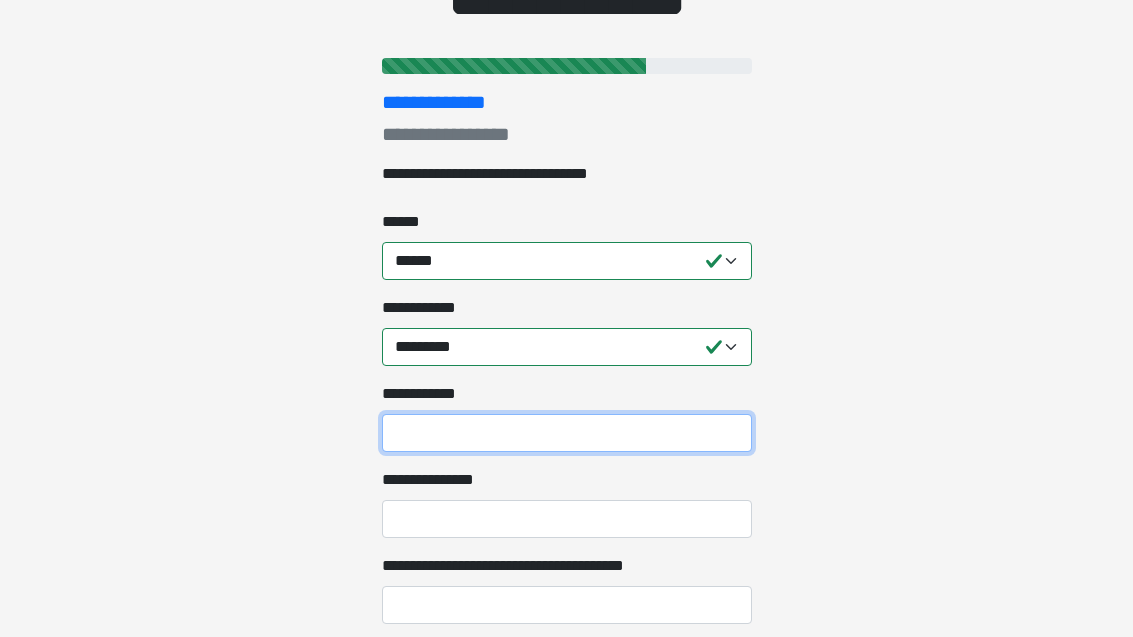 click on "**********" at bounding box center [567, 433] 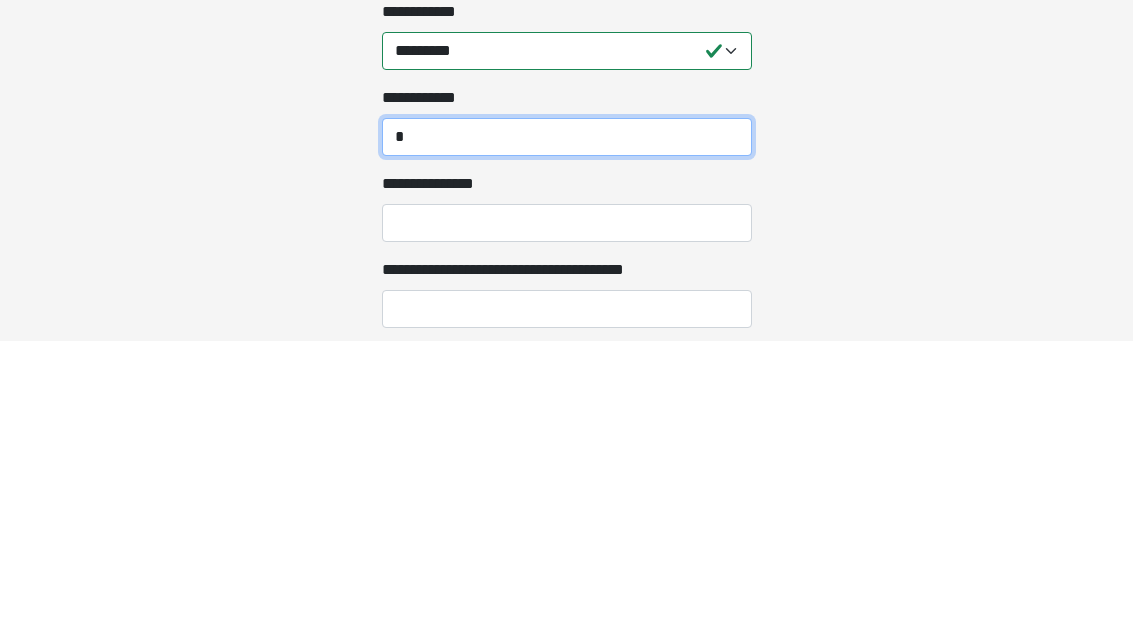 type on "*" 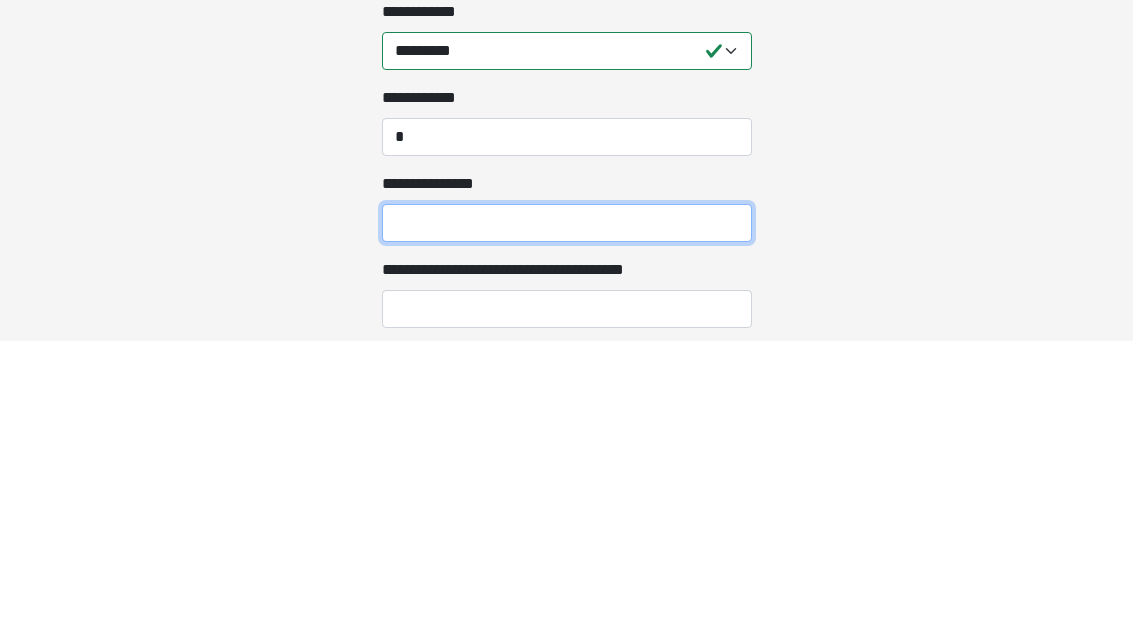 click on "**********" at bounding box center (567, 519) 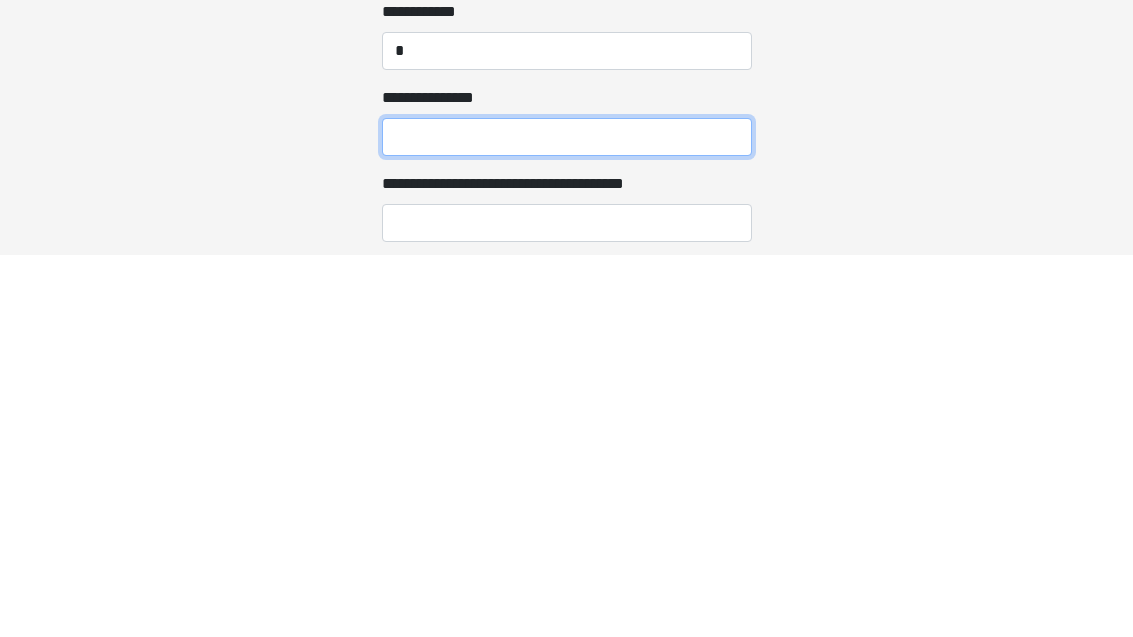 type on "*" 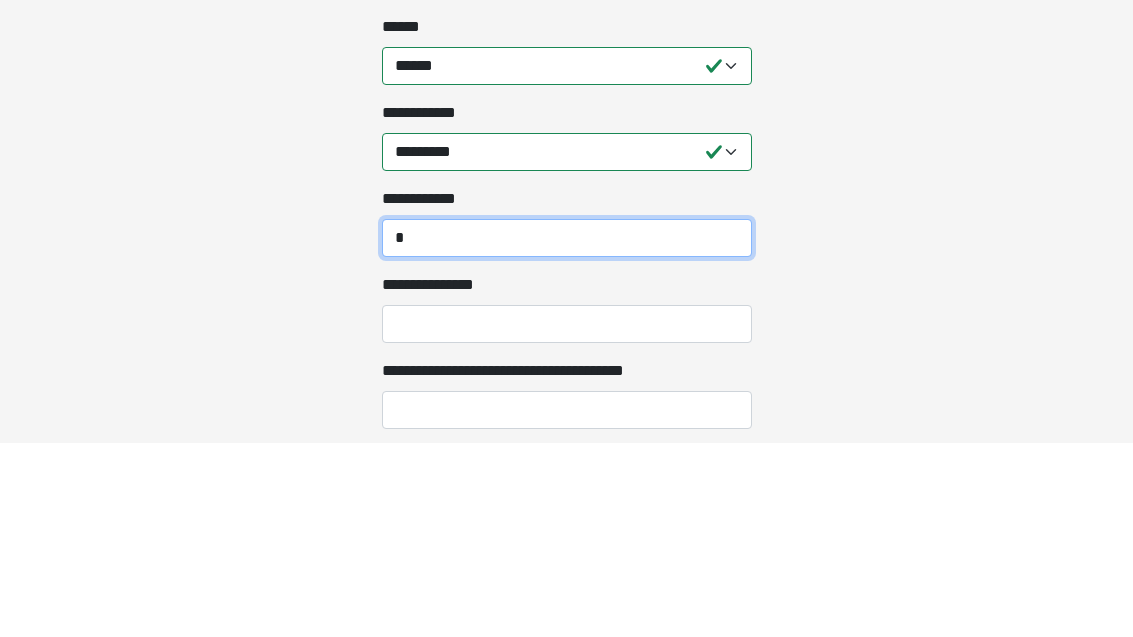 click on "*" at bounding box center (567, 433) 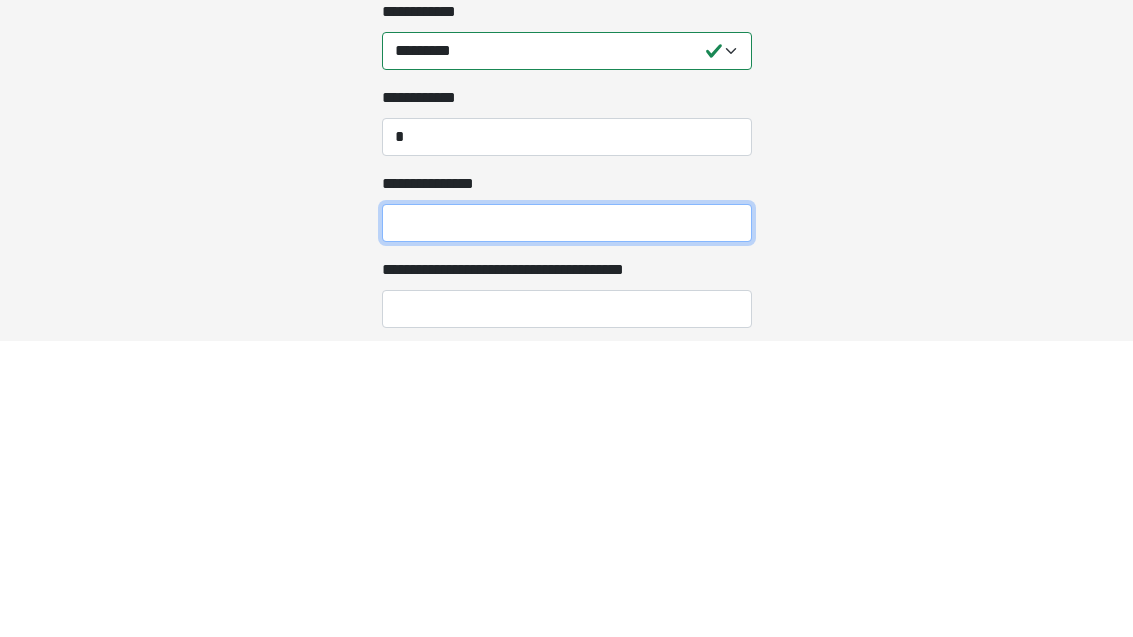 click on "**********" at bounding box center (567, 519) 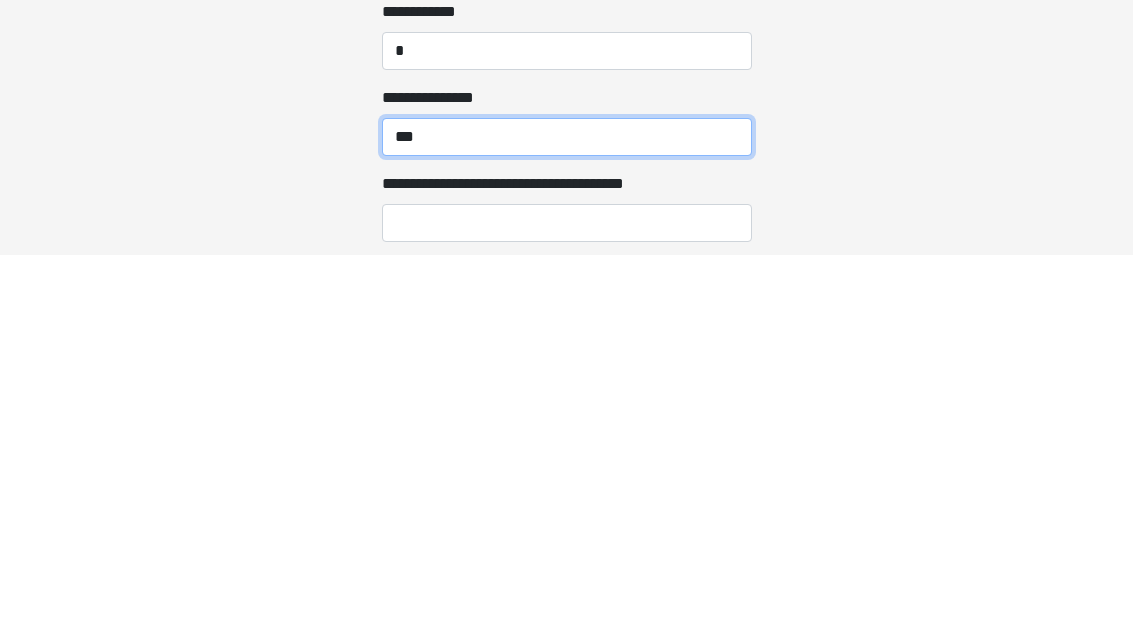 type on "***" 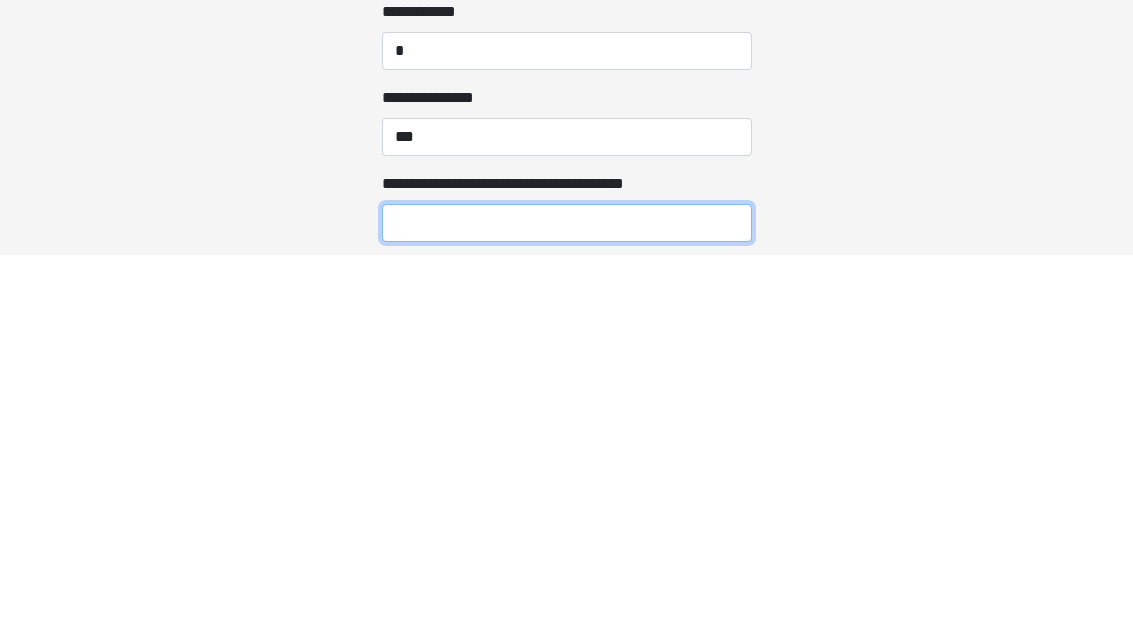 click on "**********" at bounding box center [567, 605] 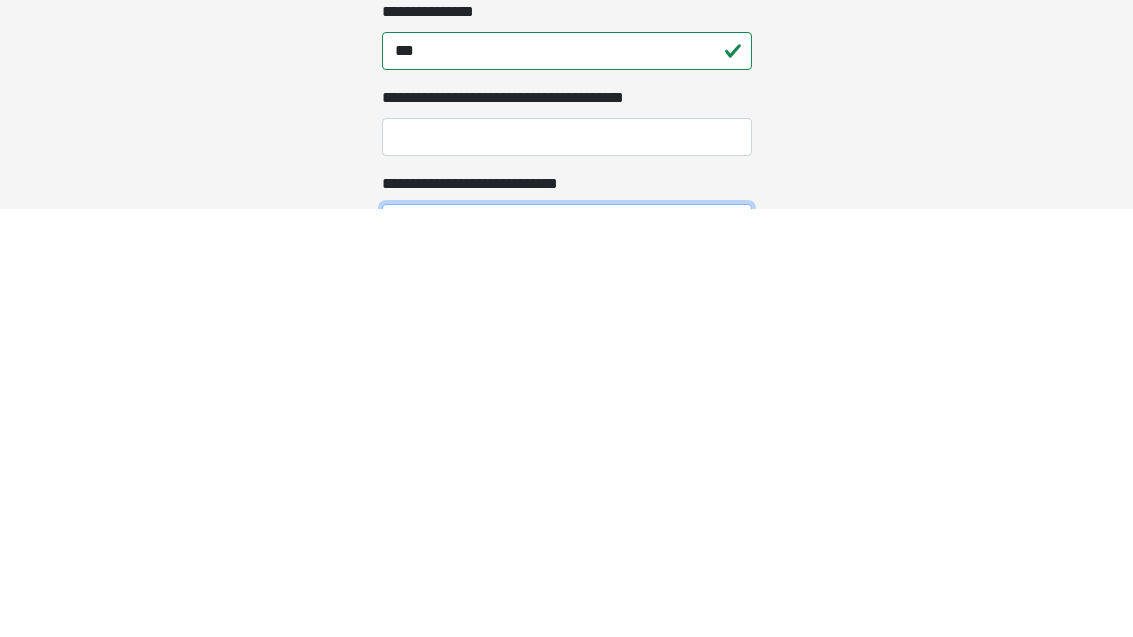 click on "**********" at bounding box center [567, 651] 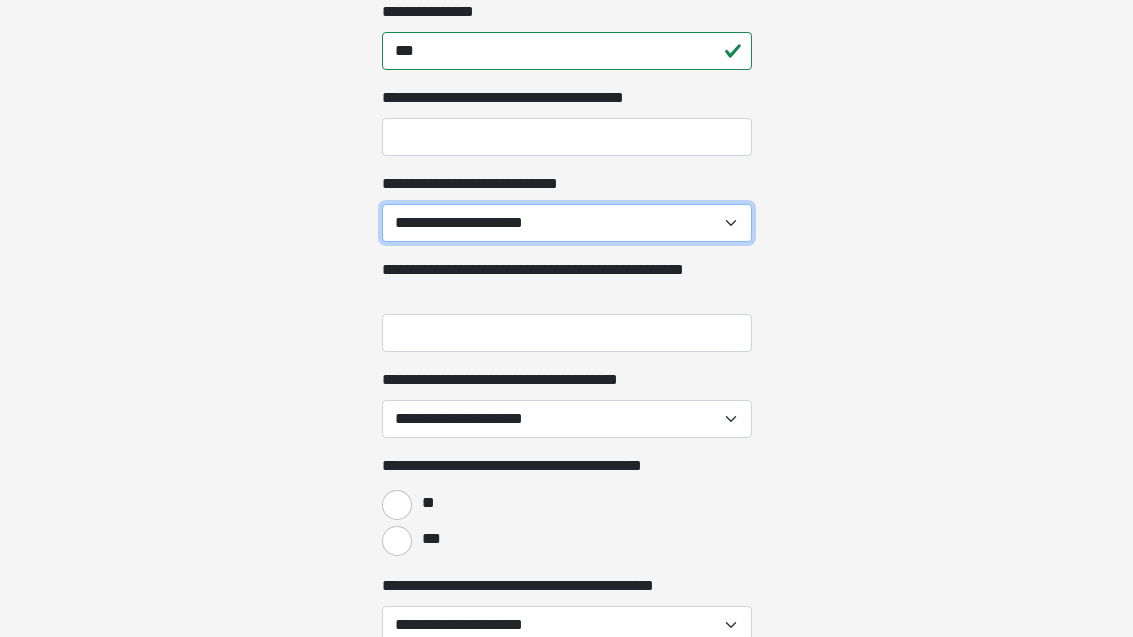 select on "***" 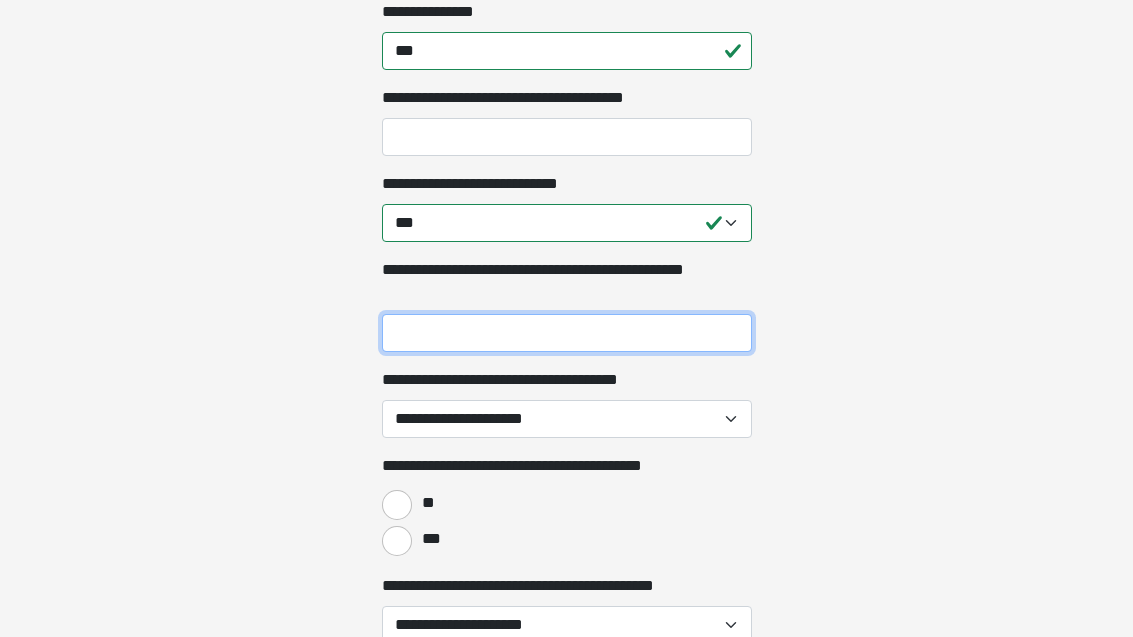 click on "**********" at bounding box center (567, 333) 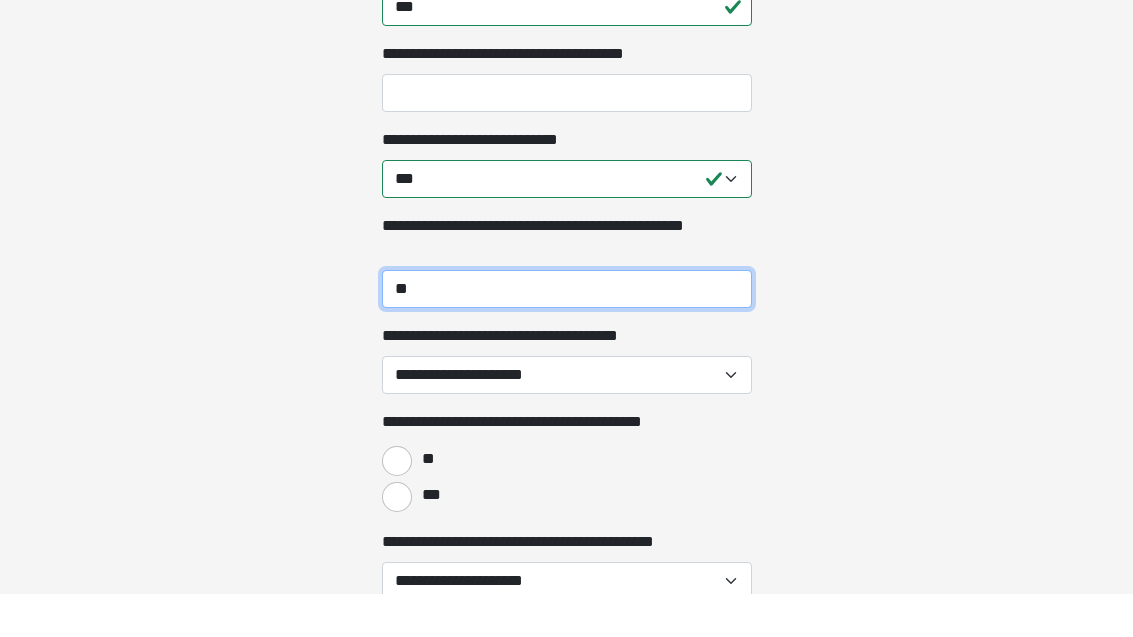 type on "**" 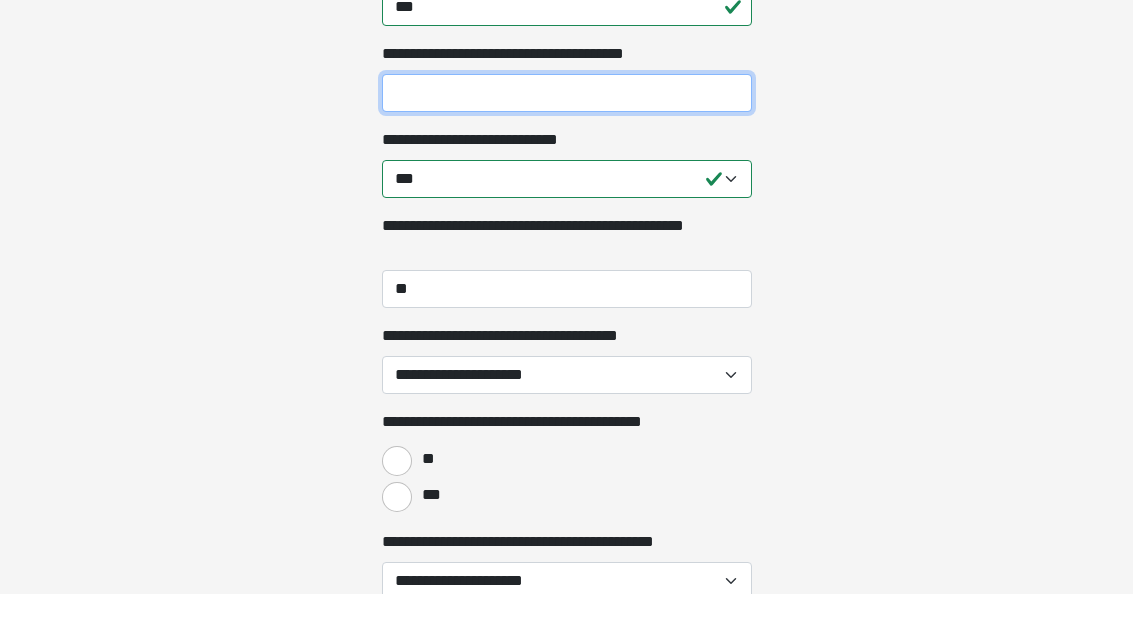 click on "**********" at bounding box center [567, 137] 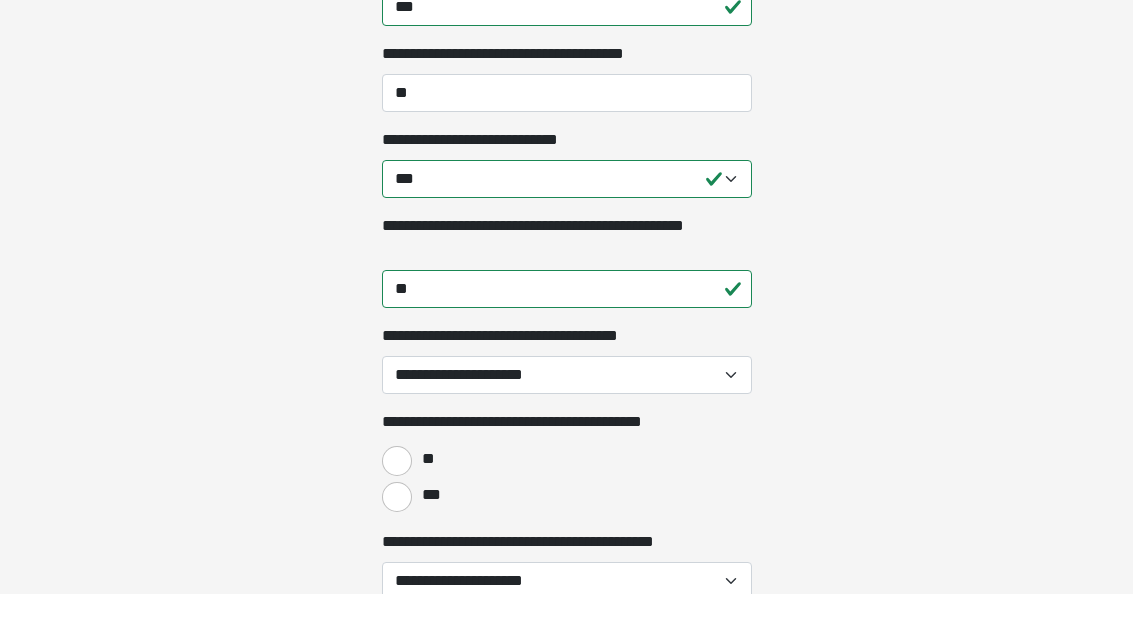 scroll, scrollTop: 744, scrollLeft: 0, axis: vertical 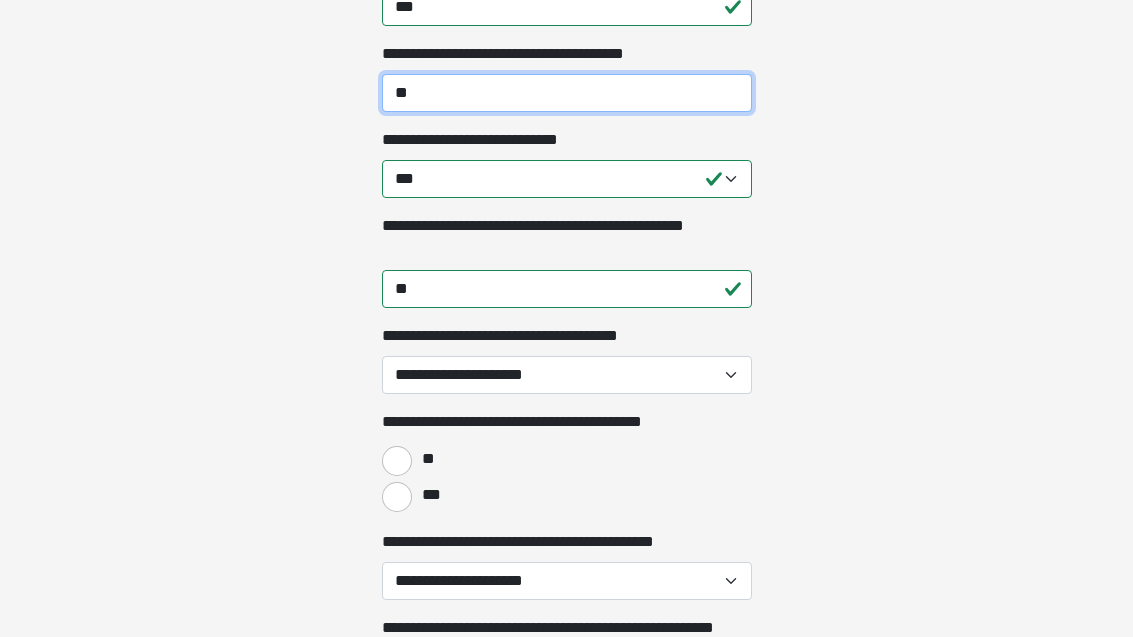 type on "**" 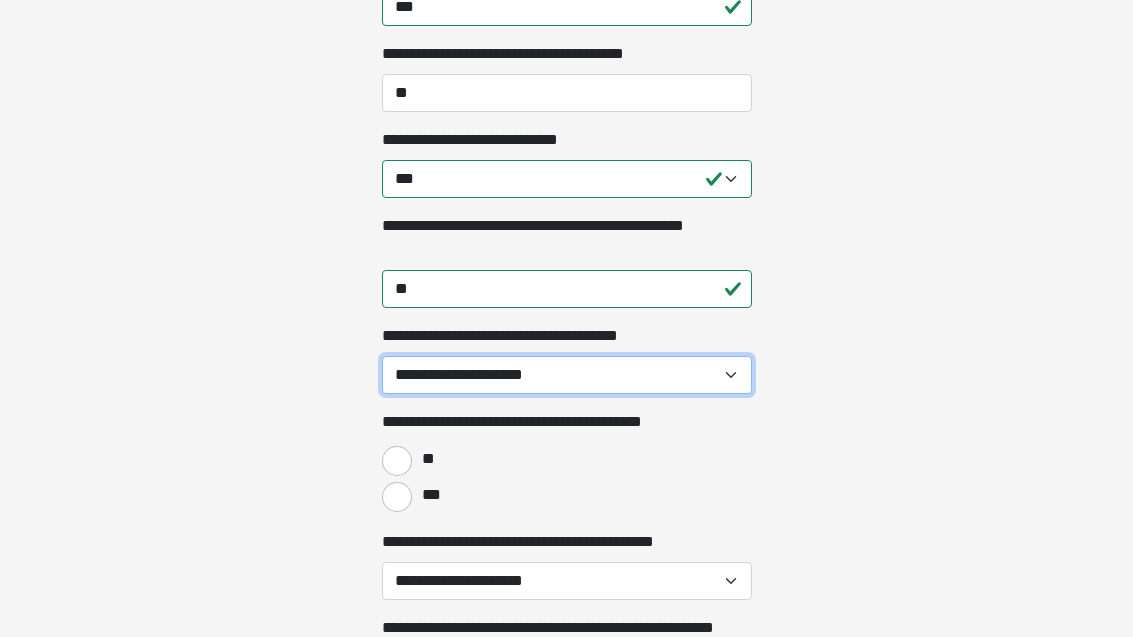 click on "**********" at bounding box center (567, 375) 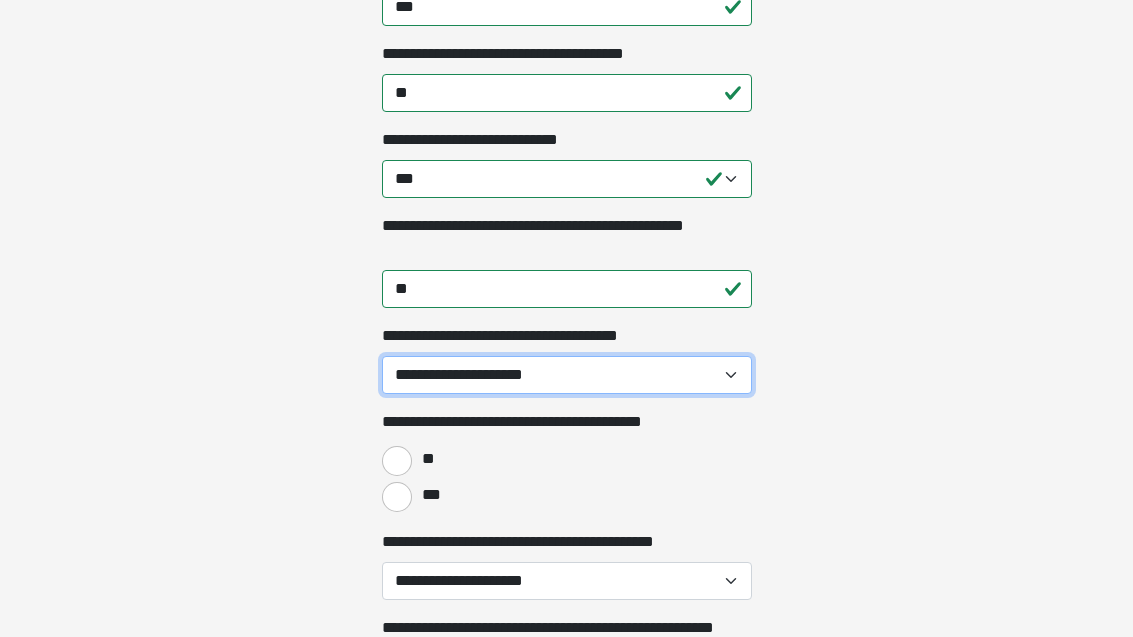 select on "**" 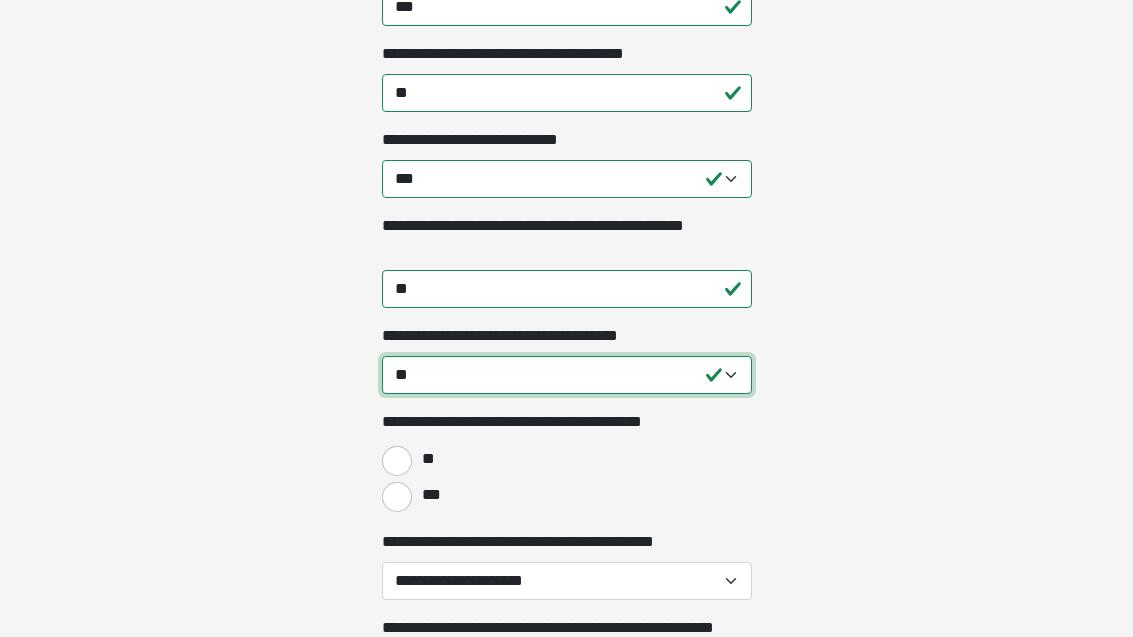 scroll, scrollTop: 742, scrollLeft: 0, axis: vertical 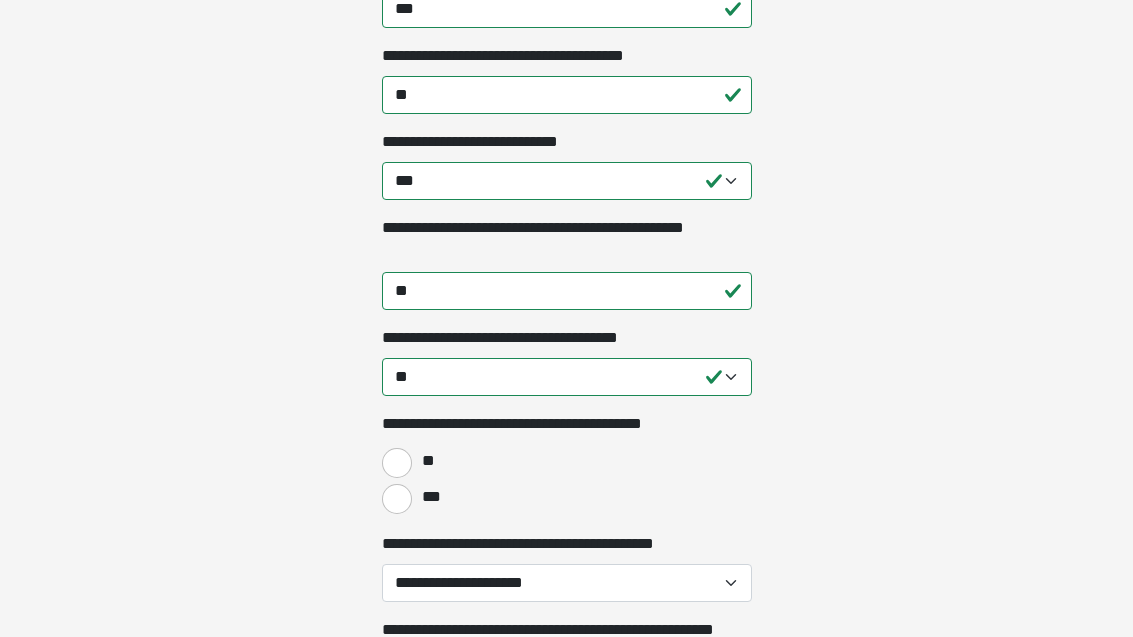 click on "**" at bounding box center (397, 463) 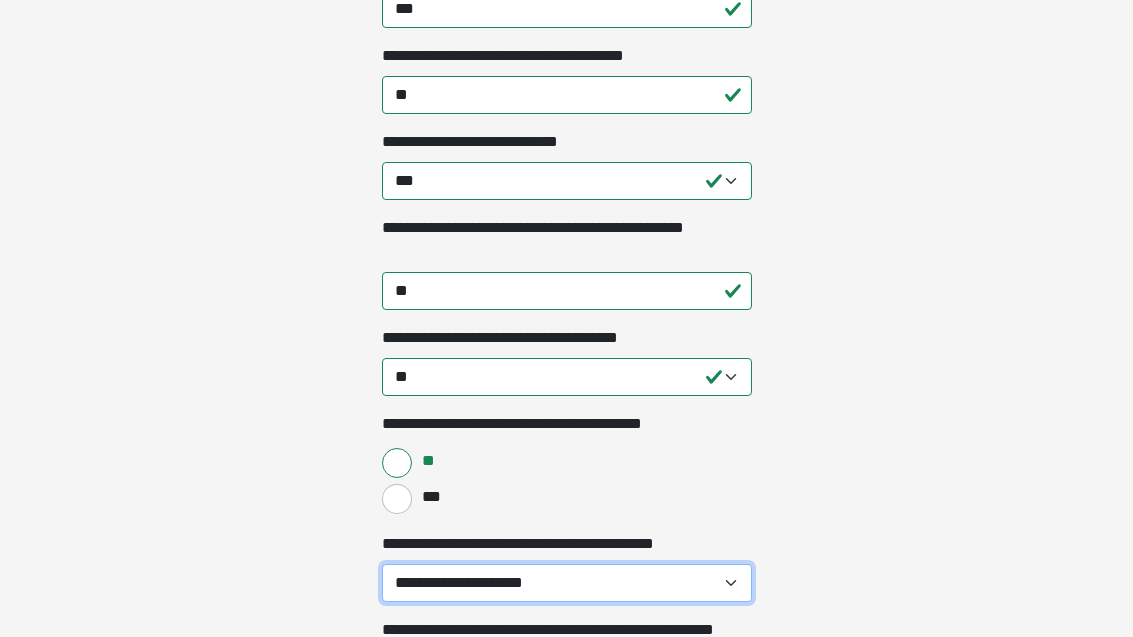 click on "**********" at bounding box center [567, 583] 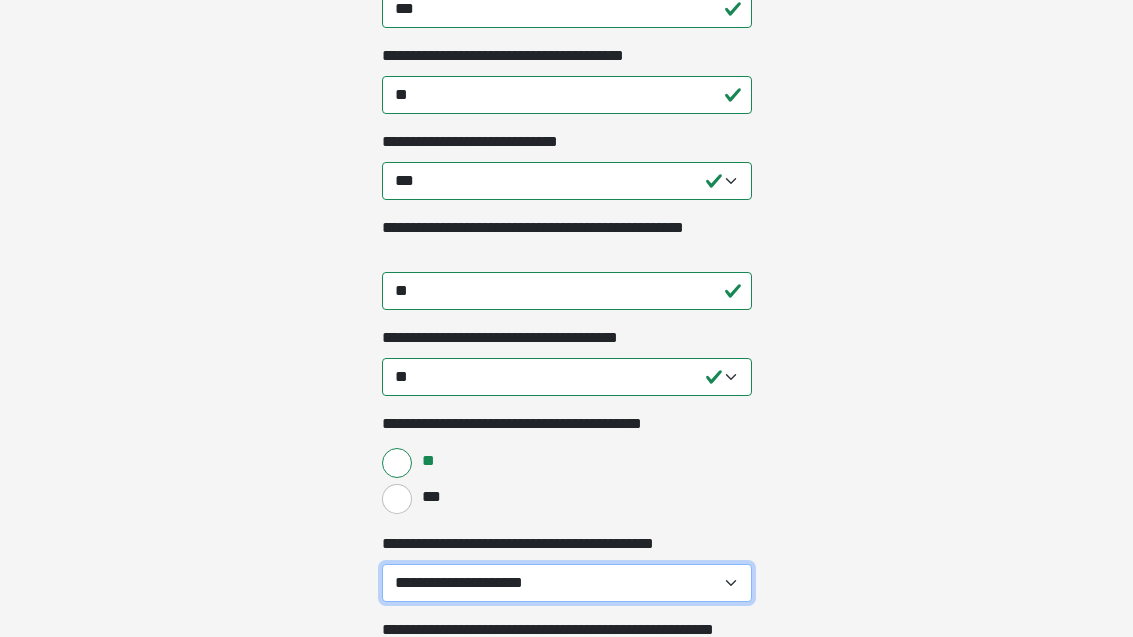 select on "**" 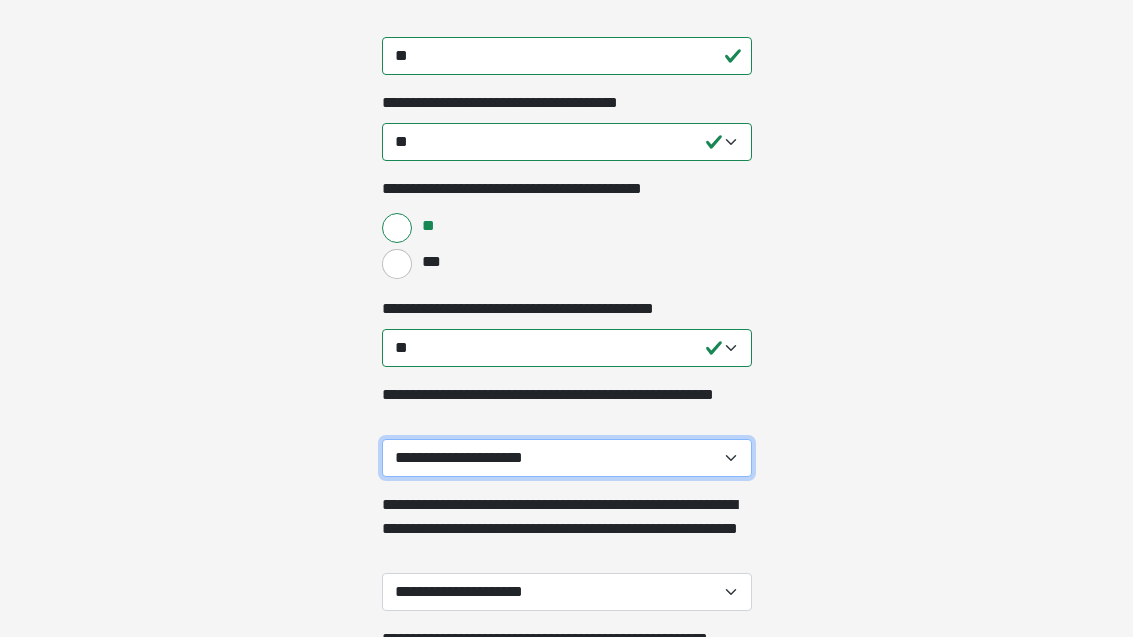 click on "**********" at bounding box center (567, 459) 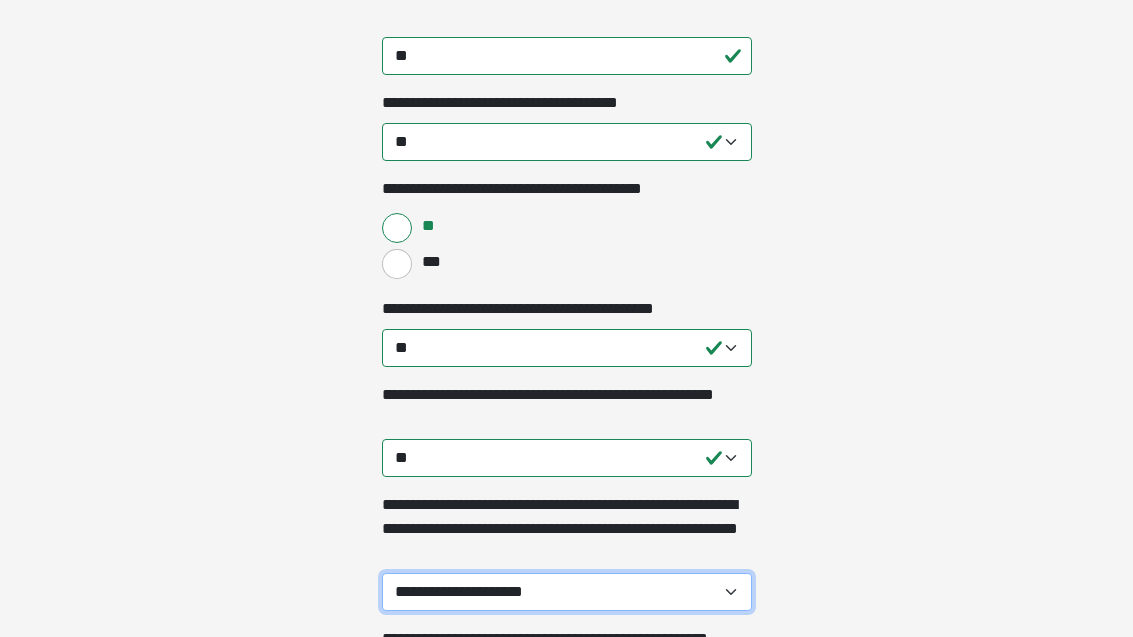 click on "**********" at bounding box center [567, 592] 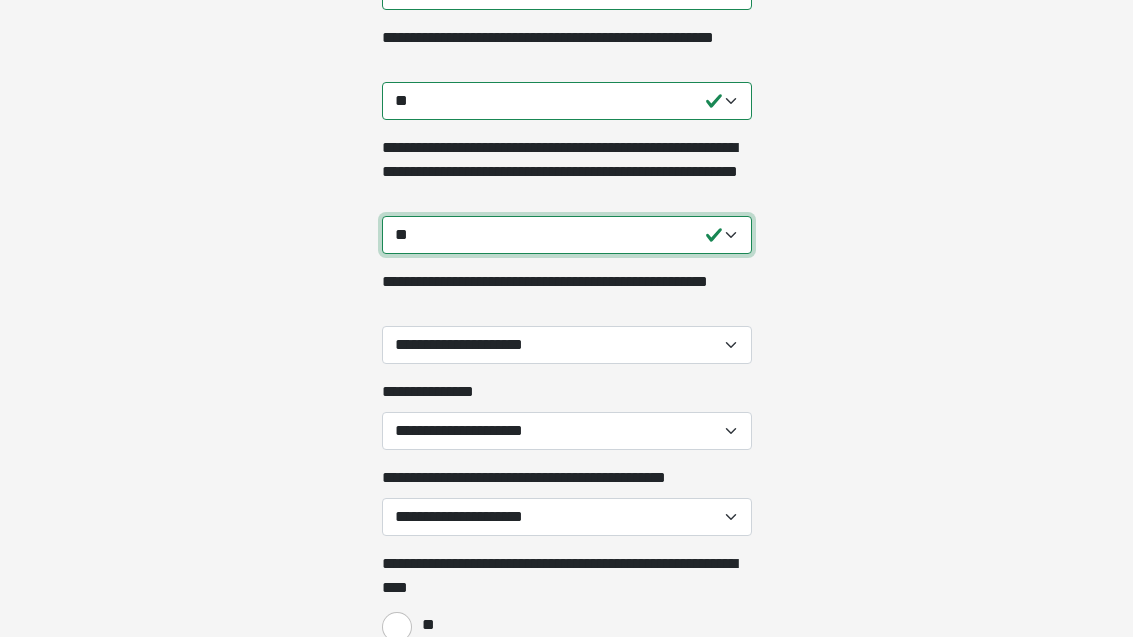 scroll, scrollTop: 1334, scrollLeft: 0, axis: vertical 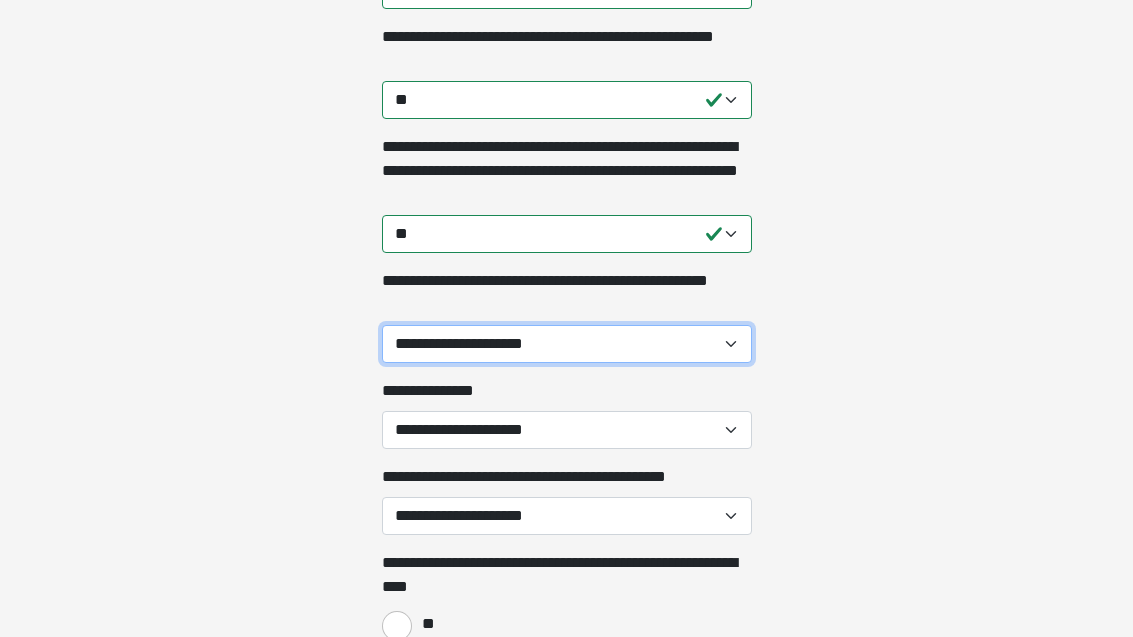 click on "**********" at bounding box center (567, 345) 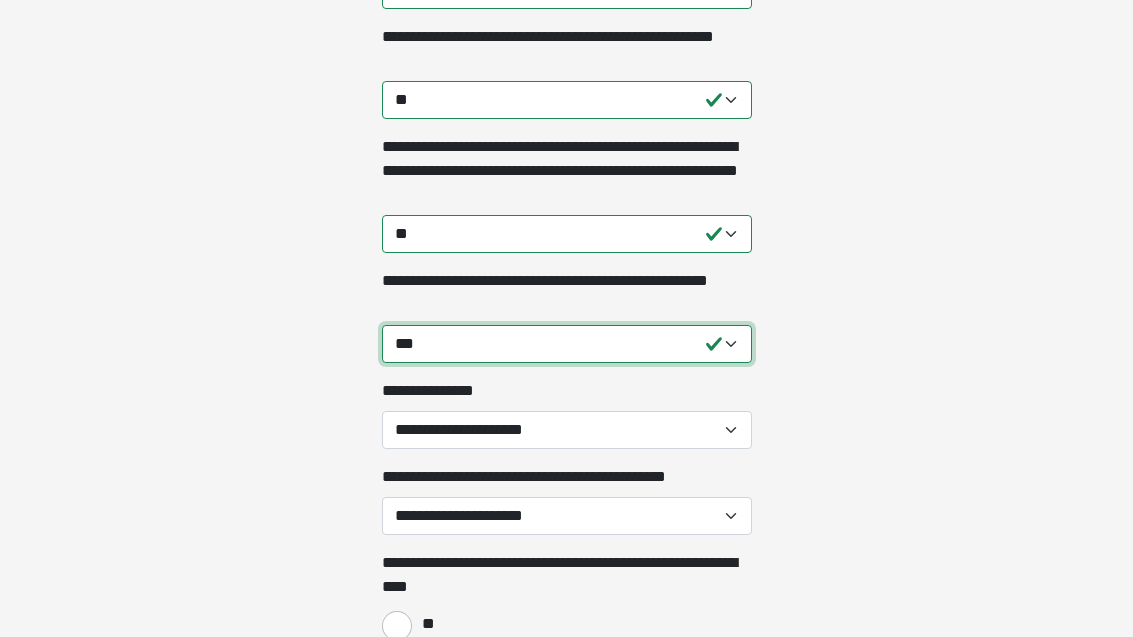 click on "**********" at bounding box center (567, 344) 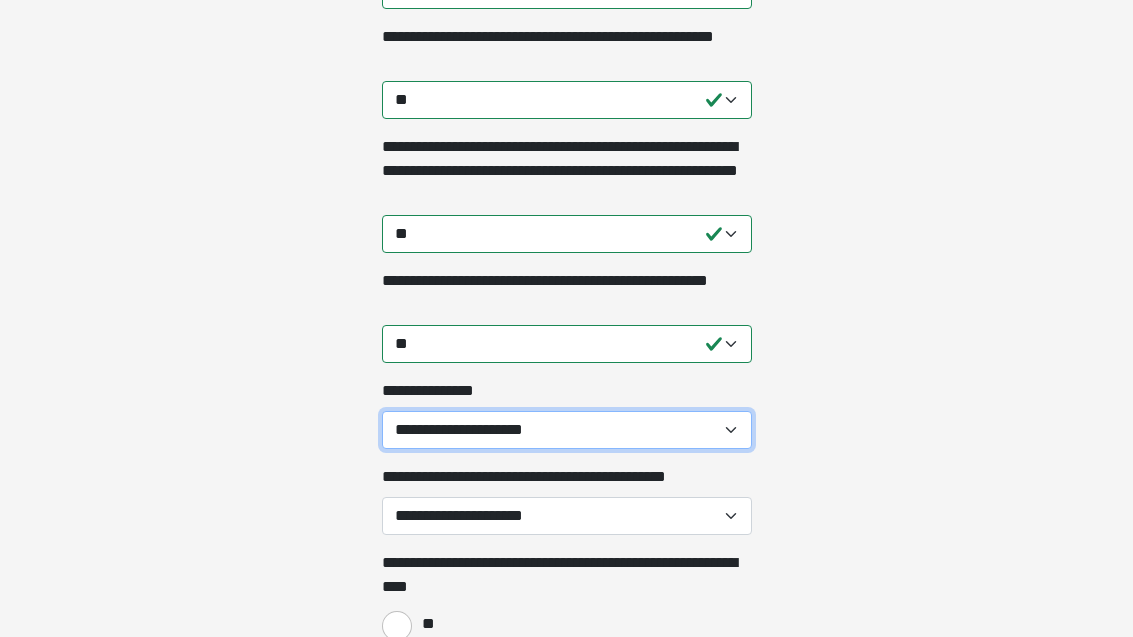 click on "**********" at bounding box center (567, 430) 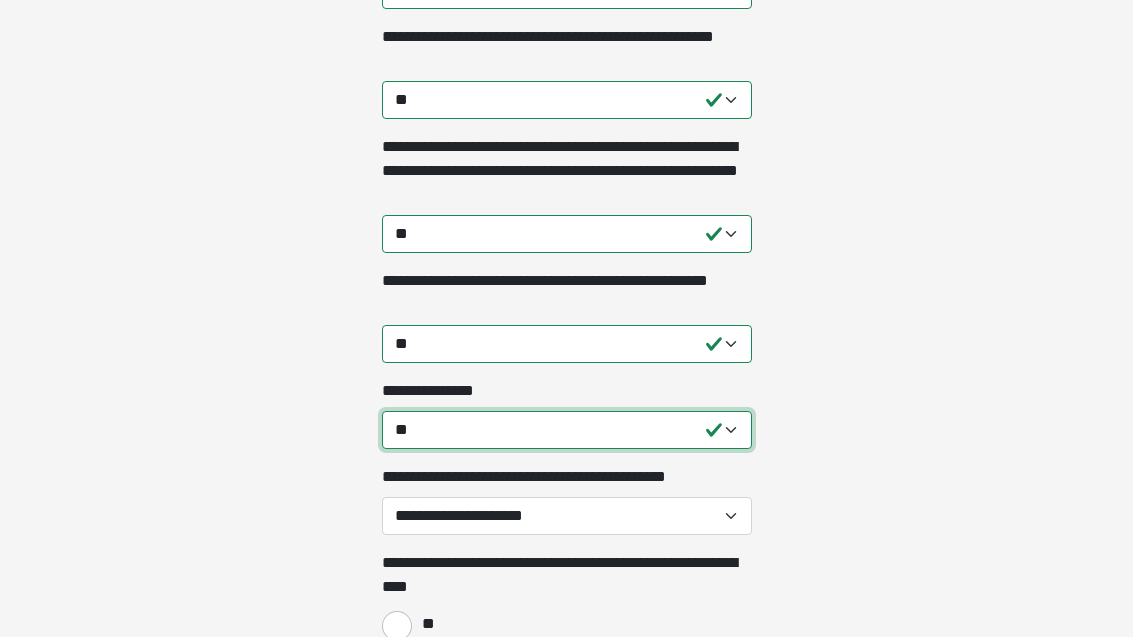 scroll, scrollTop: 1334, scrollLeft: 0, axis: vertical 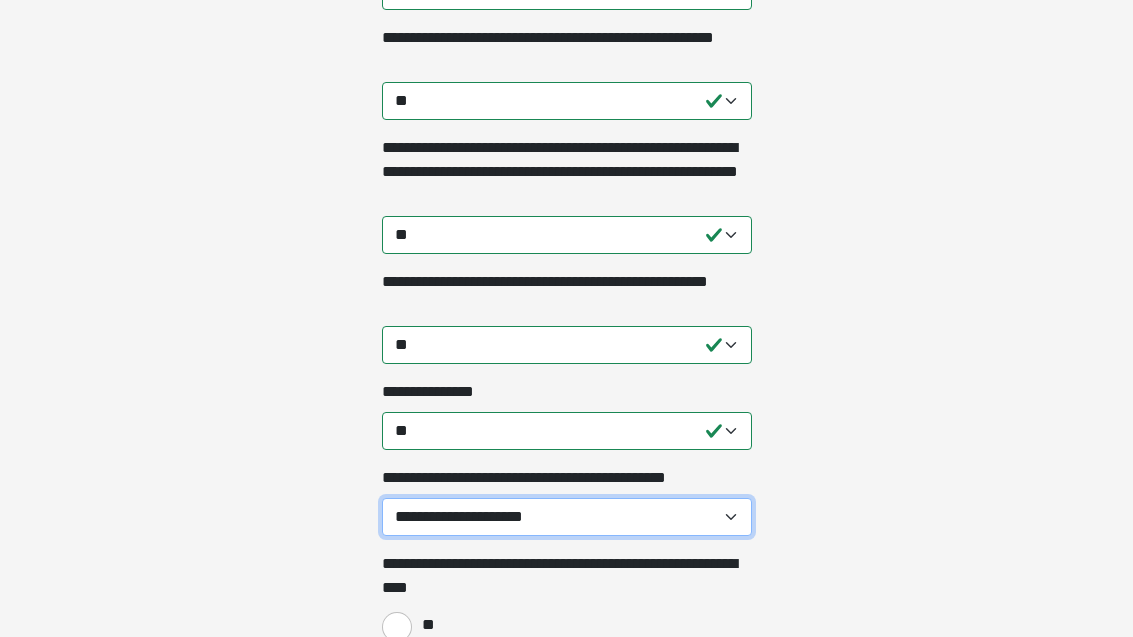click on "**********" at bounding box center (567, 517) 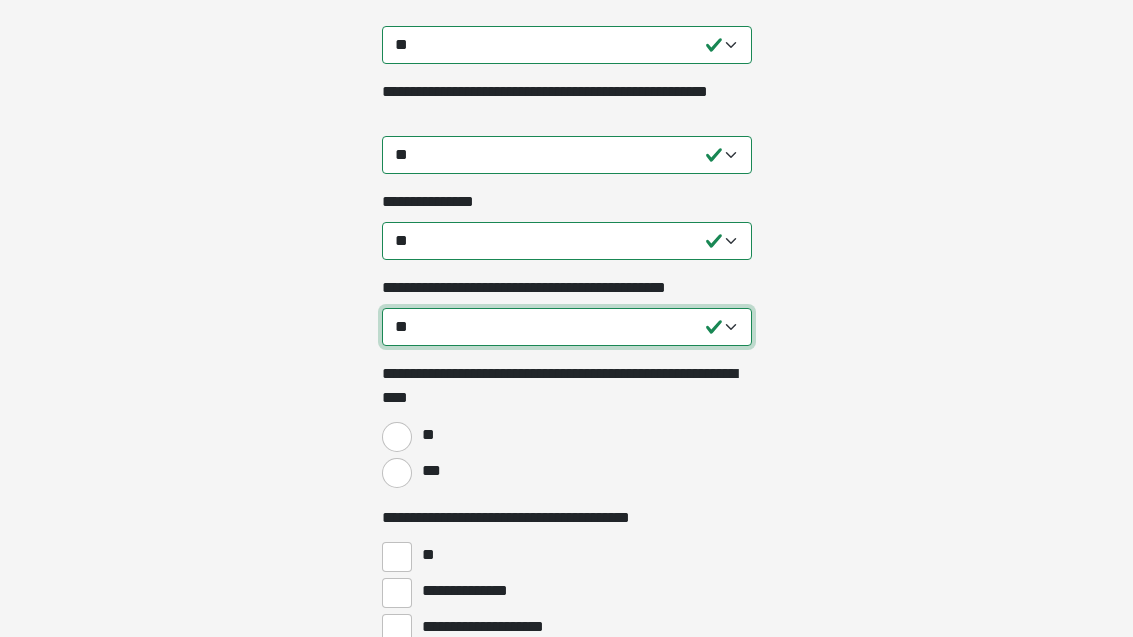 scroll, scrollTop: 1524, scrollLeft: 0, axis: vertical 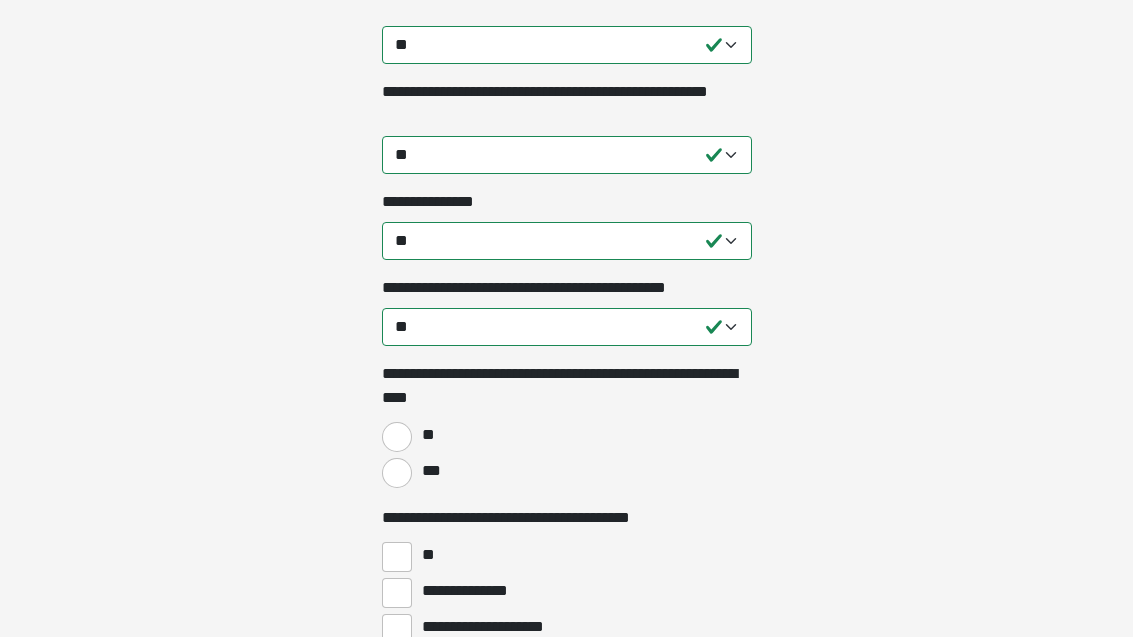 click on "**" at bounding box center (397, 437) 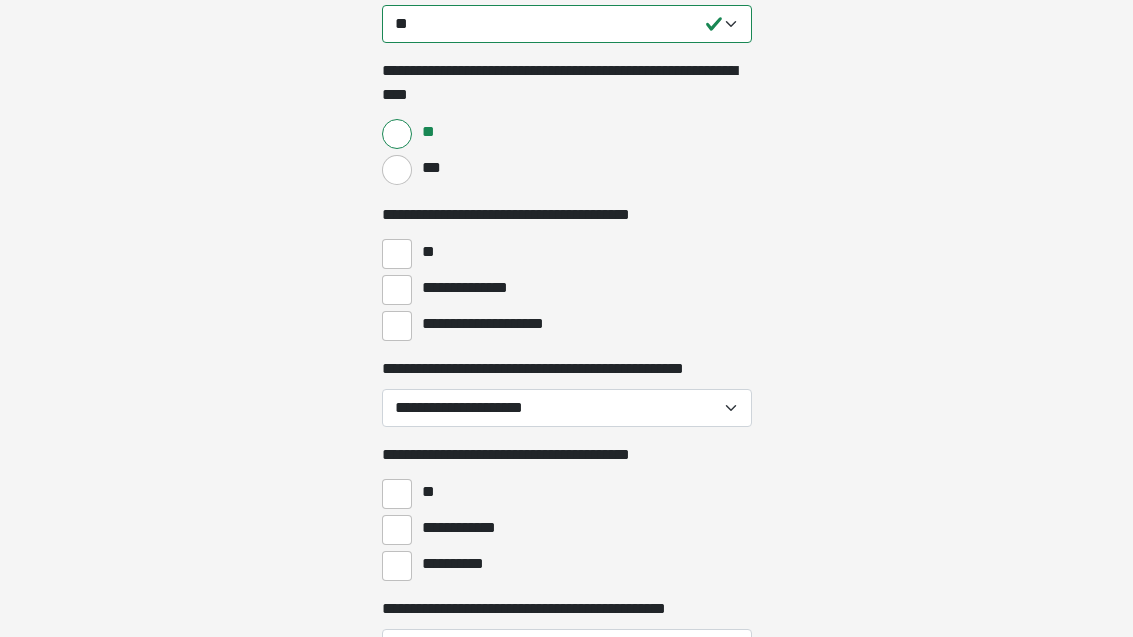 scroll, scrollTop: 1827, scrollLeft: 0, axis: vertical 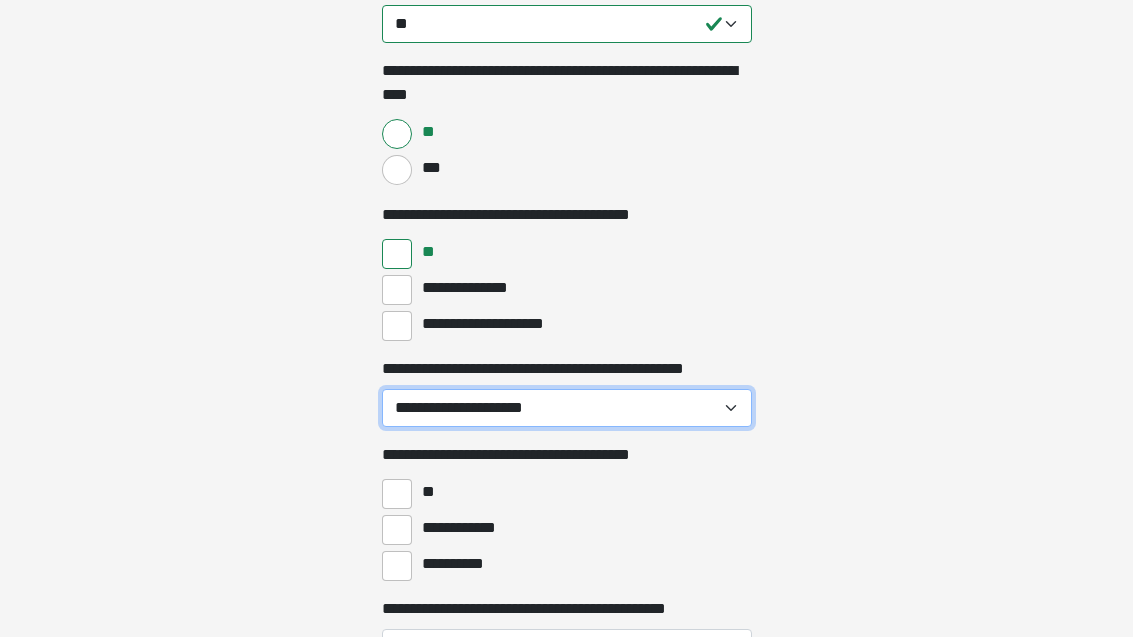 click on "**********" at bounding box center [567, 408] 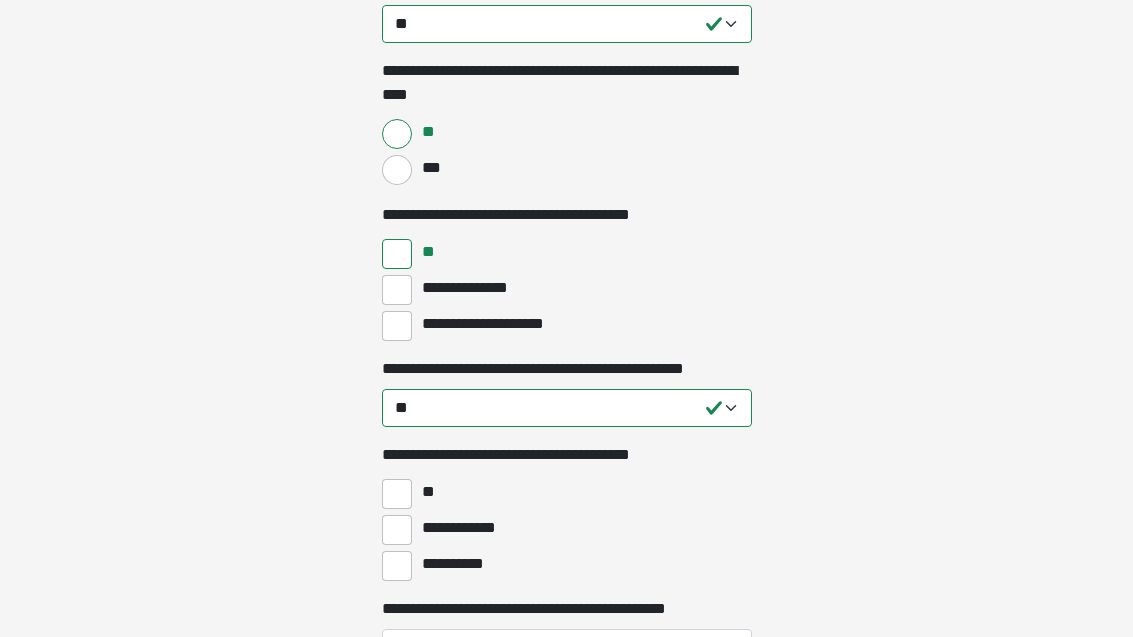 click on "**********" at bounding box center (397, 566) 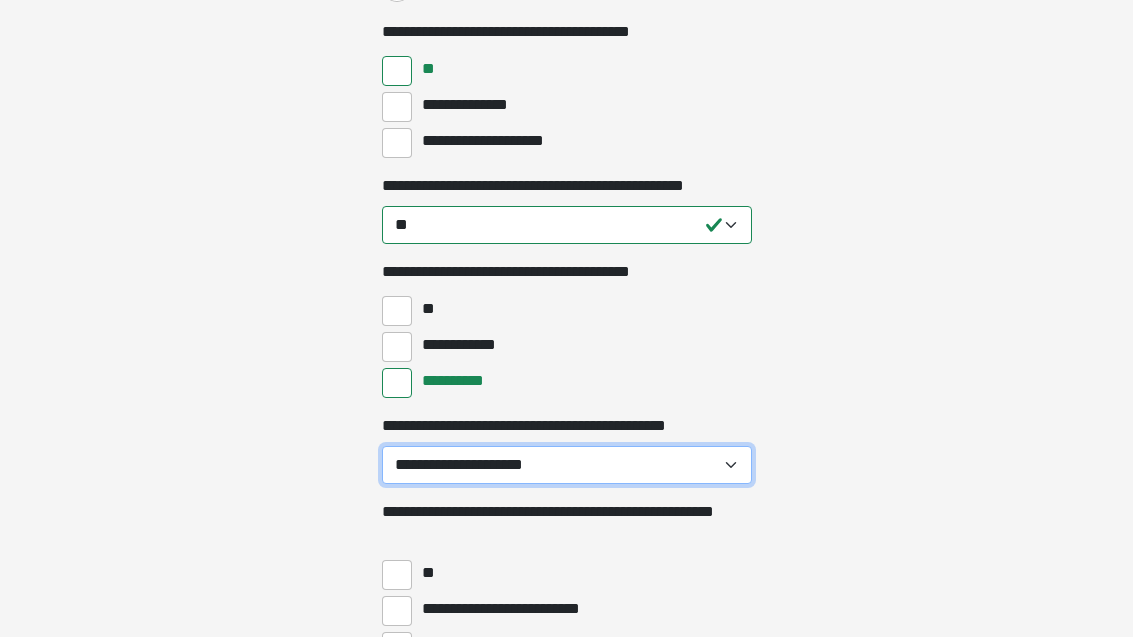 click on "**********" at bounding box center [567, 466] 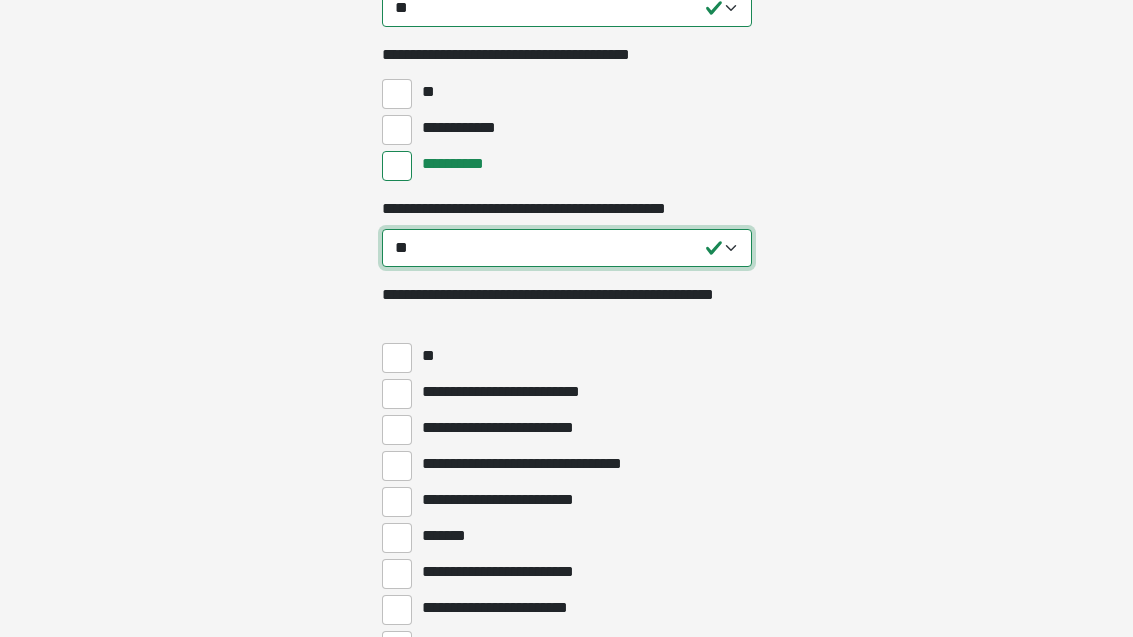 scroll, scrollTop: 2253, scrollLeft: 0, axis: vertical 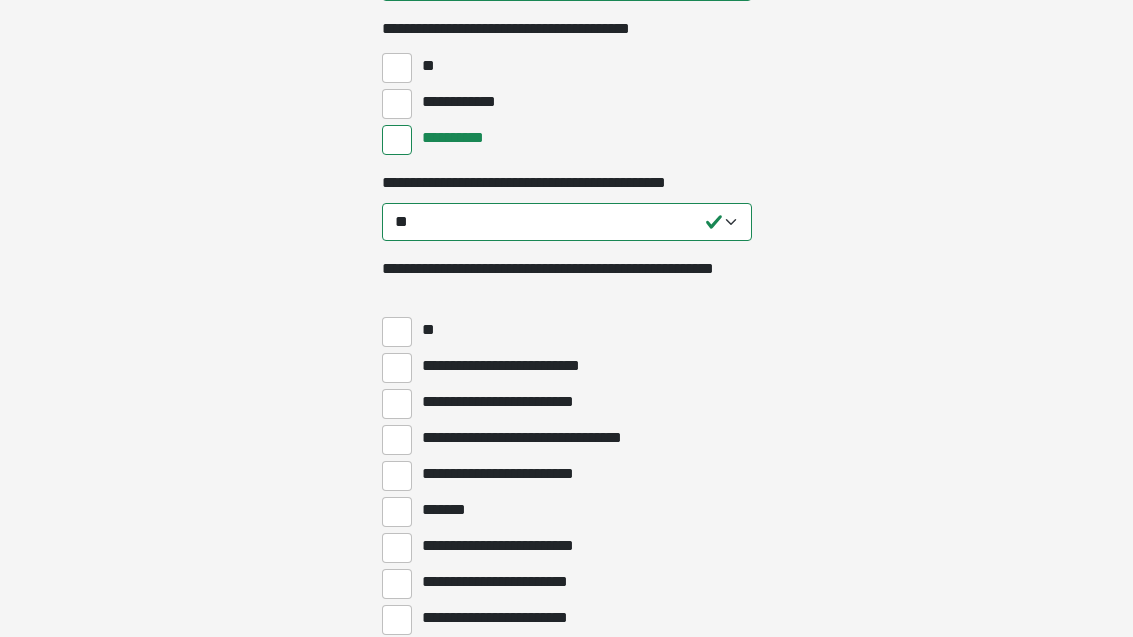 click on "*******" at bounding box center (397, 512) 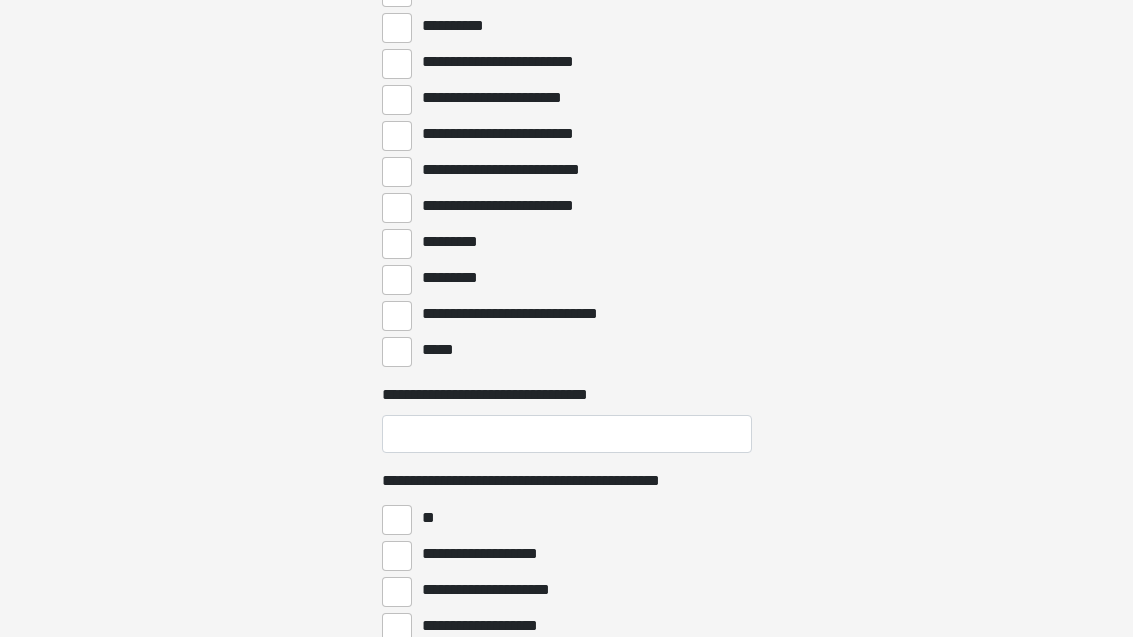scroll, scrollTop: 3315, scrollLeft: 0, axis: vertical 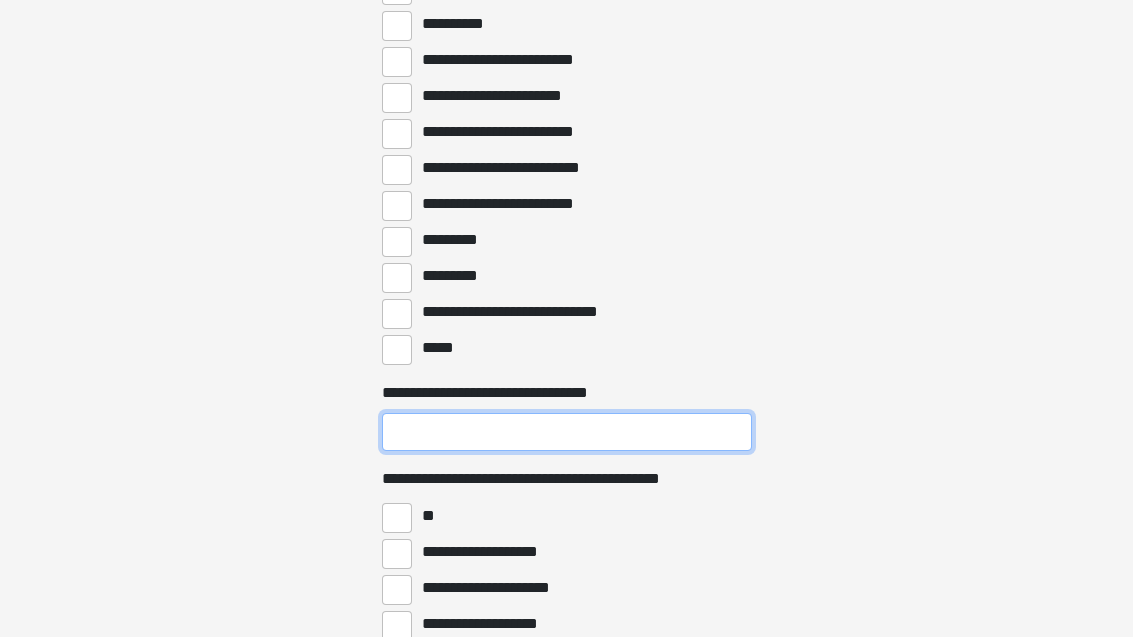 click on "**********" at bounding box center (567, 432) 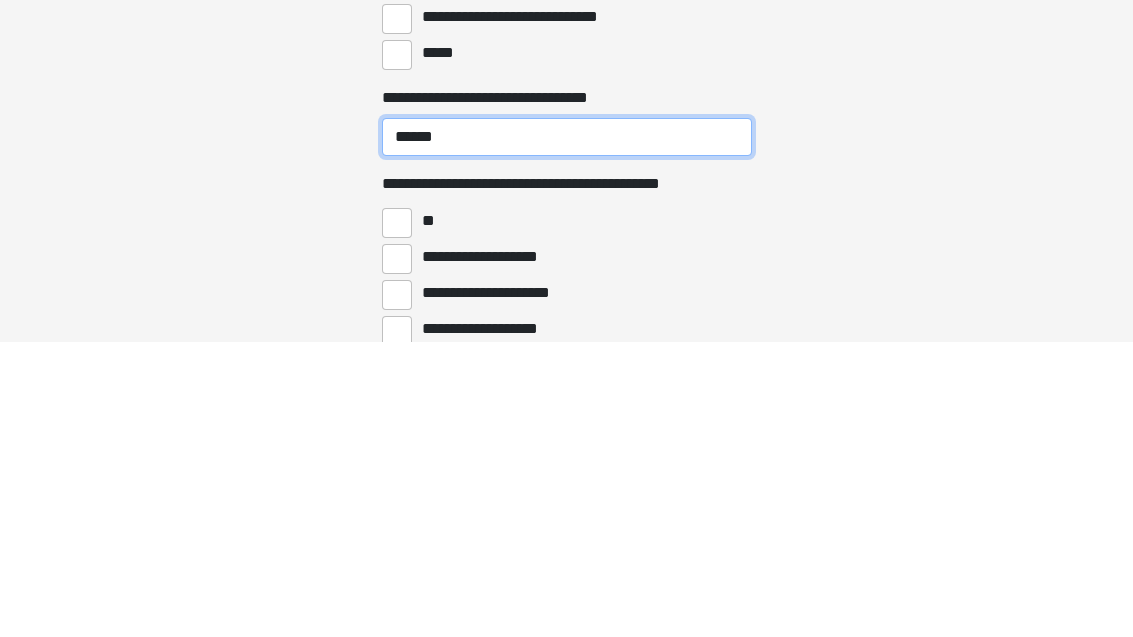 type on "******" 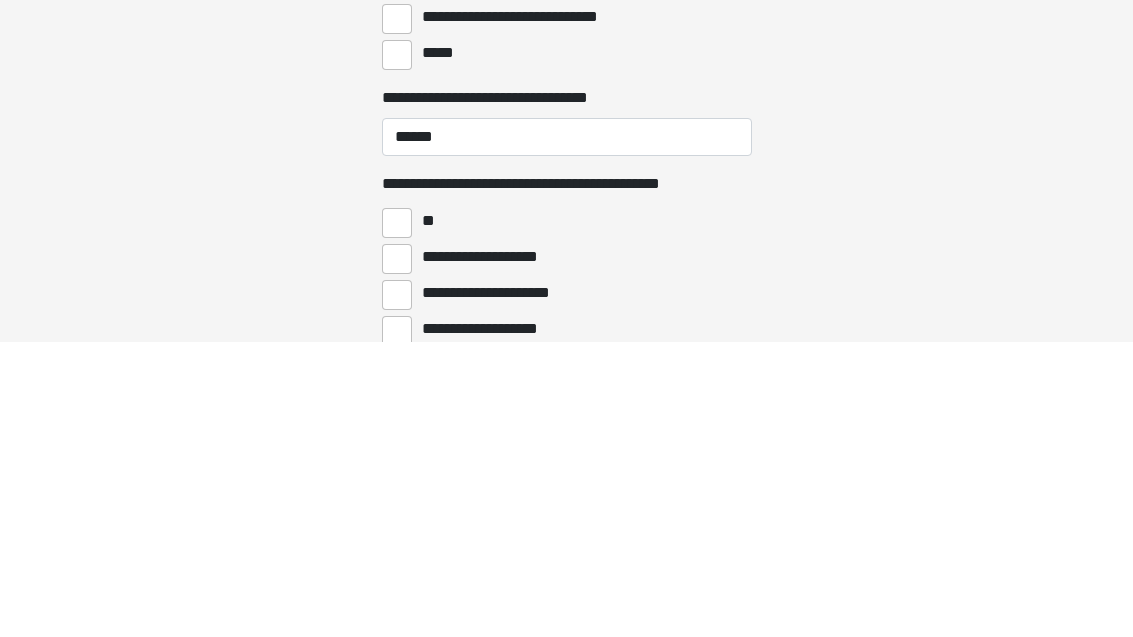 click on "*****" at bounding box center [397, 350] 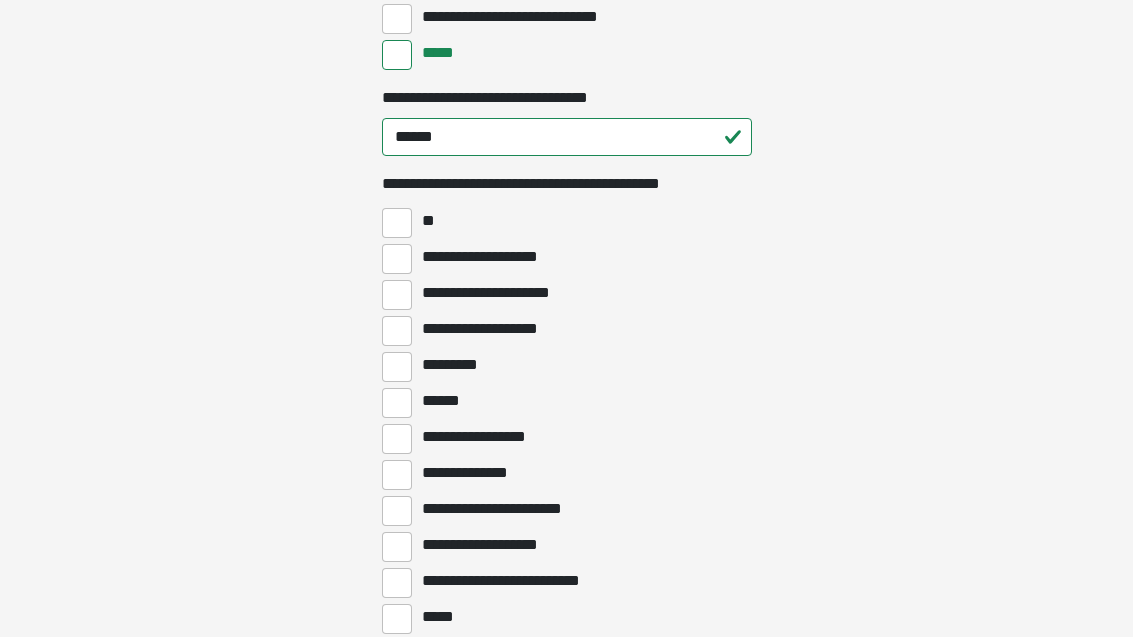 click on "**********" at bounding box center [397, 259] 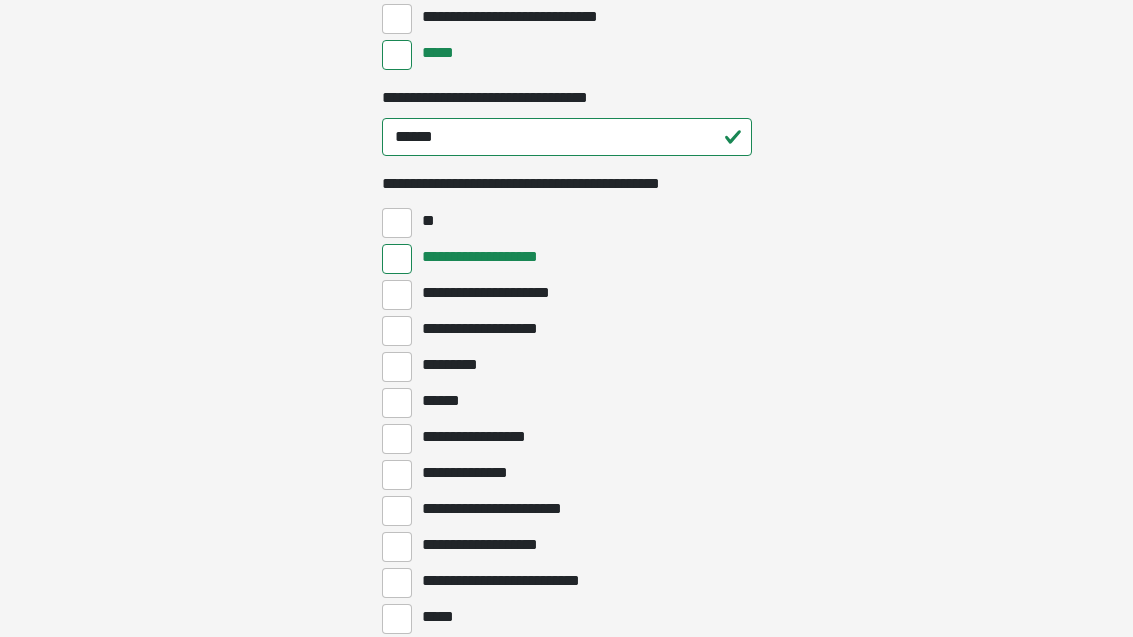 click on "**********" at bounding box center (397, 259) 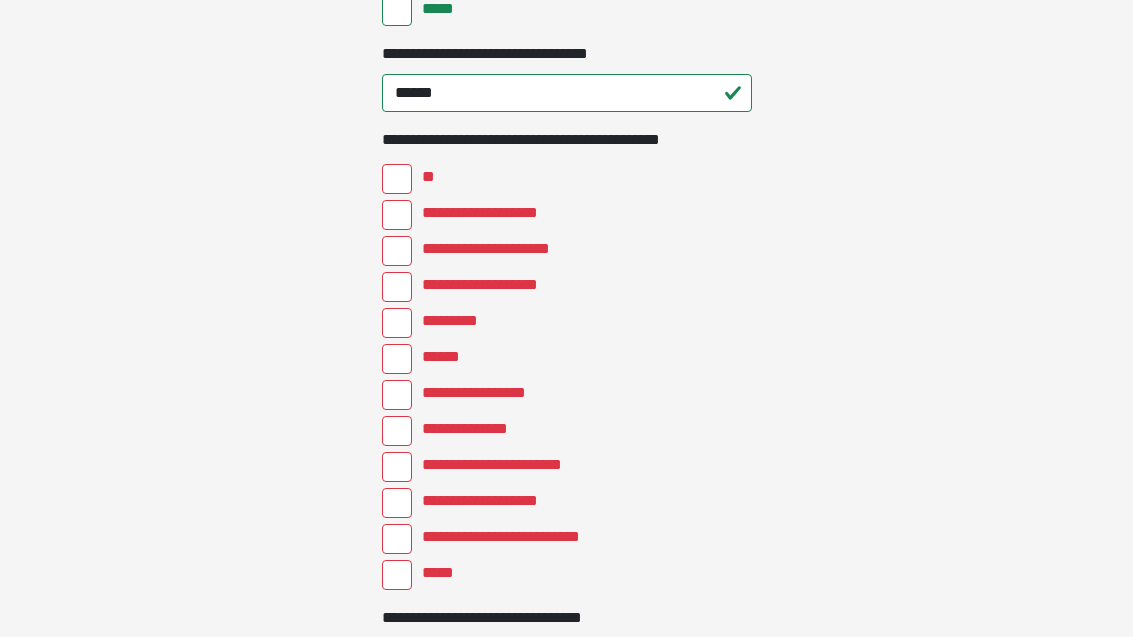 scroll, scrollTop: 3611, scrollLeft: 0, axis: vertical 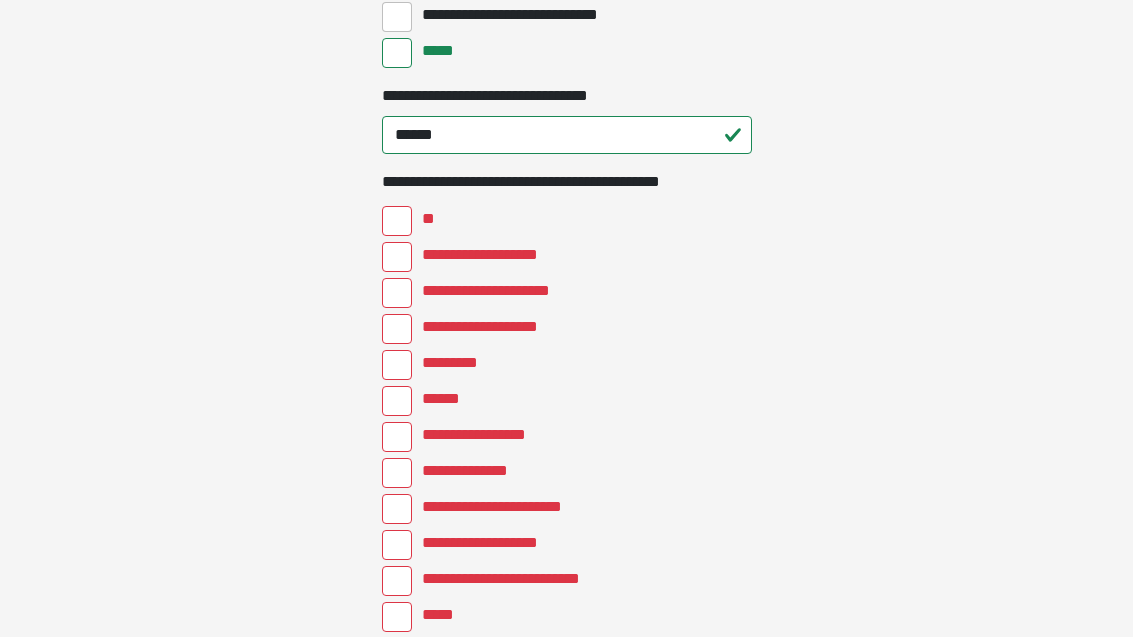 click on "**********" at bounding box center (397, 257) 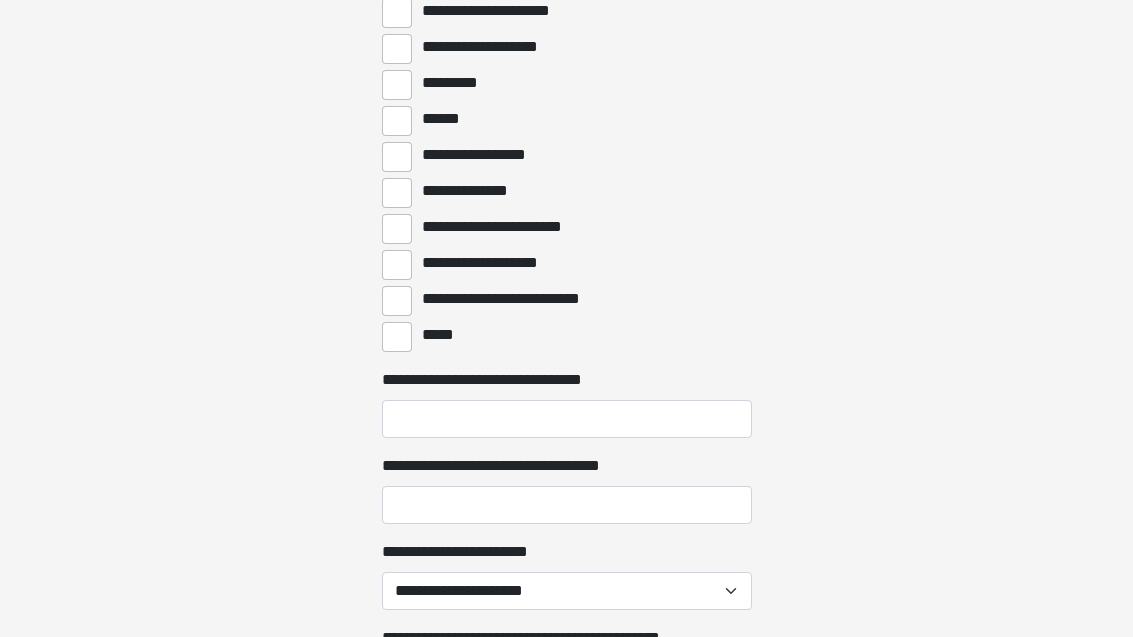 scroll, scrollTop: 3907, scrollLeft: 0, axis: vertical 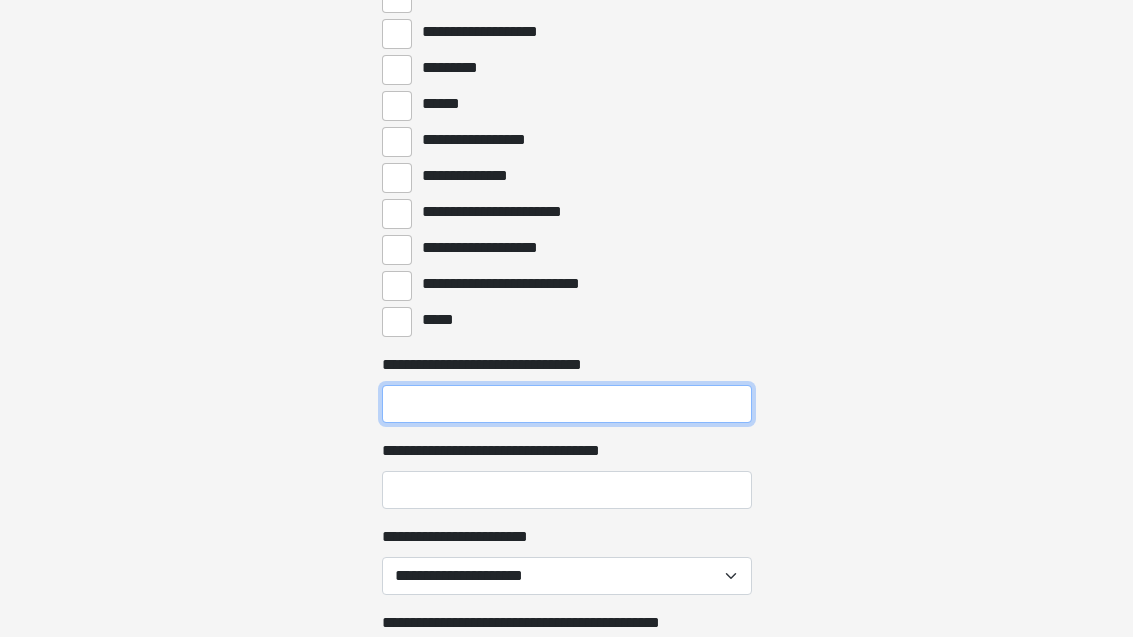 click on "**********" at bounding box center (567, 404) 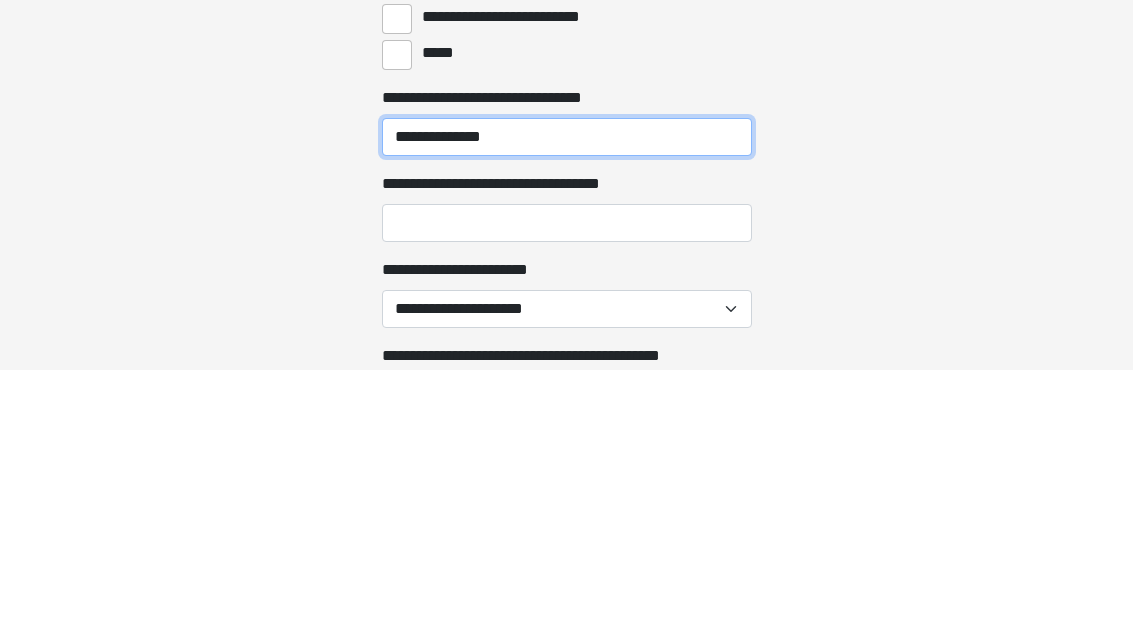type on "**********" 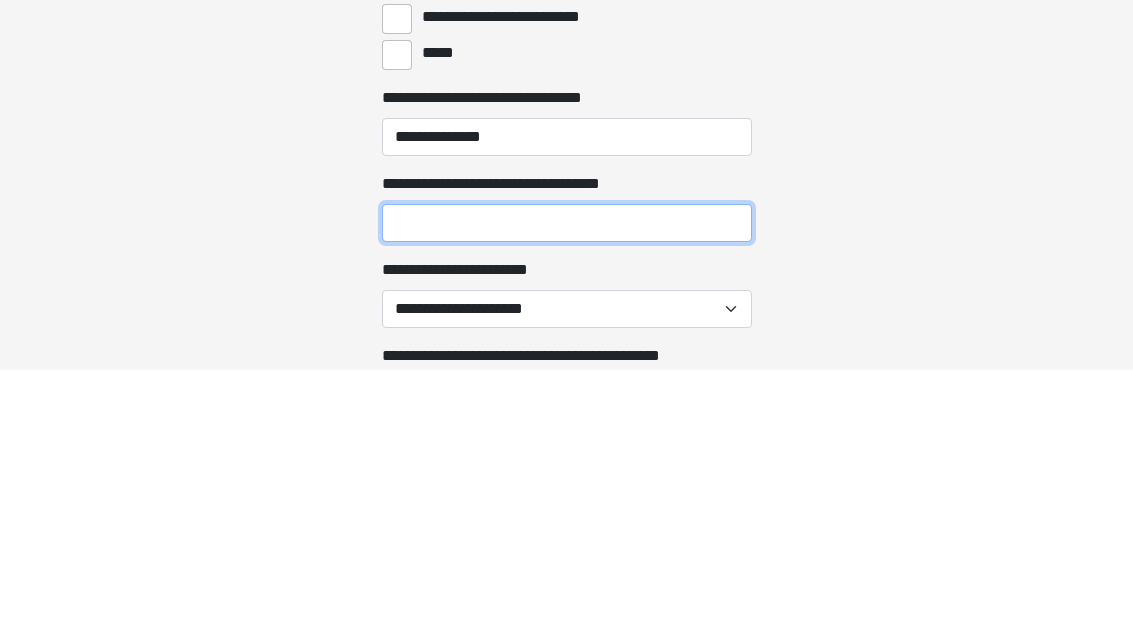 click on "**********" at bounding box center [567, 490] 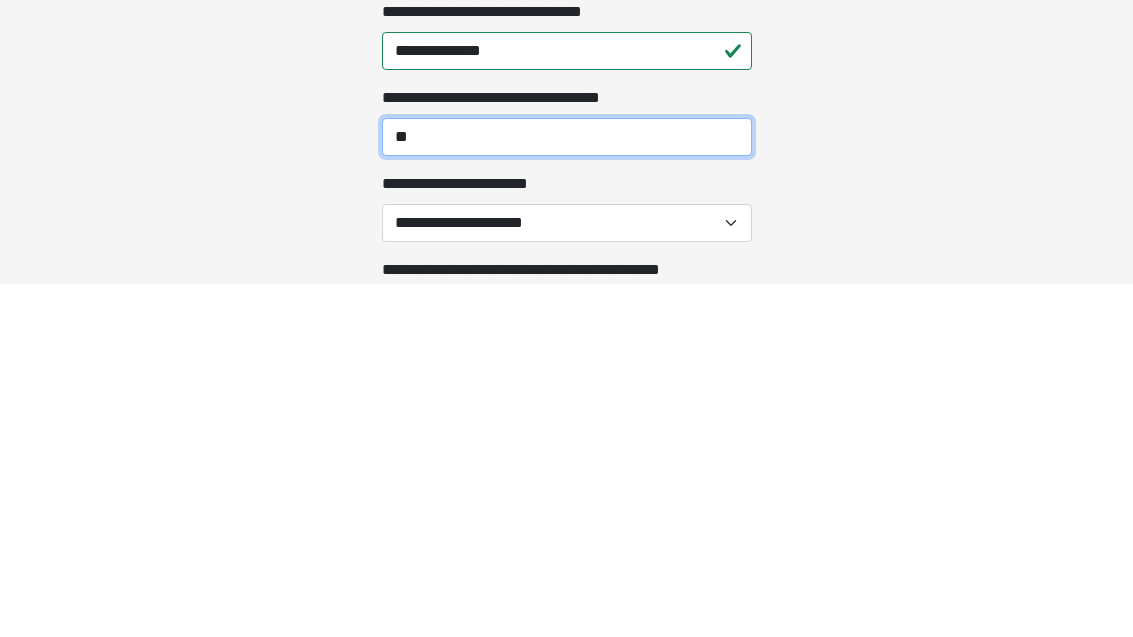 type on "**" 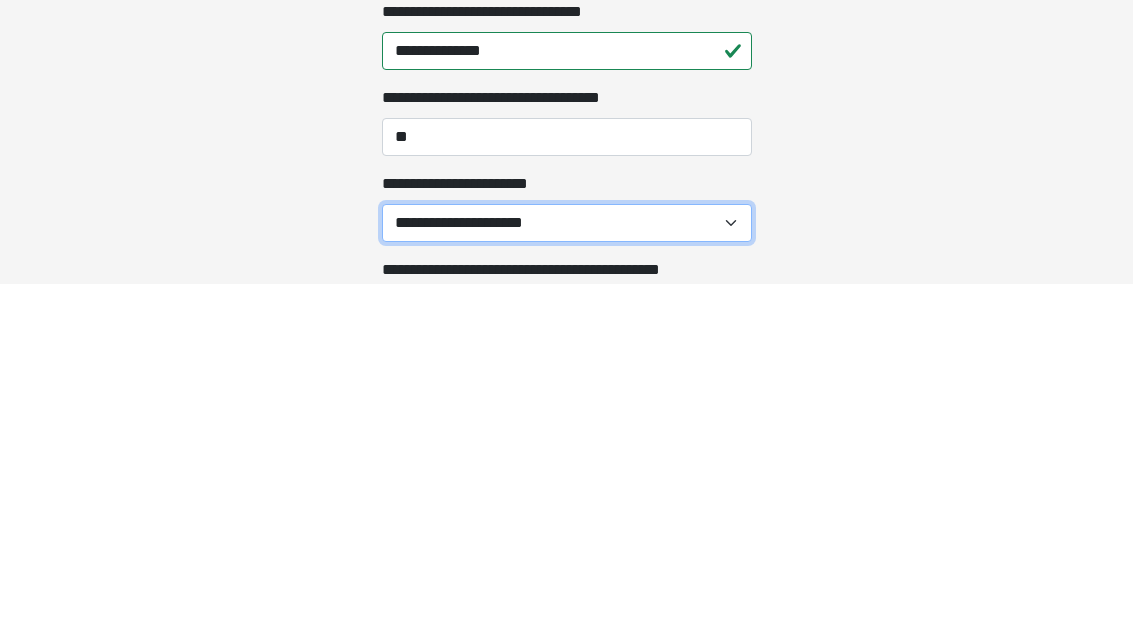 click on "**********" at bounding box center (567, 576) 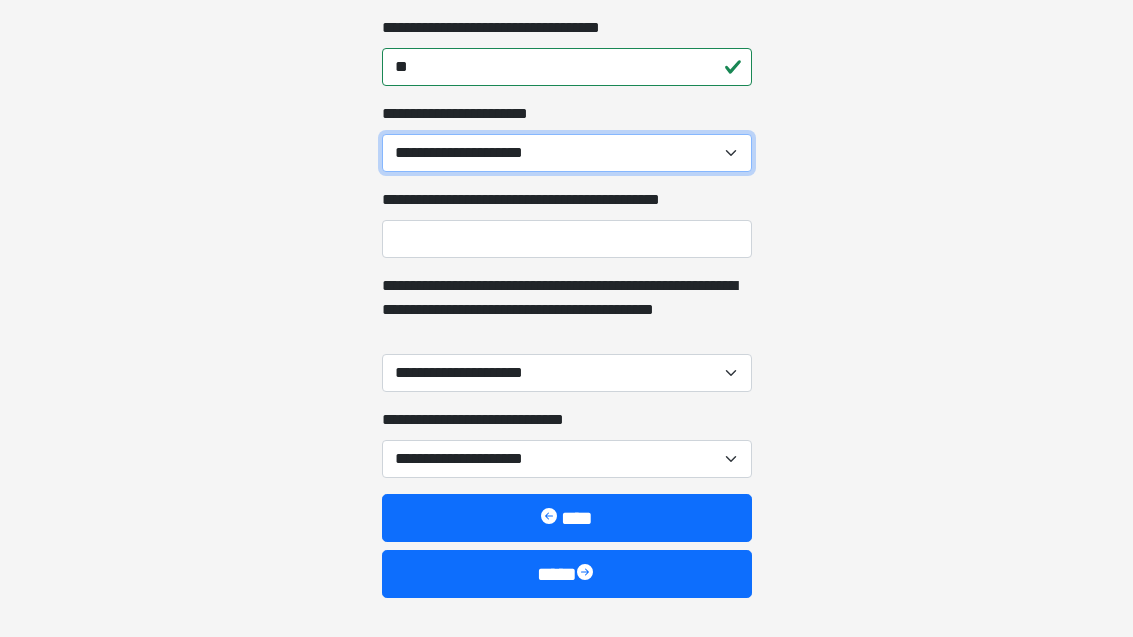 select on "**" 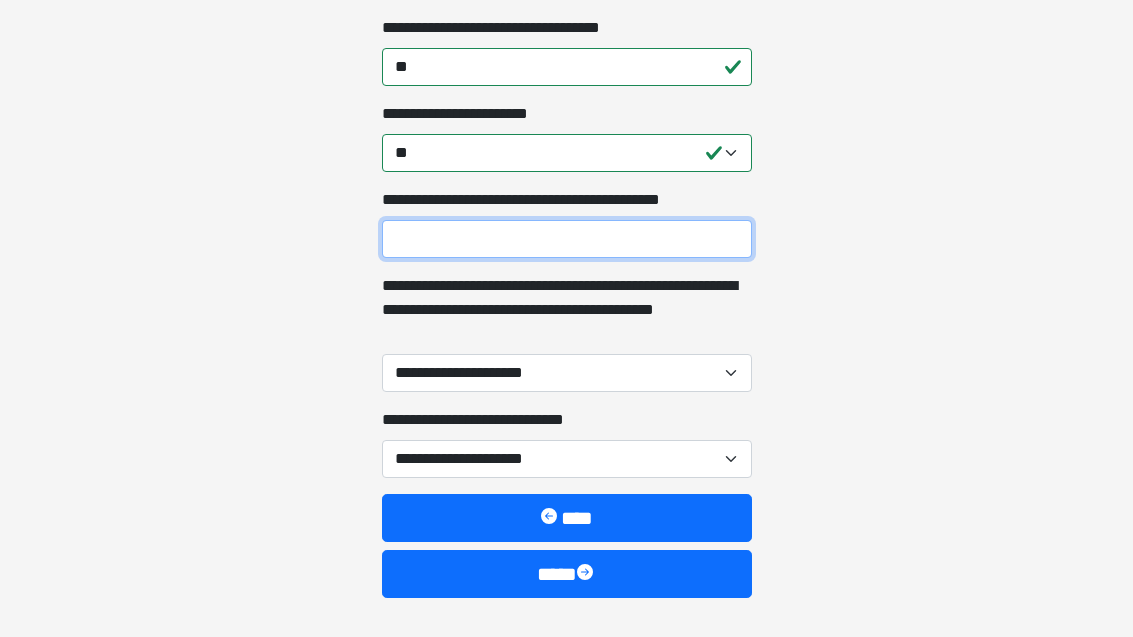 click on "**********" at bounding box center [567, 239] 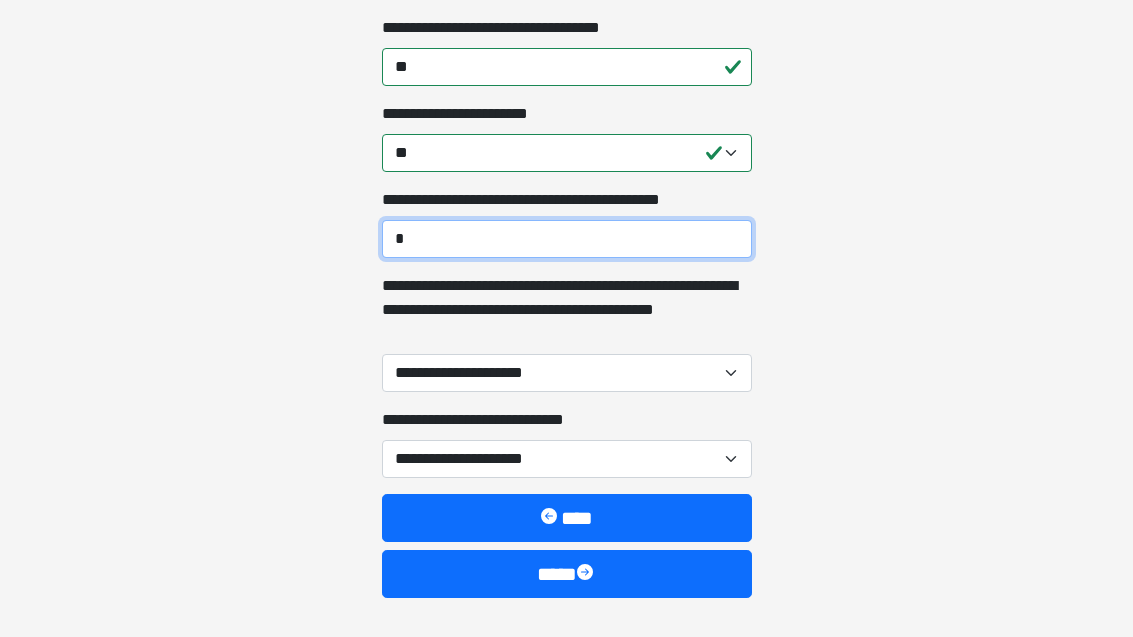 type on "*" 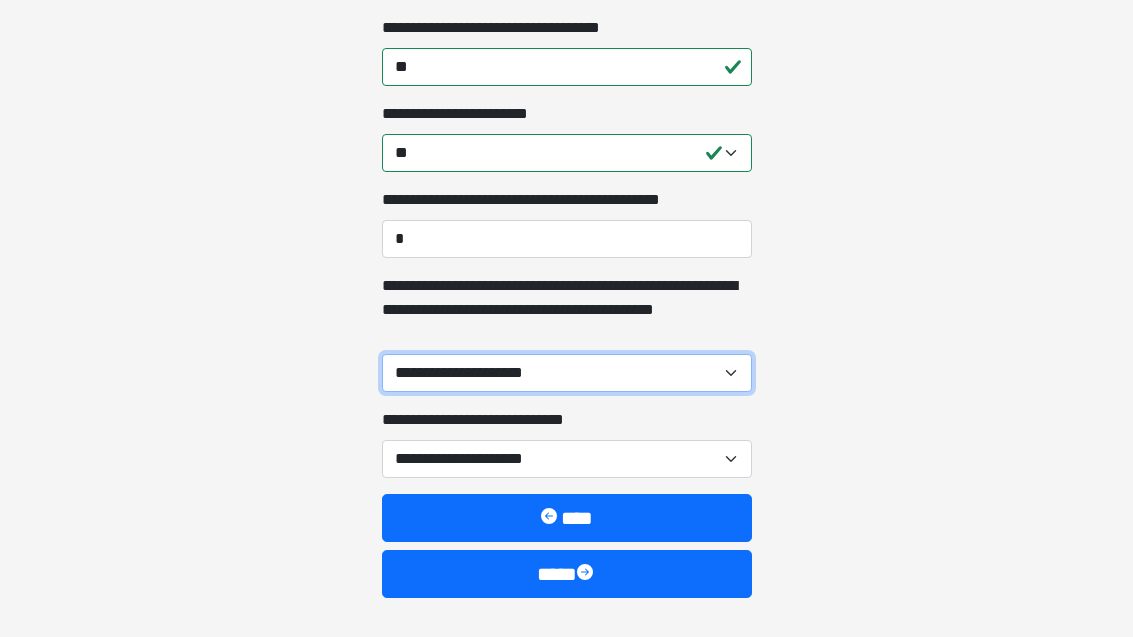 click on "**********" at bounding box center (567, 373) 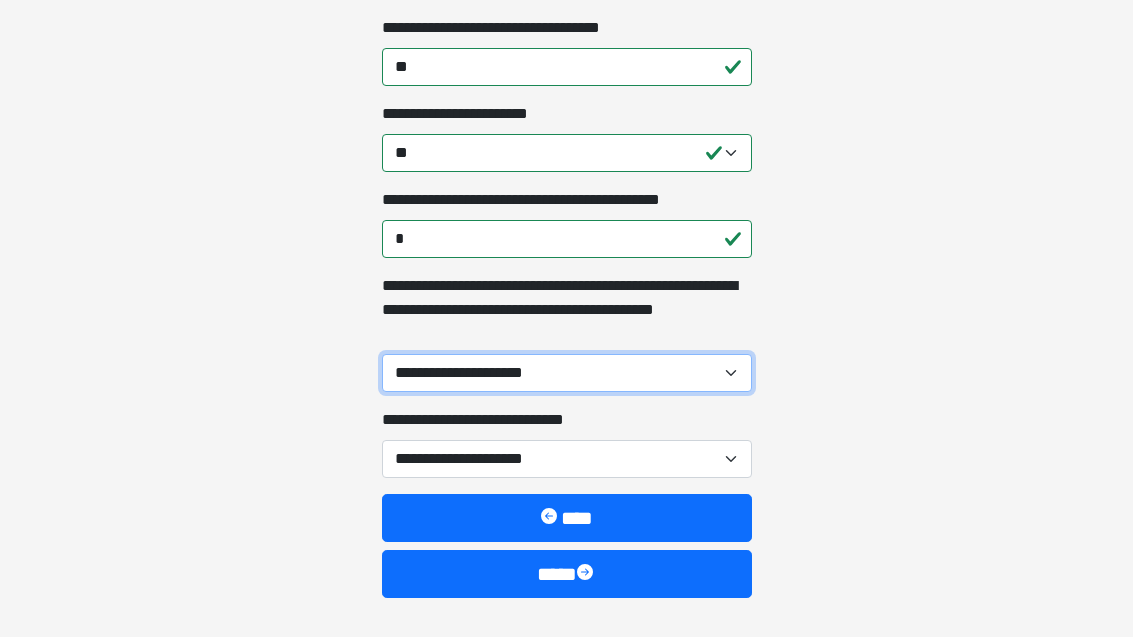 select on "**" 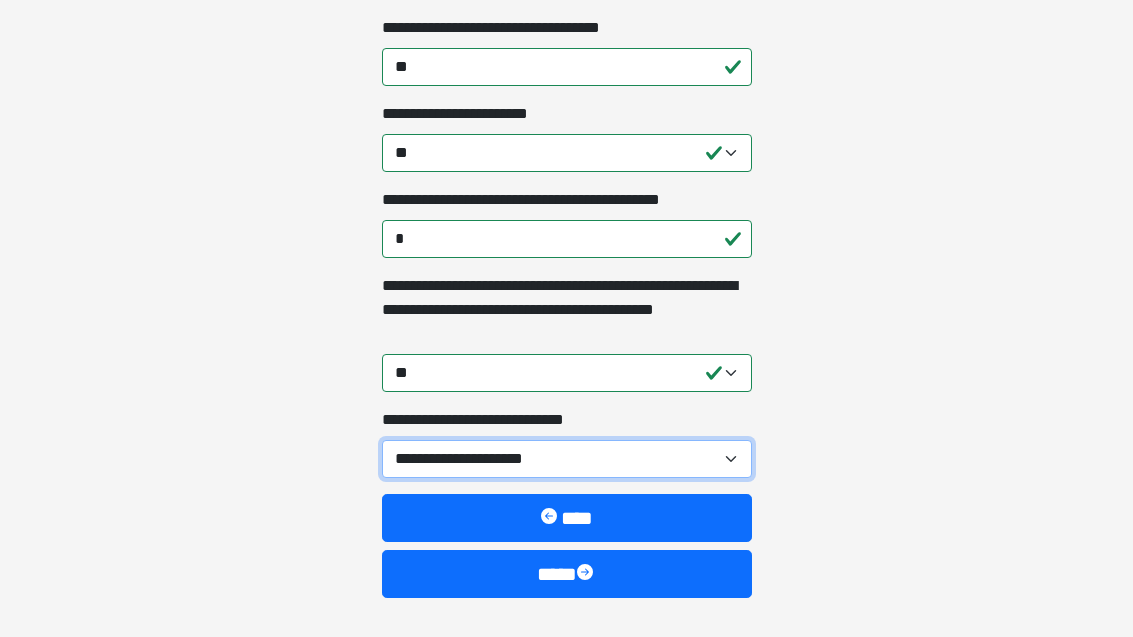 click on "**********" at bounding box center (567, 459) 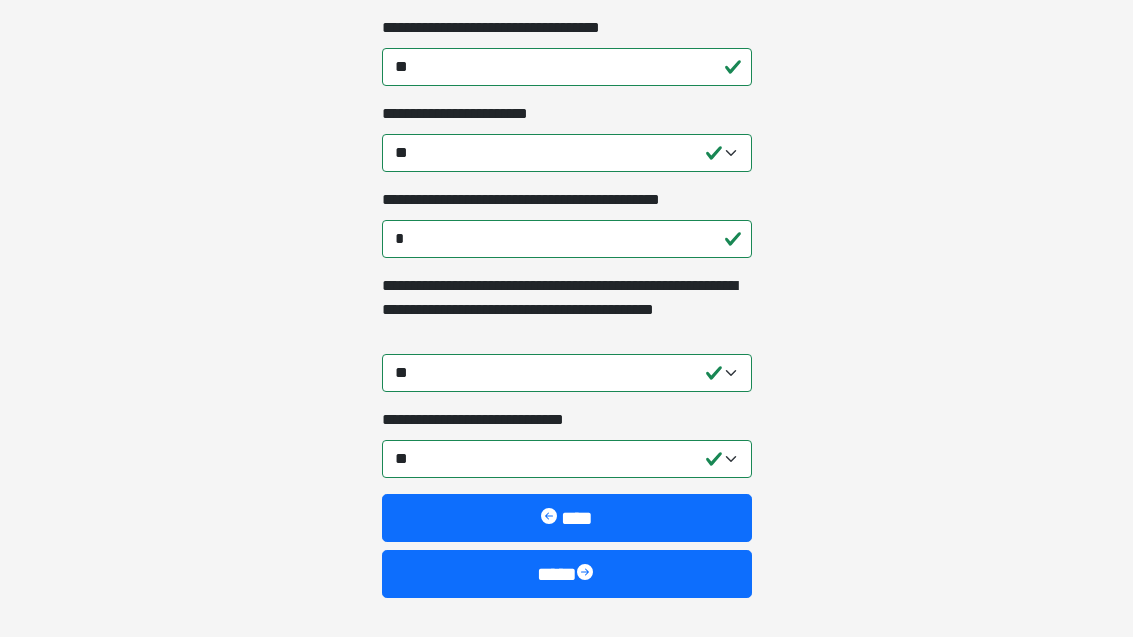 click on "****" at bounding box center (567, 574) 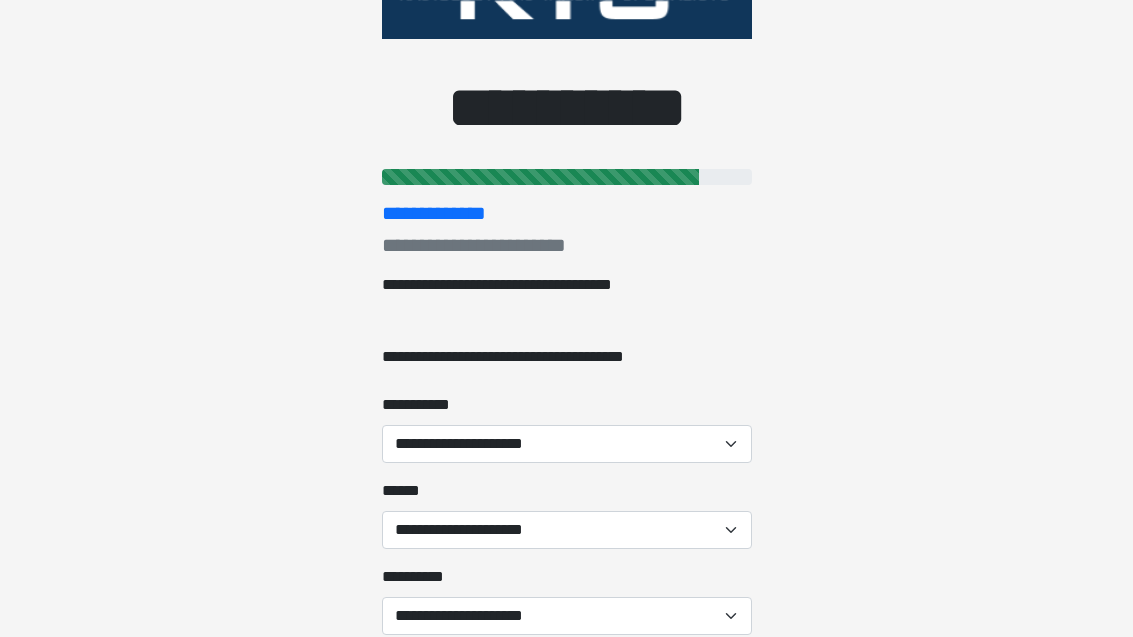 scroll, scrollTop: 206, scrollLeft: 0, axis: vertical 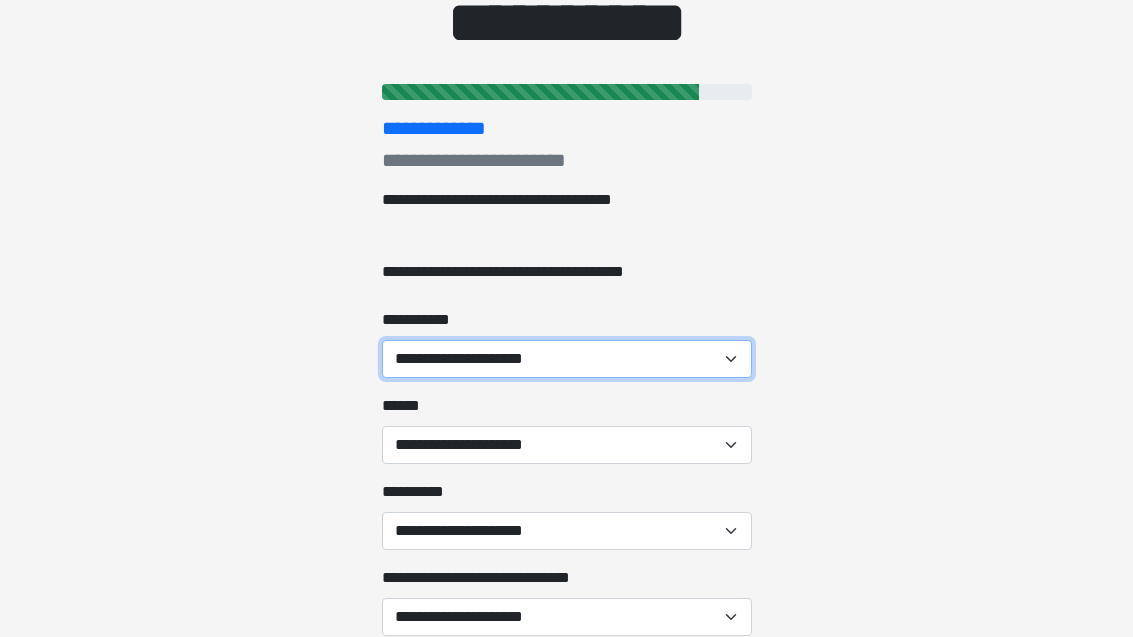 click on "[FIRST] [LAST] [PHONE]" at bounding box center (567, 359) 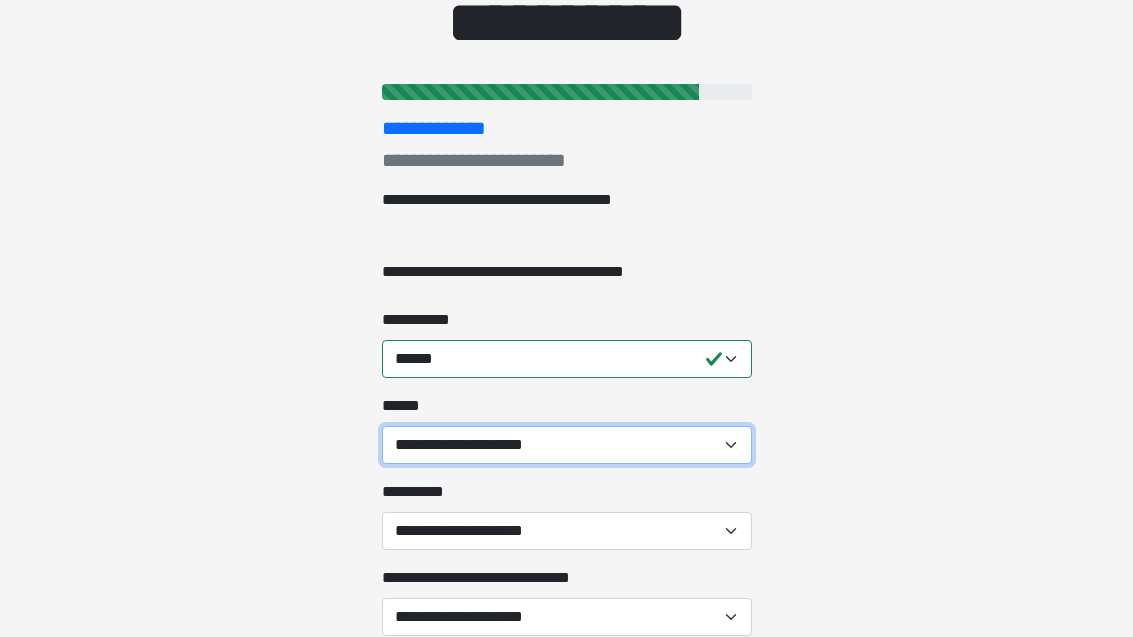 click on "[FIRST] [LAST] [MIDDLE] [ADDRESS] [CITY], [STATE] [ZIP]" at bounding box center (567, 445) 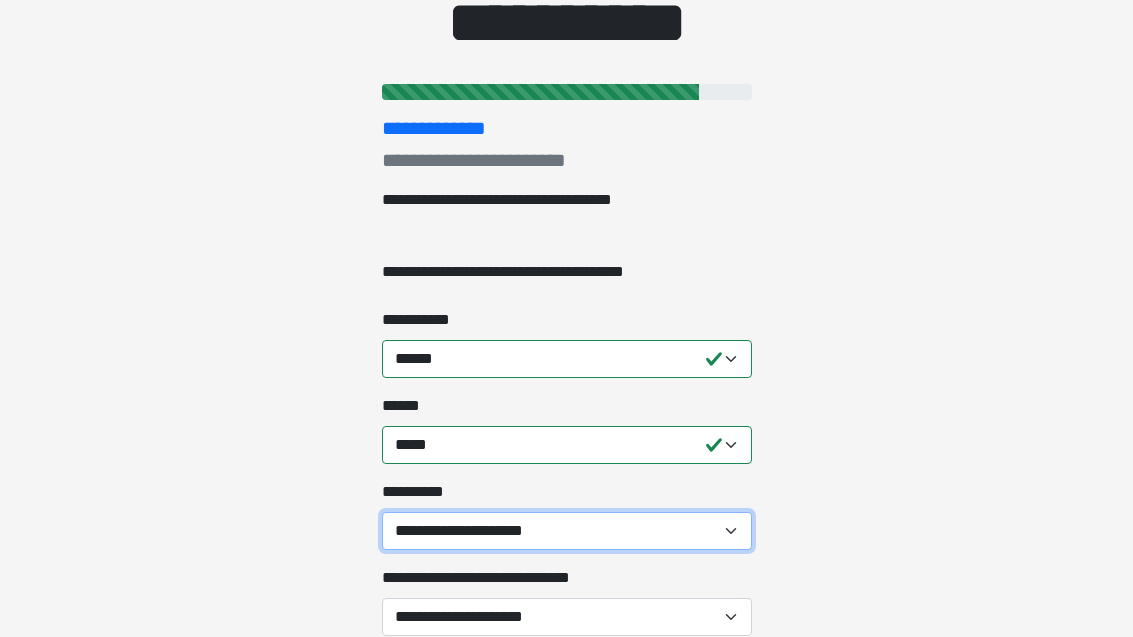 click on "[FIRST] [LAST] [MIDDLE] [PHONE] [EMAIL]" at bounding box center [567, 531] 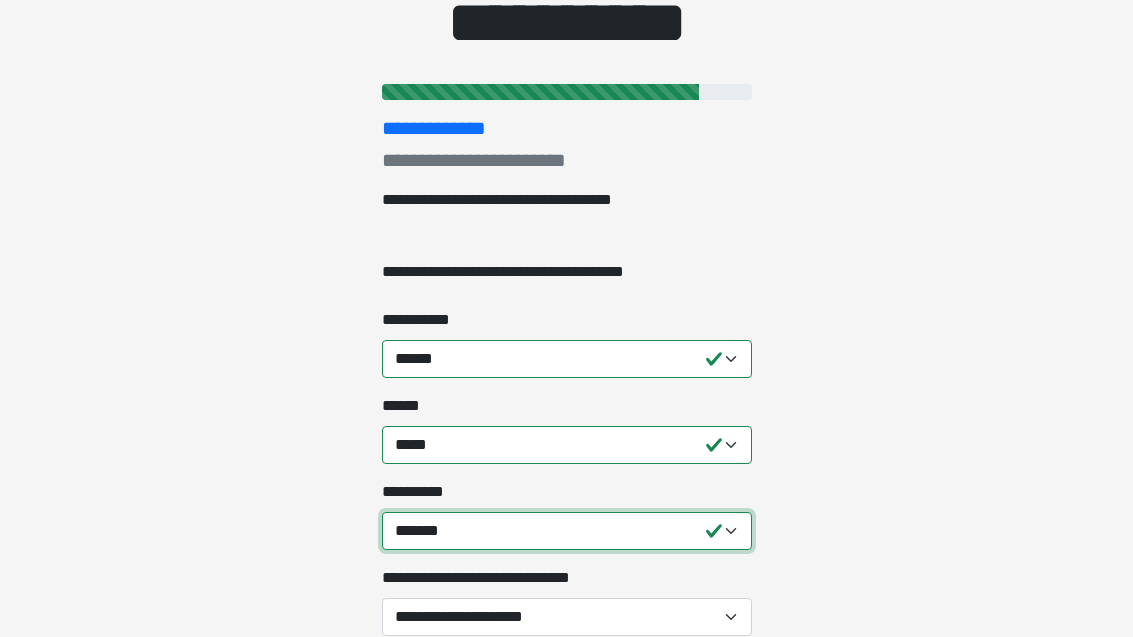 scroll, scrollTop: 214, scrollLeft: 0, axis: vertical 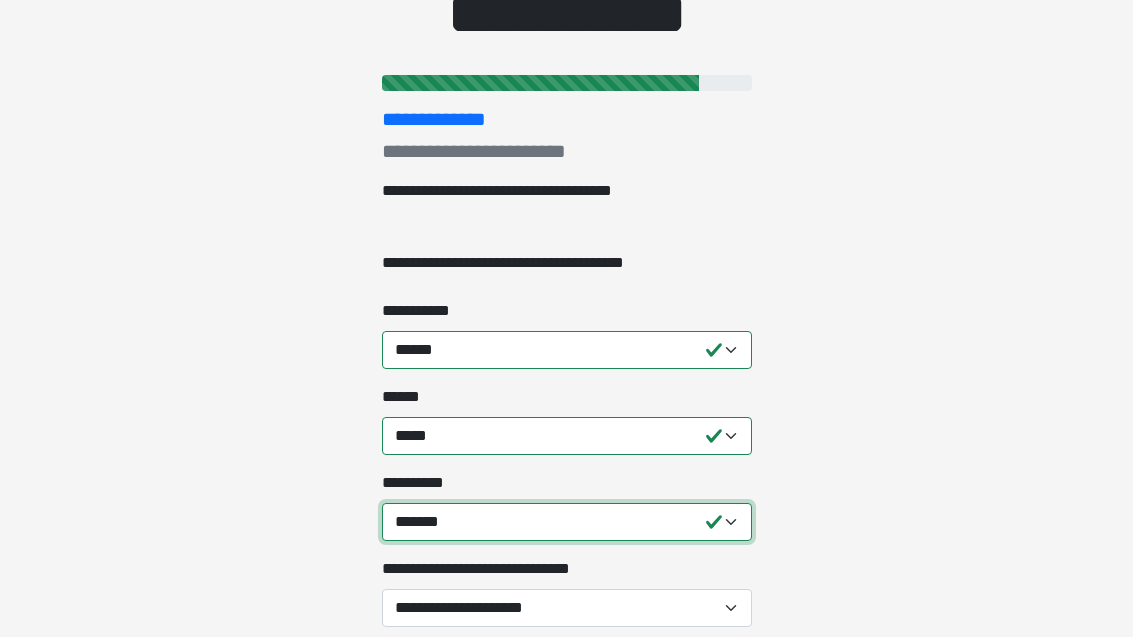 click on "[FIRST] [LAST] [MIDDLE] [PHONE] [EMAIL]" at bounding box center [567, 523] 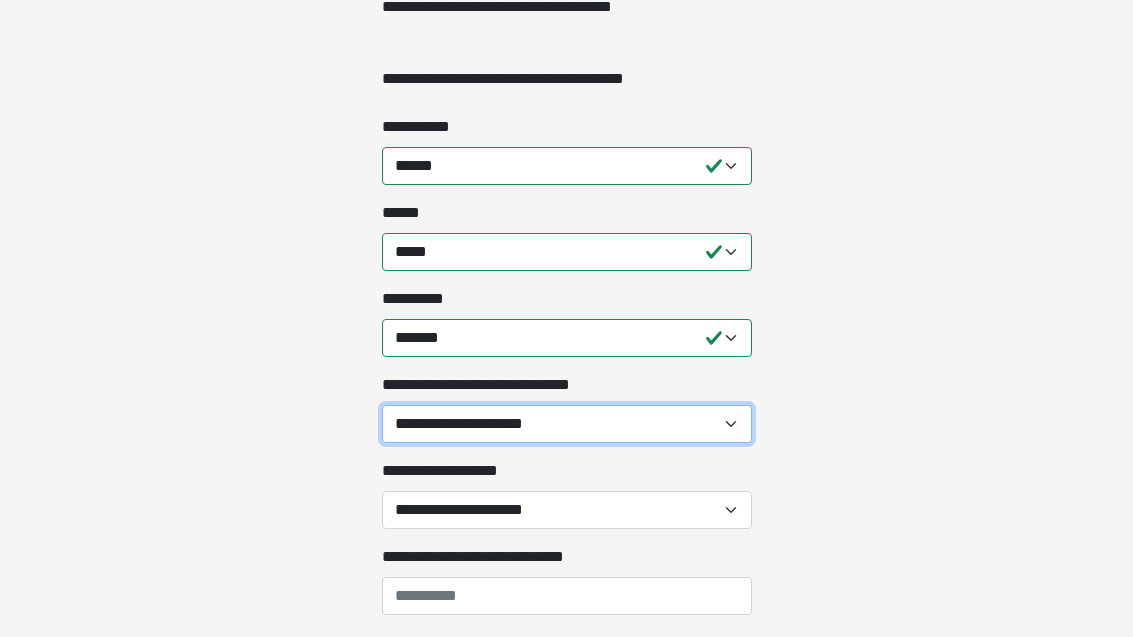 click on "**********" at bounding box center [567, 425] 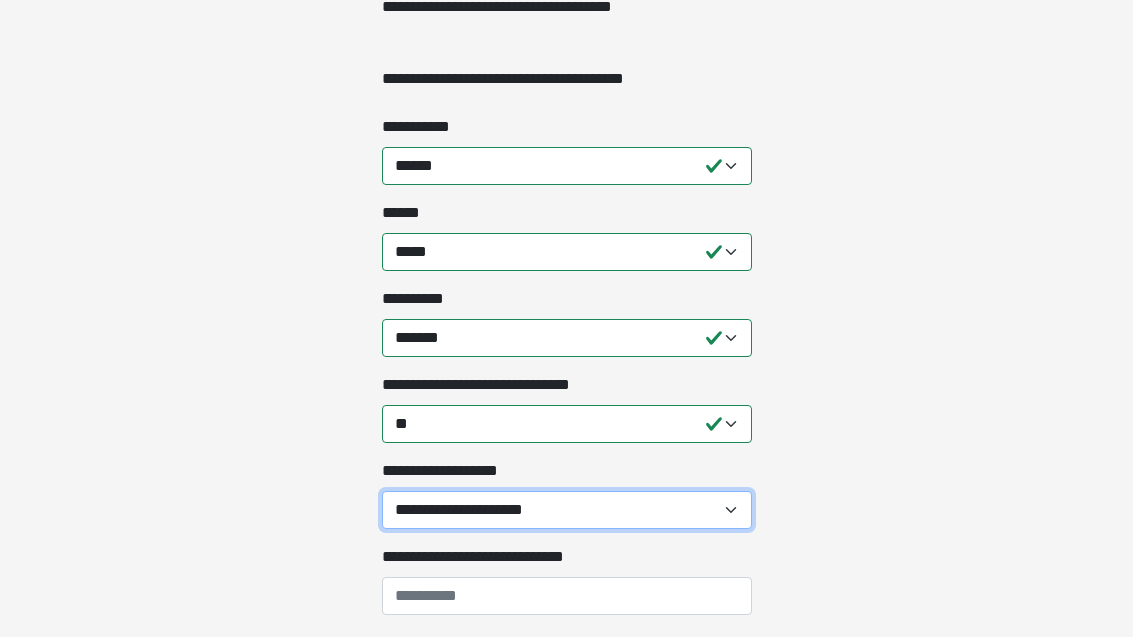 click on "**********" at bounding box center (567, 510) 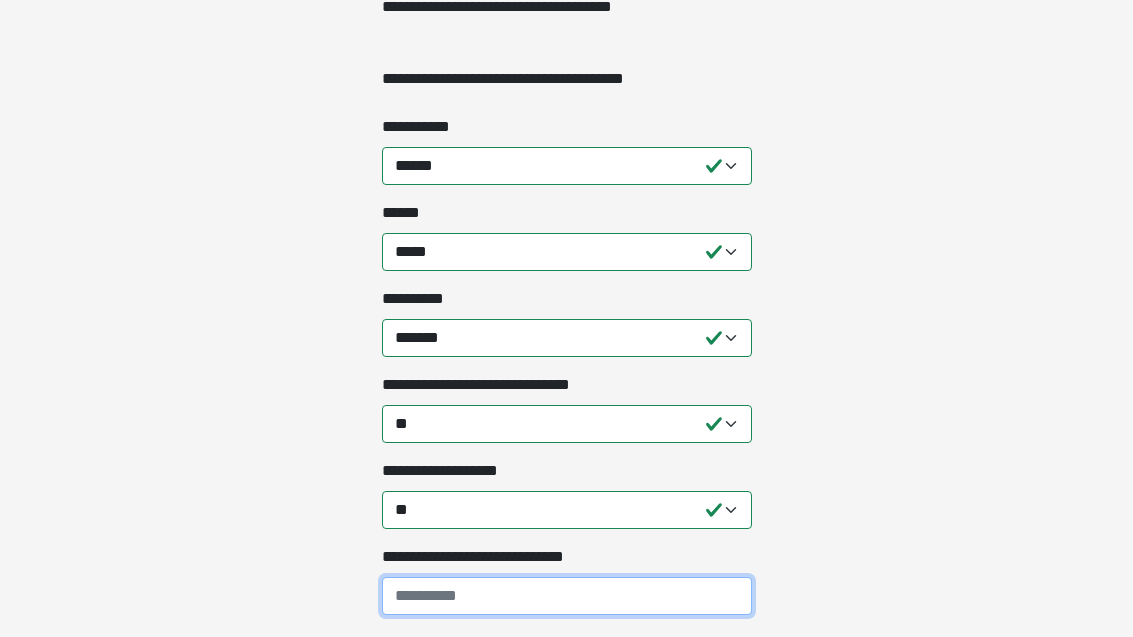 click on "**********" at bounding box center [567, 596] 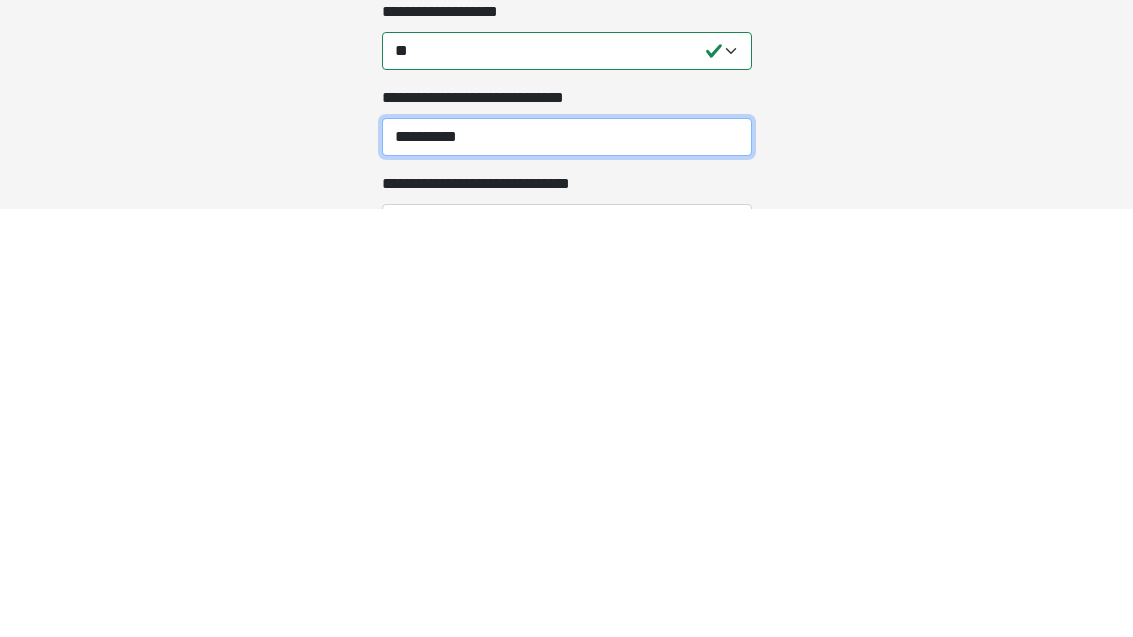 type on "**********" 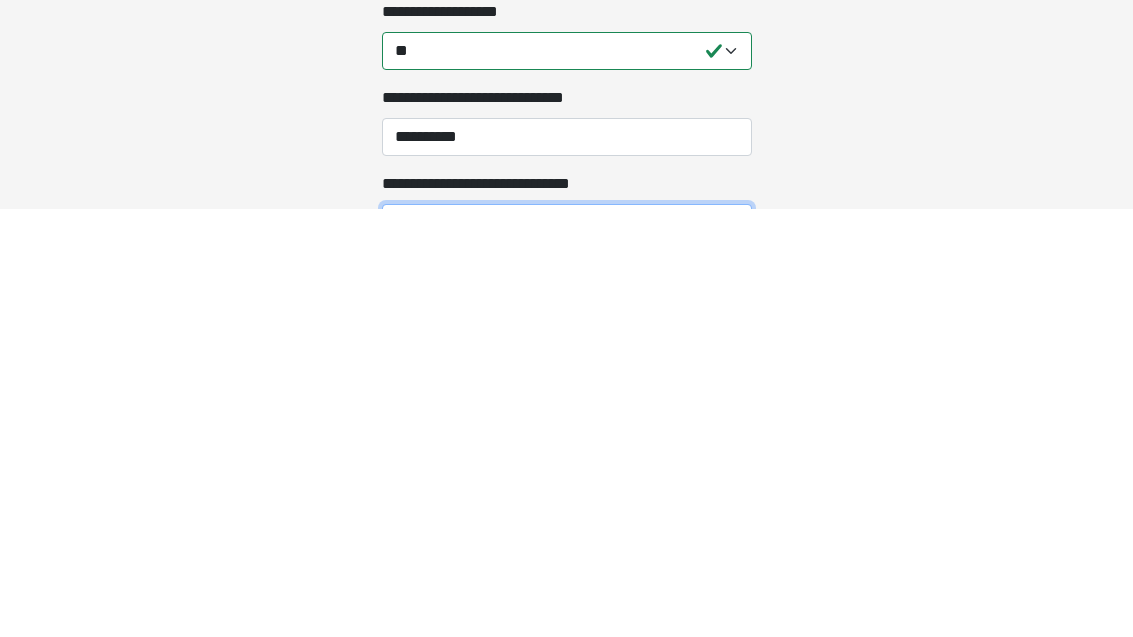click on "**********" at bounding box center (567, 651) 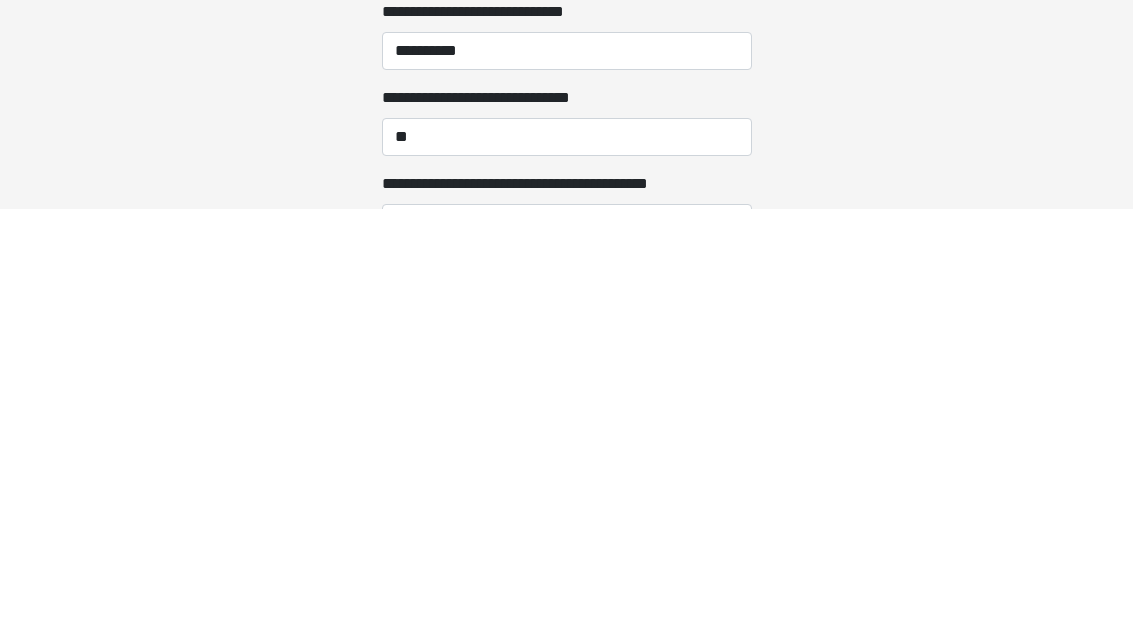 scroll, scrollTop: 944, scrollLeft: 0, axis: vertical 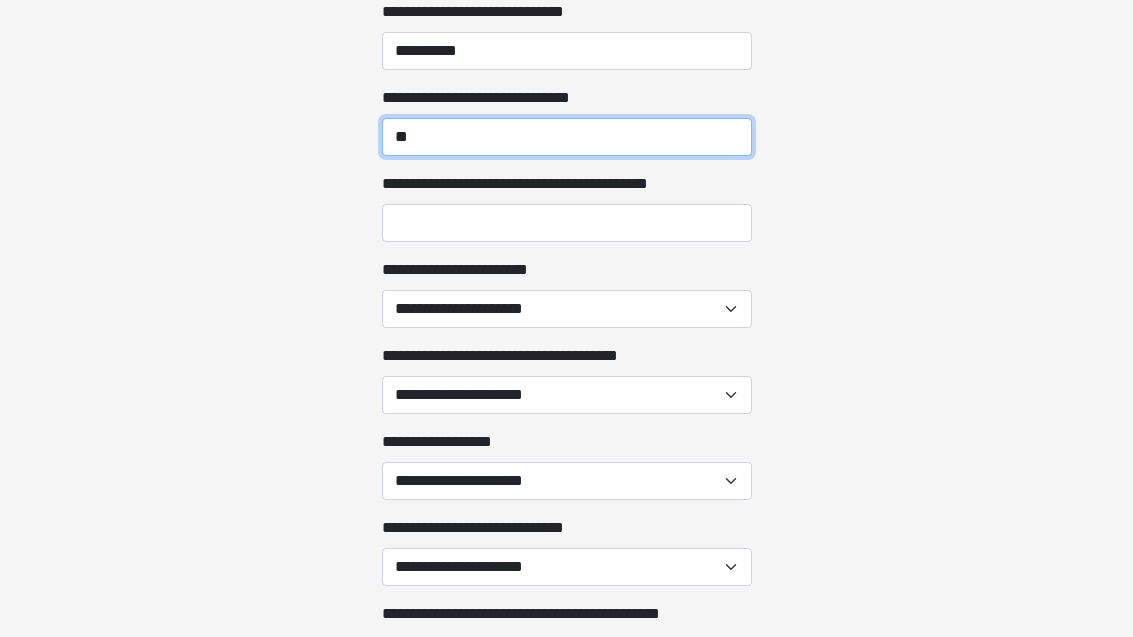 type on "**" 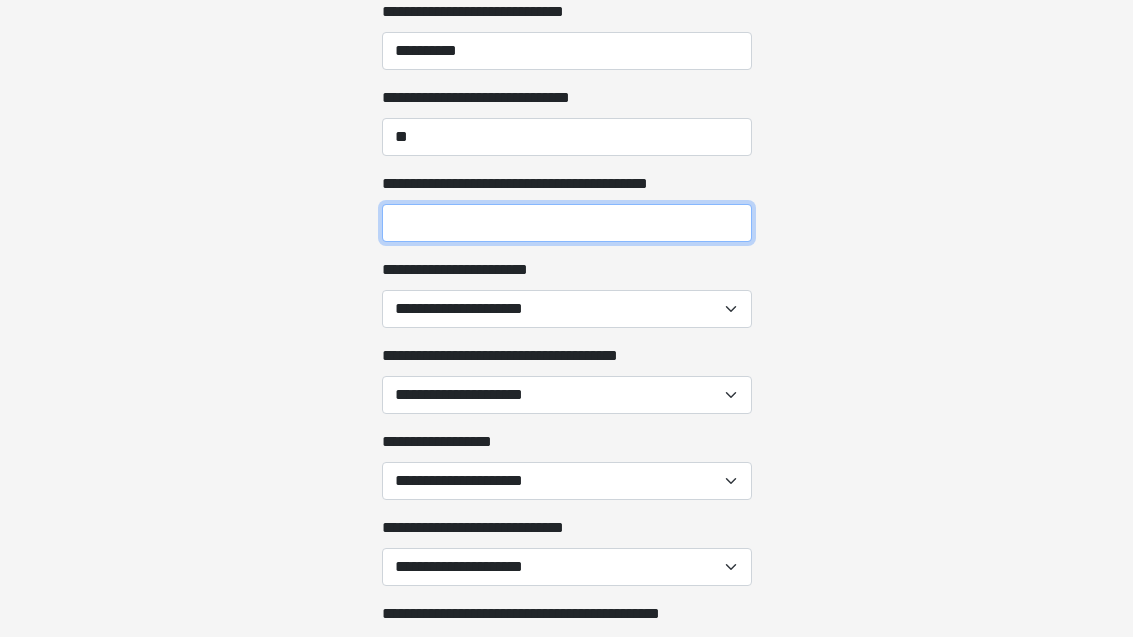 click on "**********" at bounding box center (567, 223) 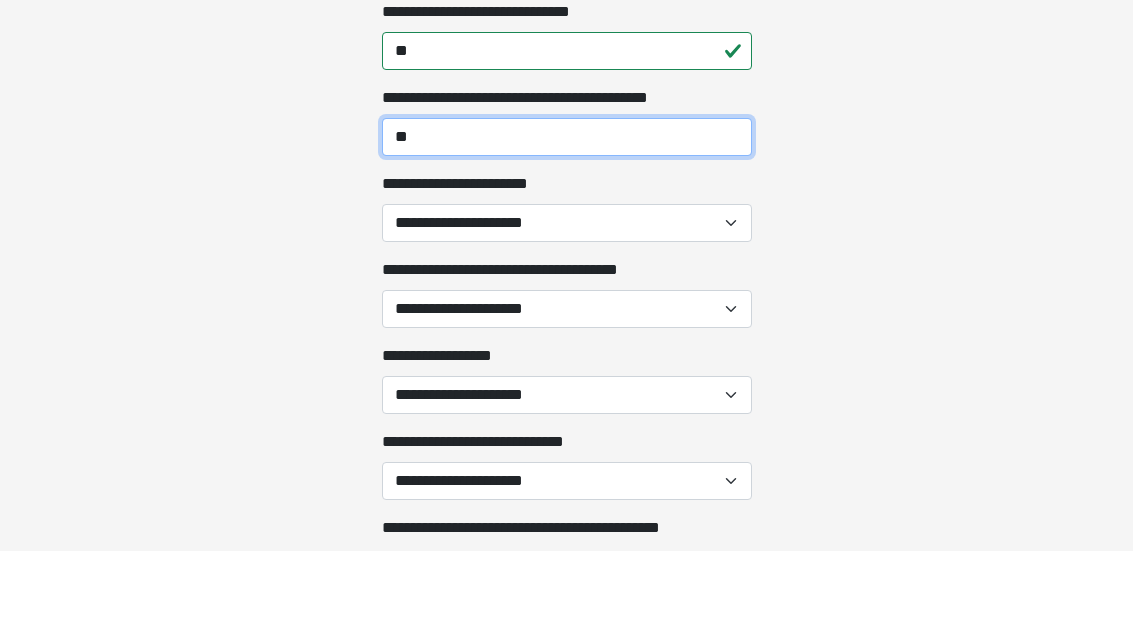 type on "**" 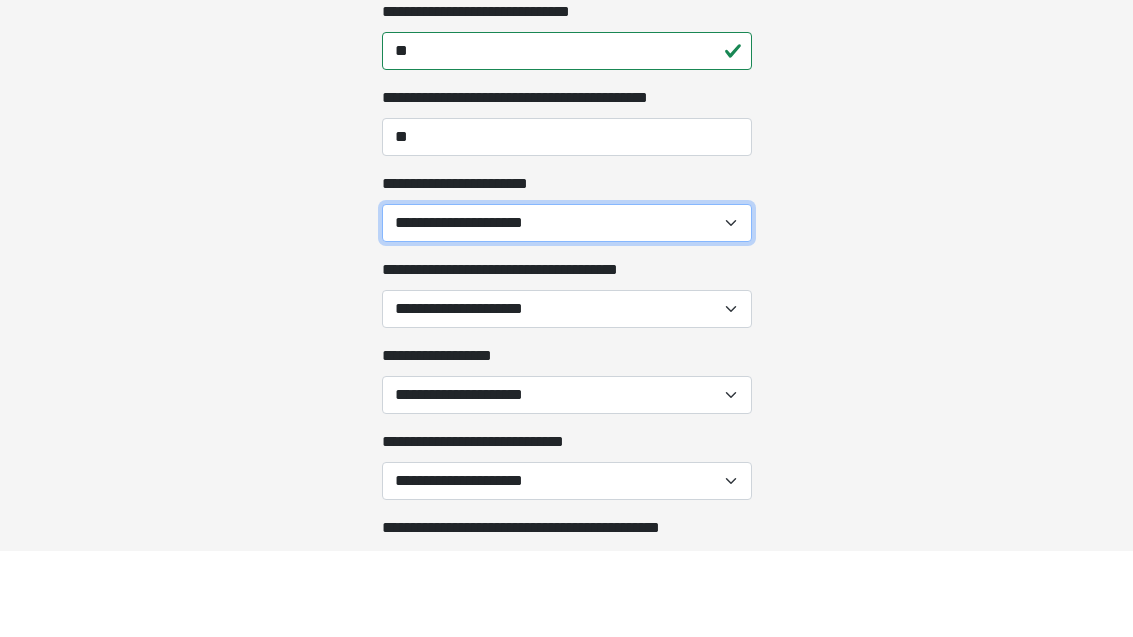 click on "[FIRST] [LAST] [MIDDLE] [ADDRESS] [CITY], [STATE] [ZIP]" at bounding box center (567, 309) 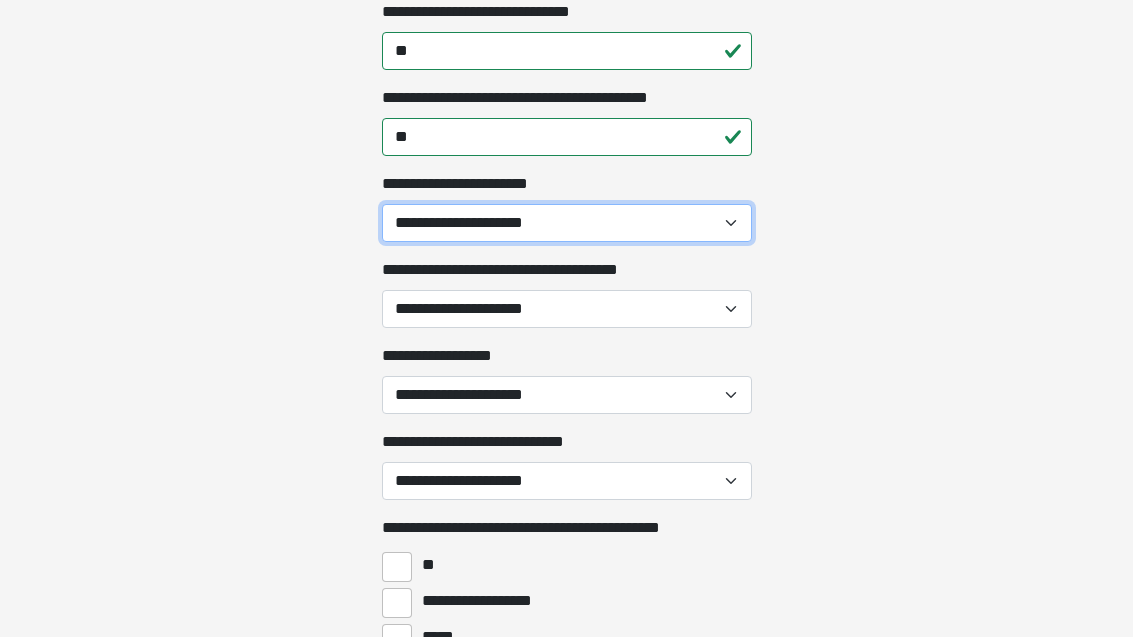 select on "*" 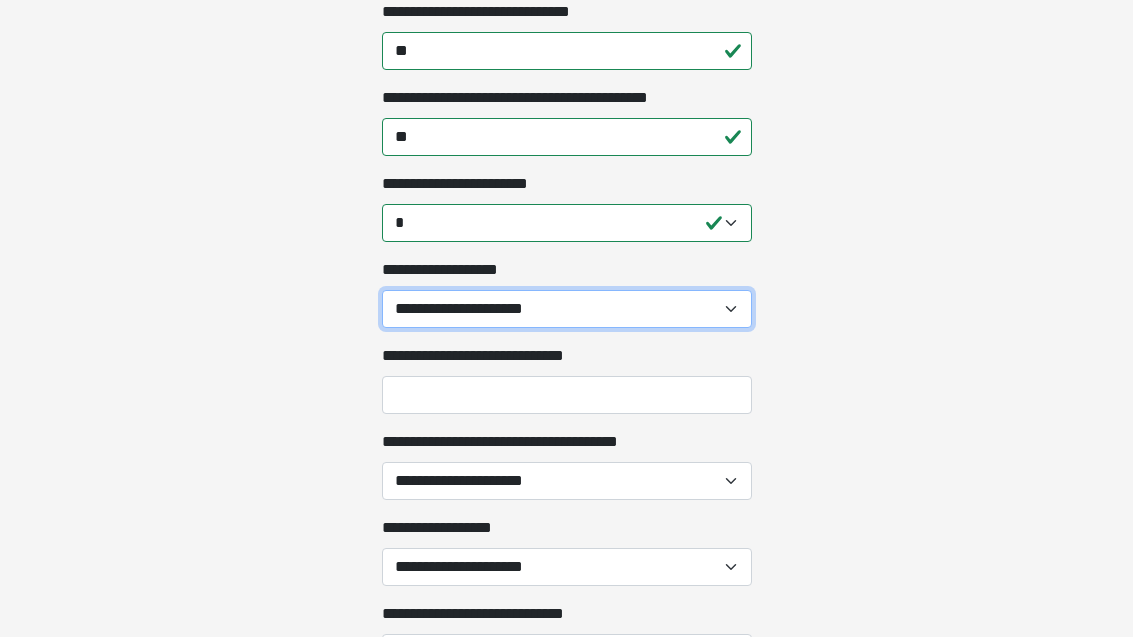 click on "[FIRST] [LAST] [MIDDLE] [ADDRESS] [CITY], [STATE] [ZIP]" at bounding box center [567, 309] 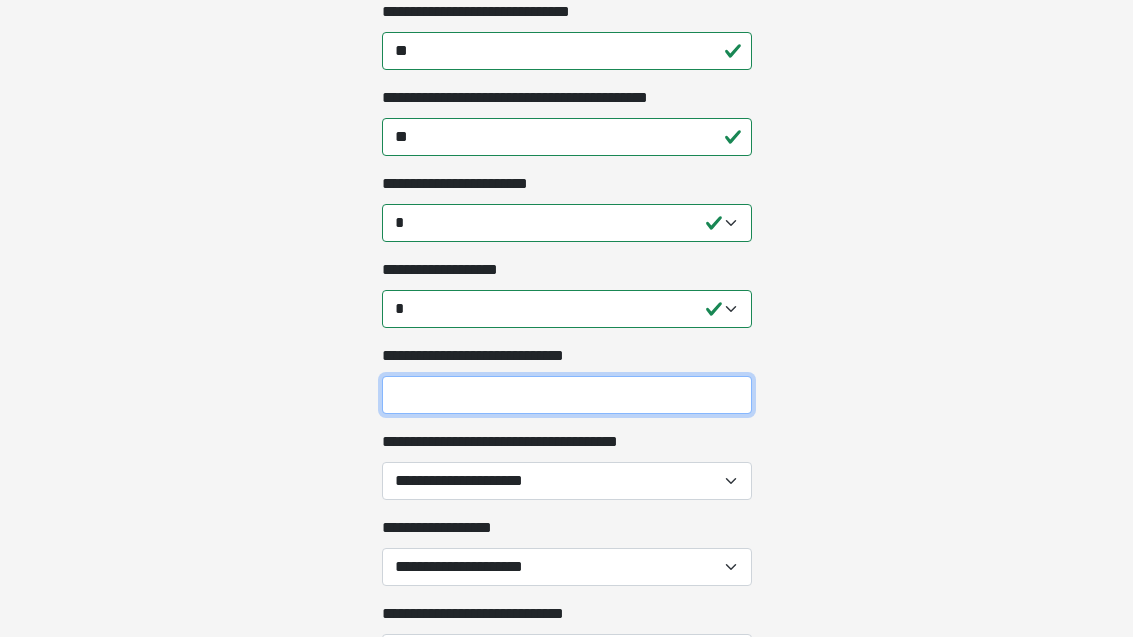 click on "**********" at bounding box center [567, 395] 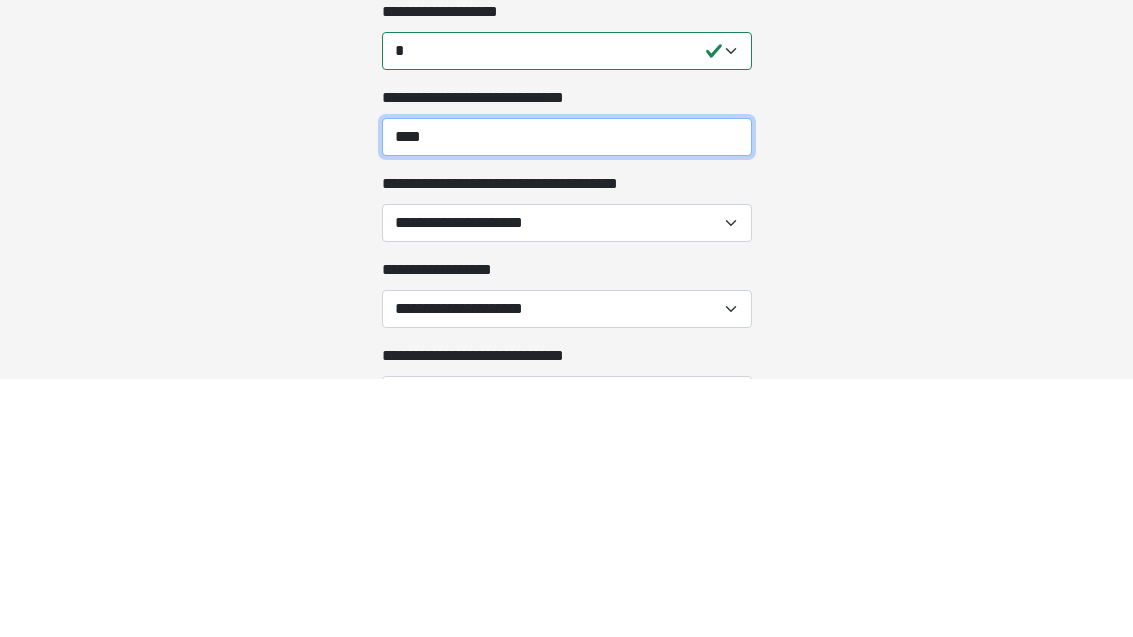 type on "****" 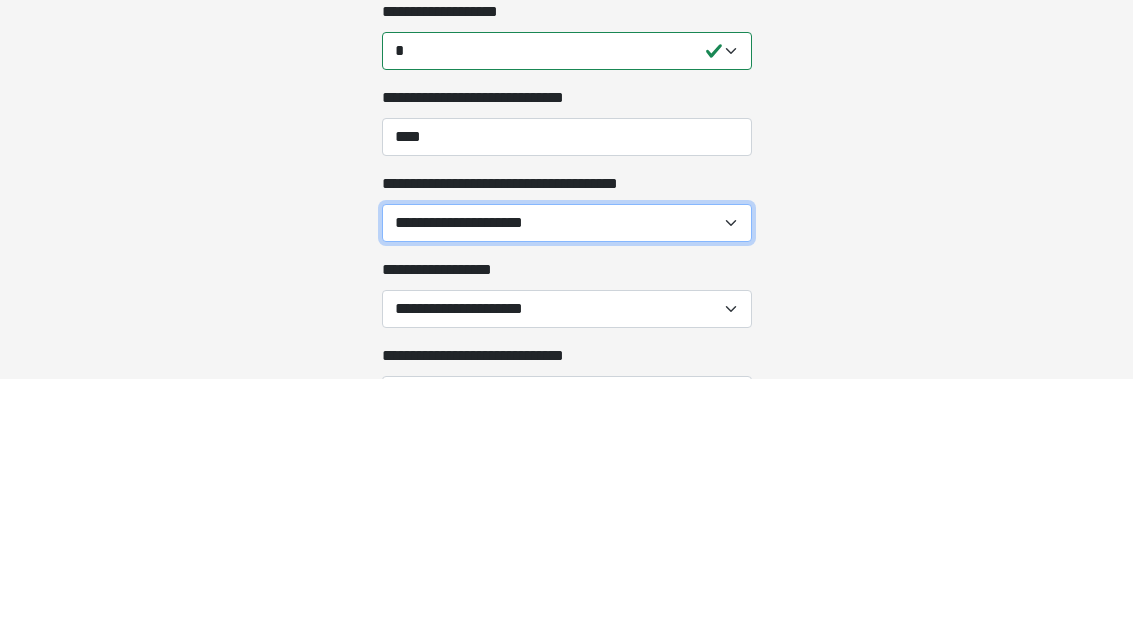 click on "**********" at bounding box center (567, 481) 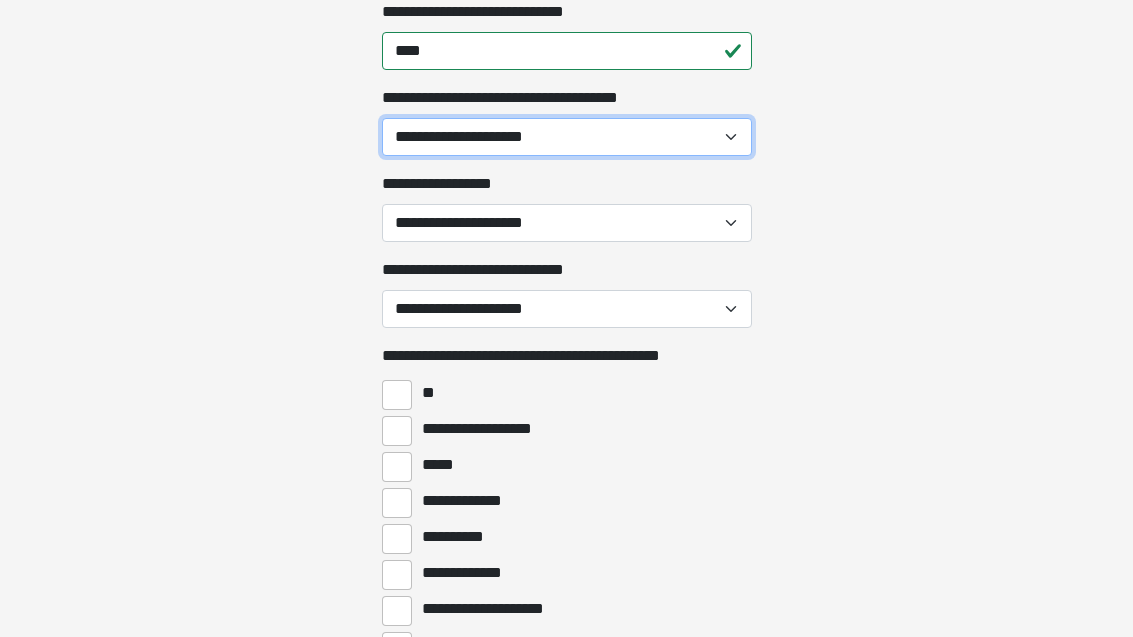 select on "**" 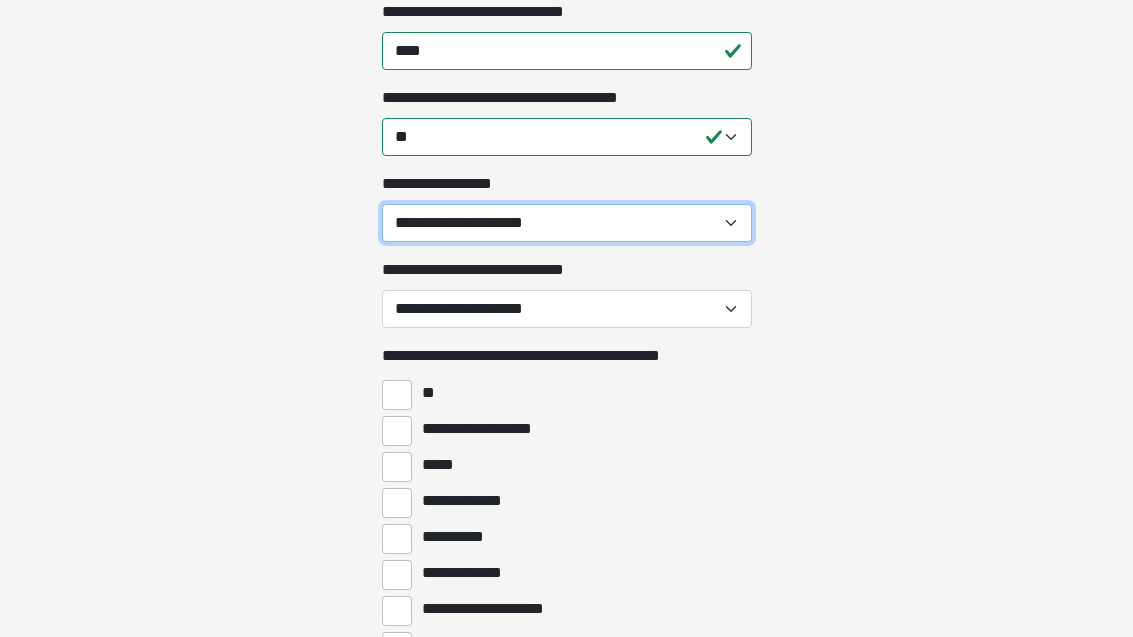 click on "[FIRST] [LAST] [MIDDLE] [ADDRESS] [CITY], [STATE]" at bounding box center (567, 223) 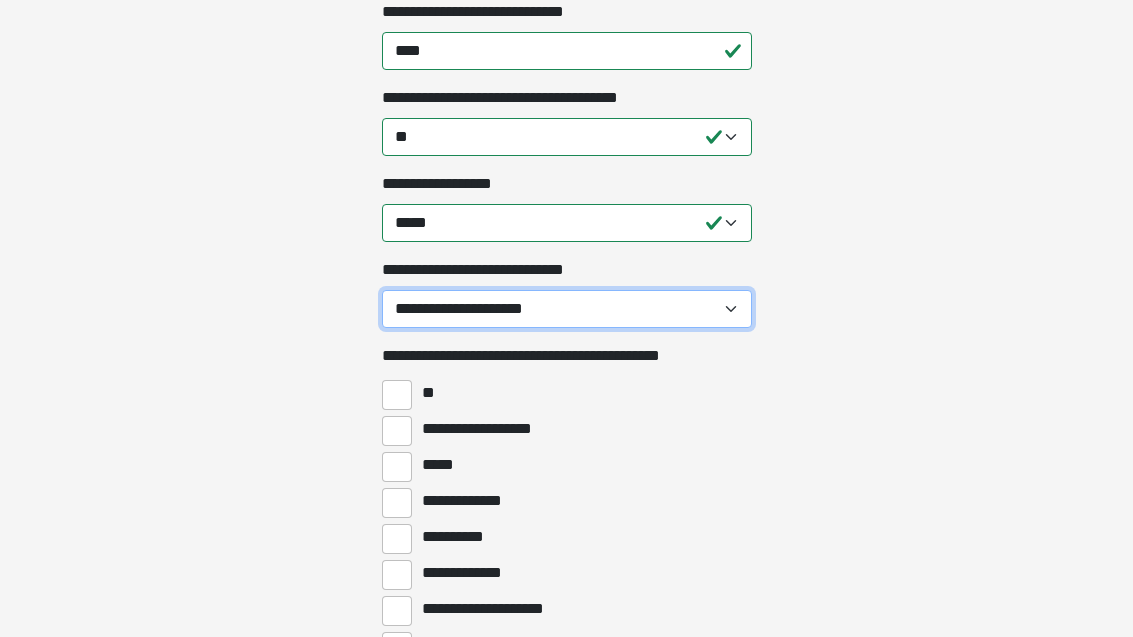 click on "**********" at bounding box center (567, 309) 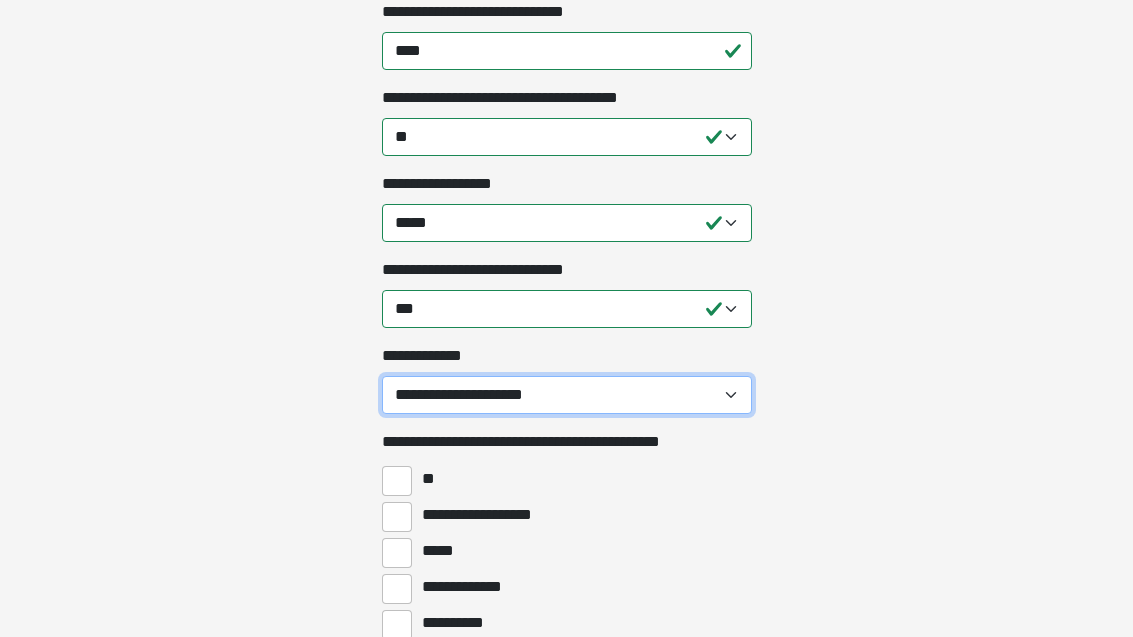 click on "[FIRST] [LAST] [ADDRESS] [CITY], [STATE] [ZIP]" at bounding box center (567, 395) 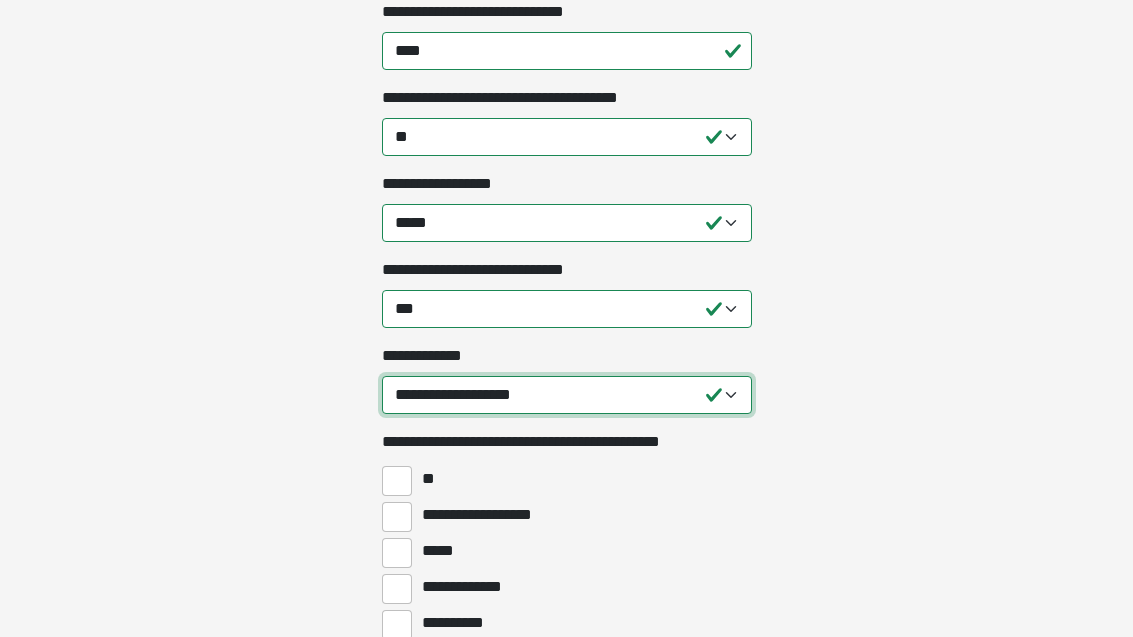 click on "[FIRST] [LAST] [ADDRESS] [CITY], [STATE] [ZIP]" at bounding box center (567, 395) 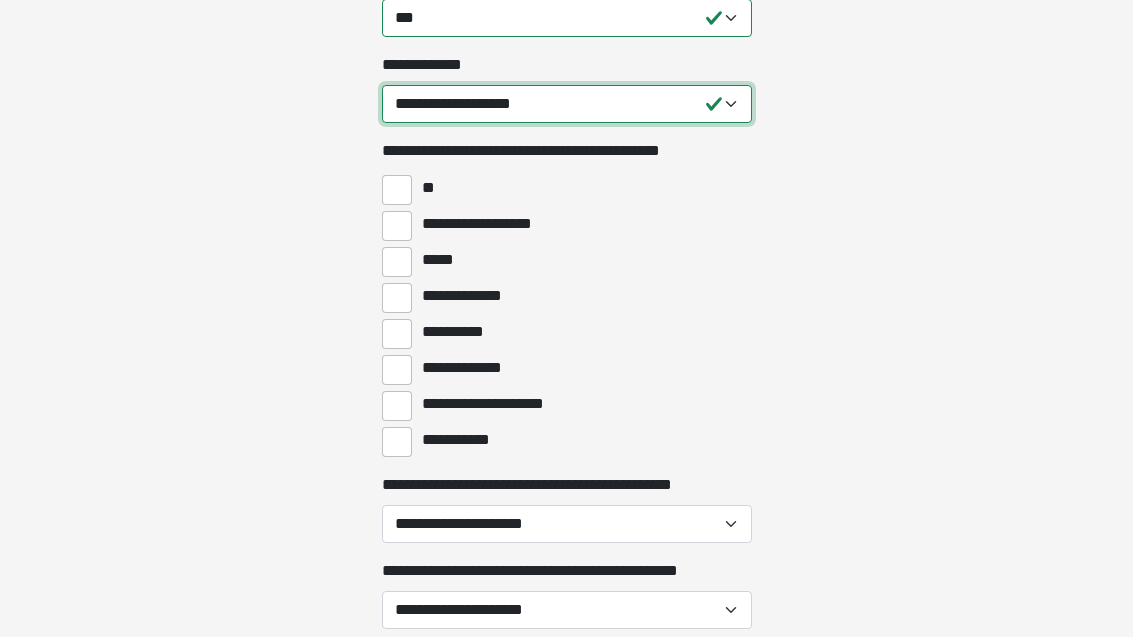 scroll, scrollTop: 1665, scrollLeft: 0, axis: vertical 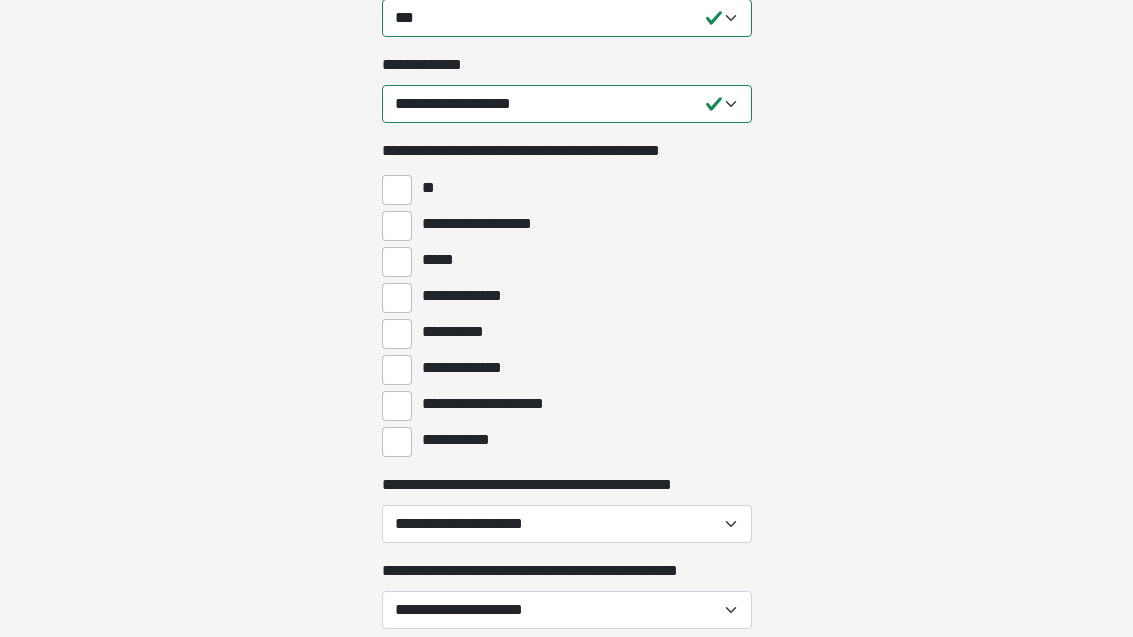 click on "**" at bounding box center [397, 190] 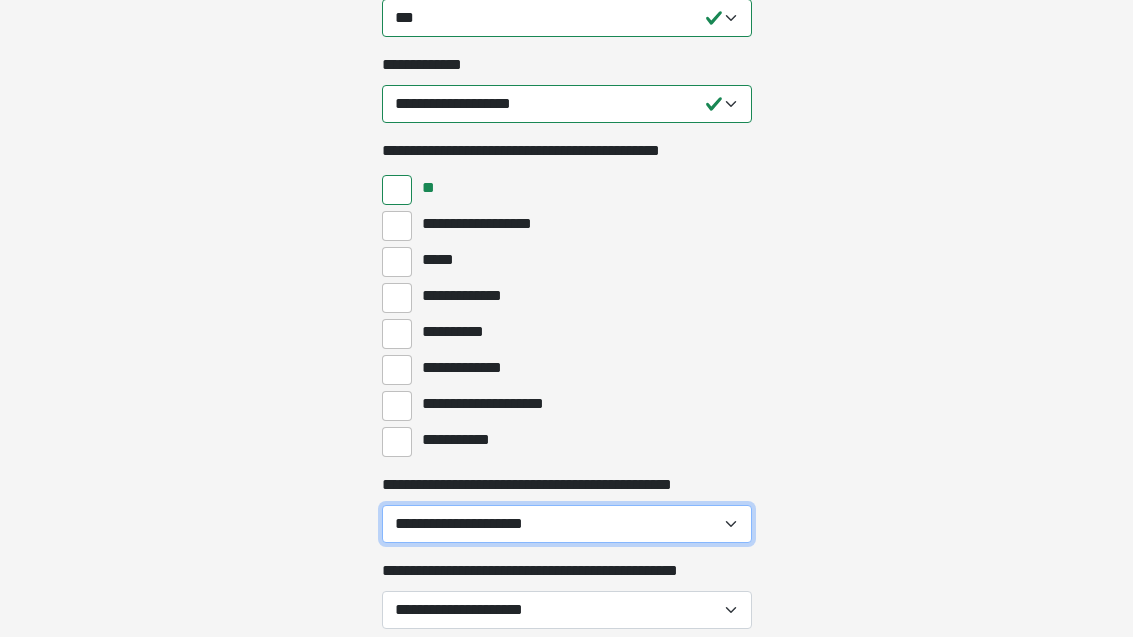click on "**********" at bounding box center (567, 524) 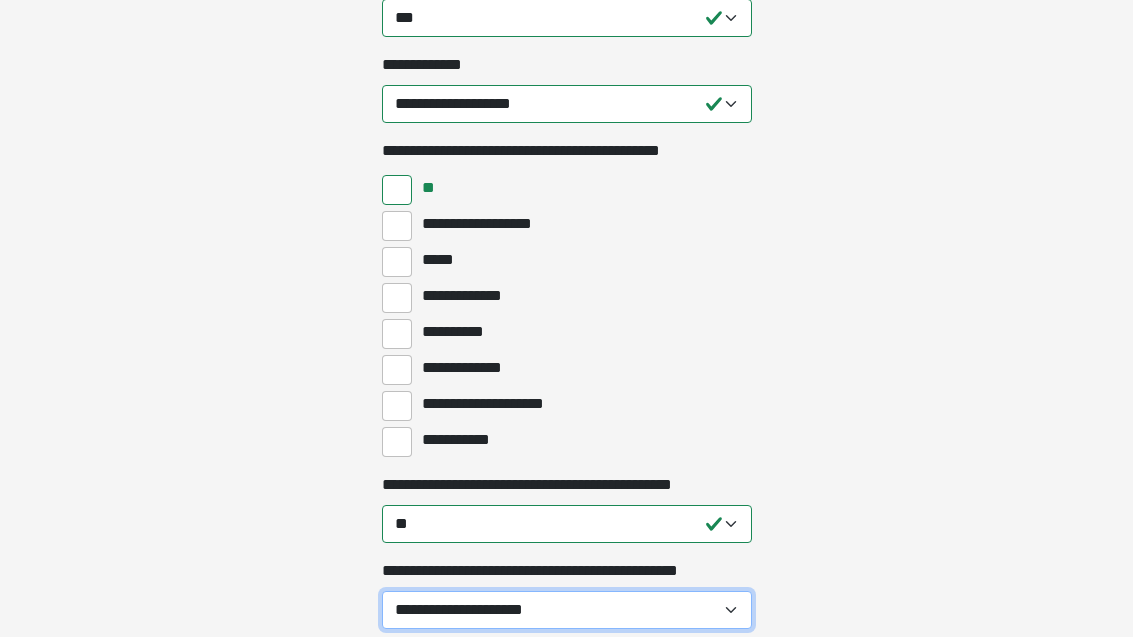 click on "**********" at bounding box center (567, 610) 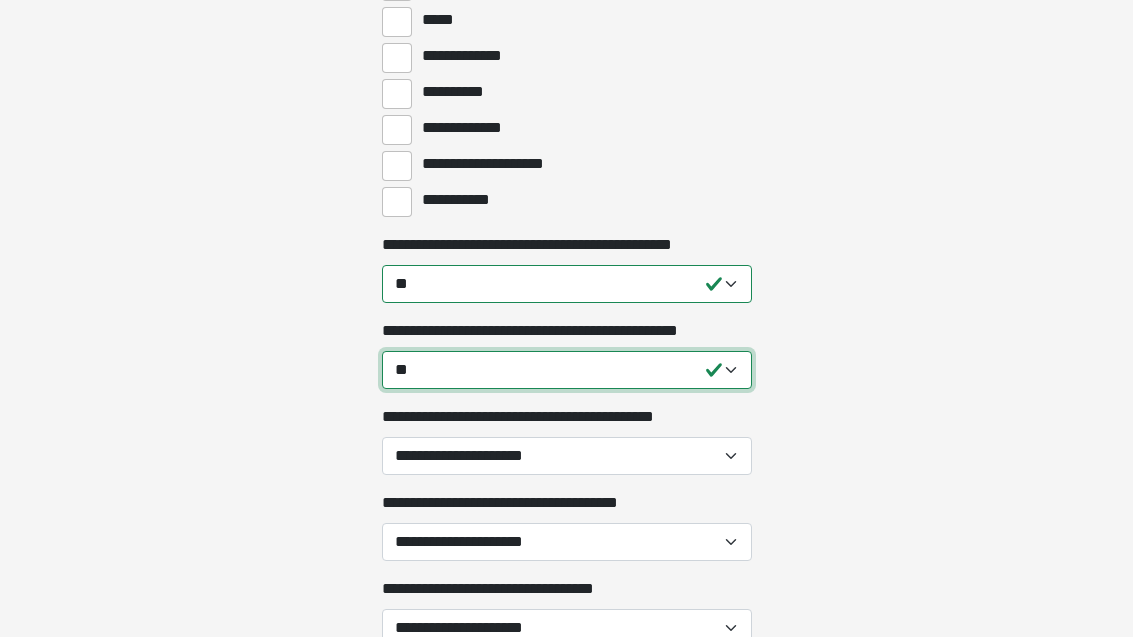 scroll, scrollTop: 1905, scrollLeft: 0, axis: vertical 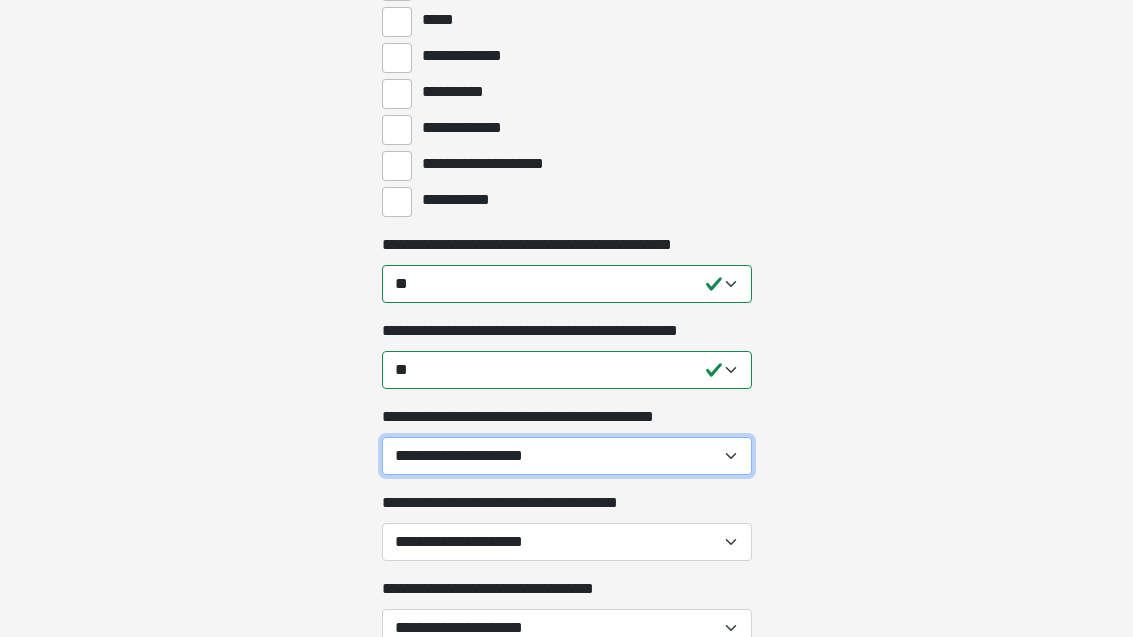 click on "[FIRST] [LAST] [EMAIL]" at bounding box center [567, 456] 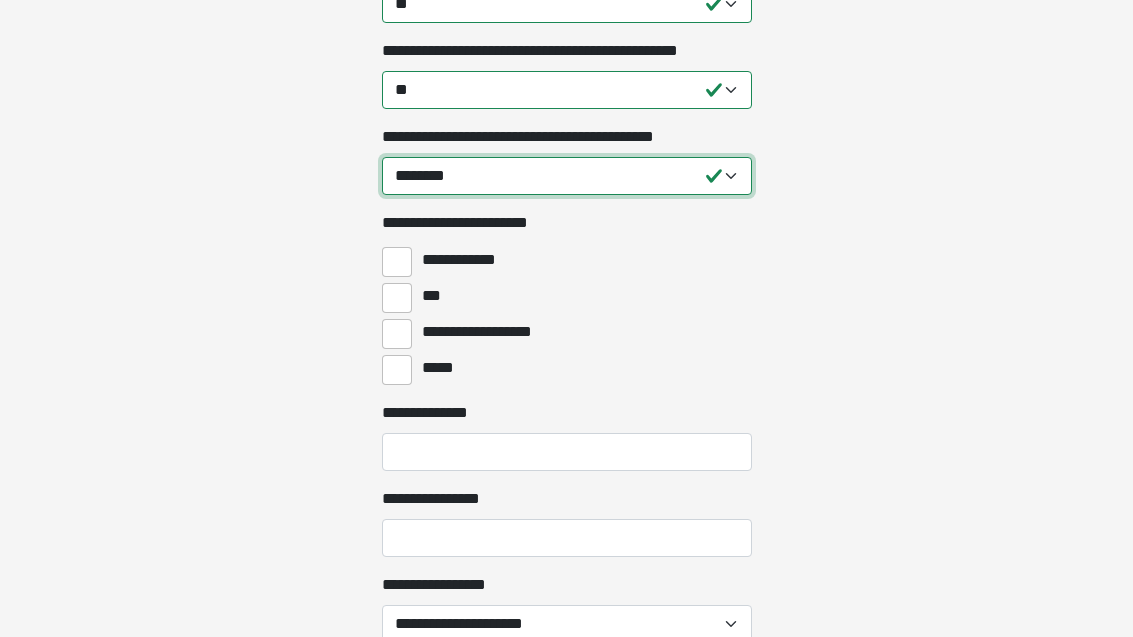 scroll, scrollTop: 2185, scrollLeft: 0, axis: vertical 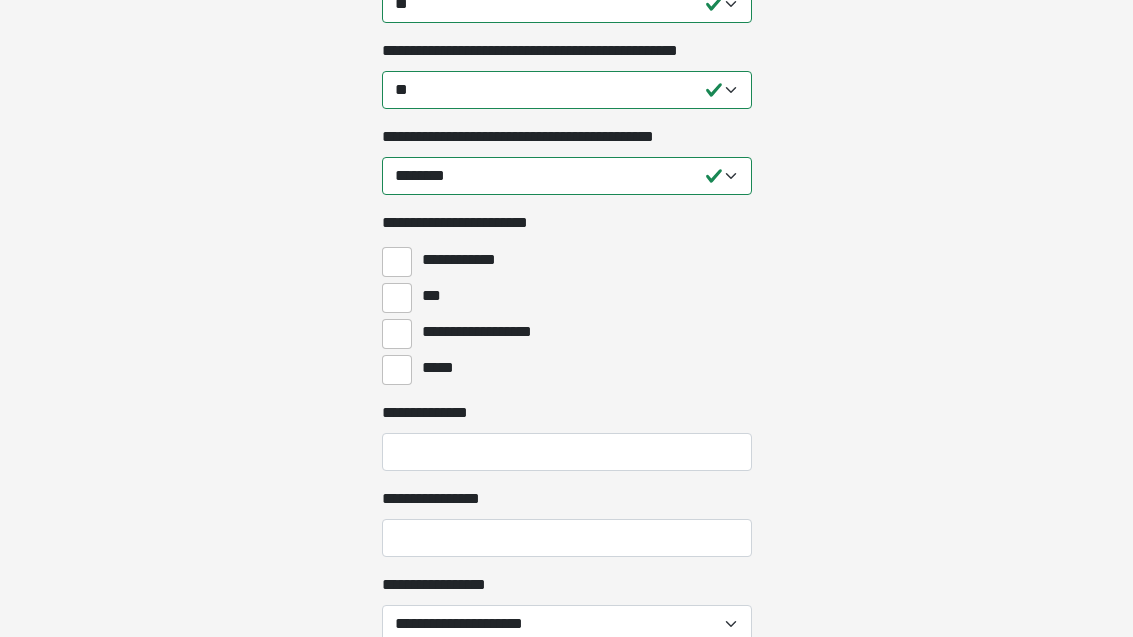 click on "**********" at bounding box center (397, 334) 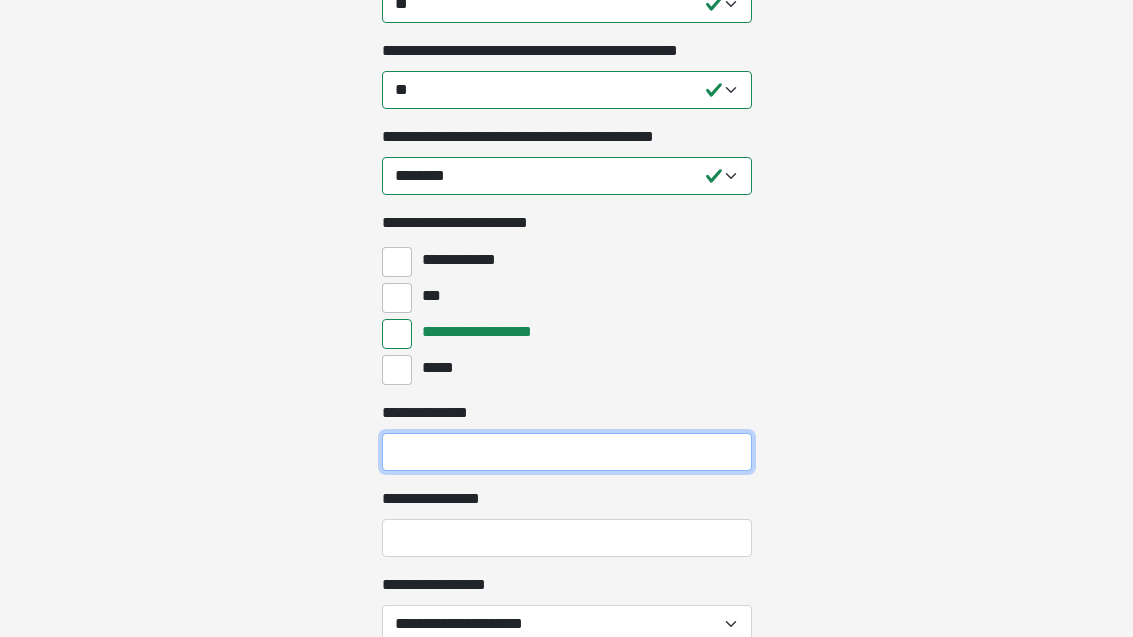 click on "**********" at bounding box center [567, 452] 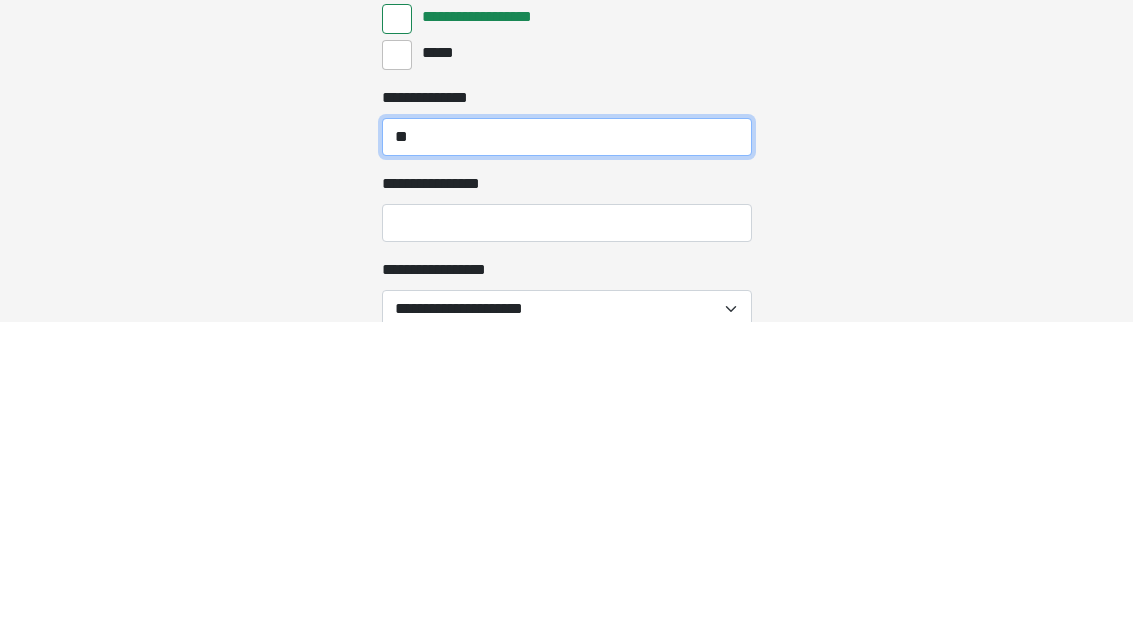 type on "**" 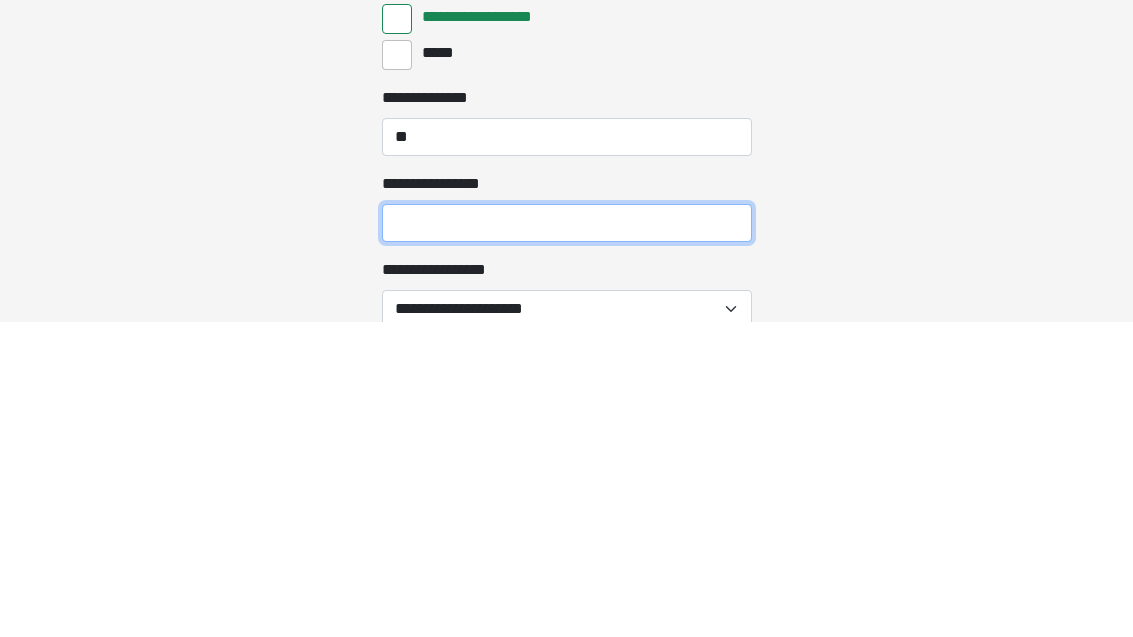 click on "**********" at bounding box center [567, 539] 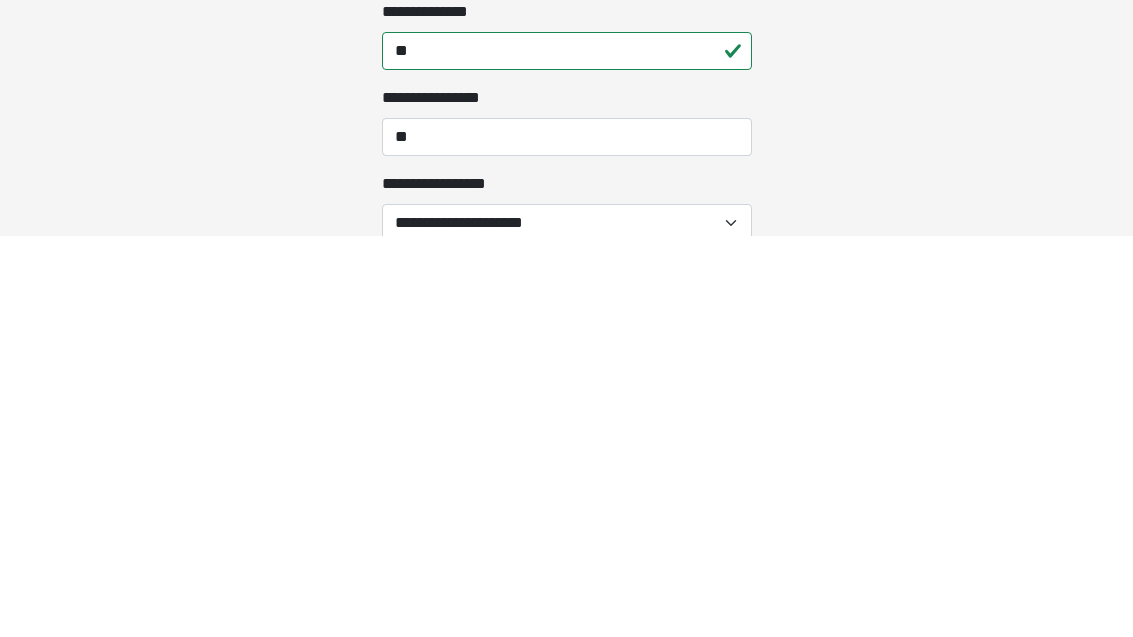 scroll, scrollTop: 2586, scrollLeft: 0, axis: vertical 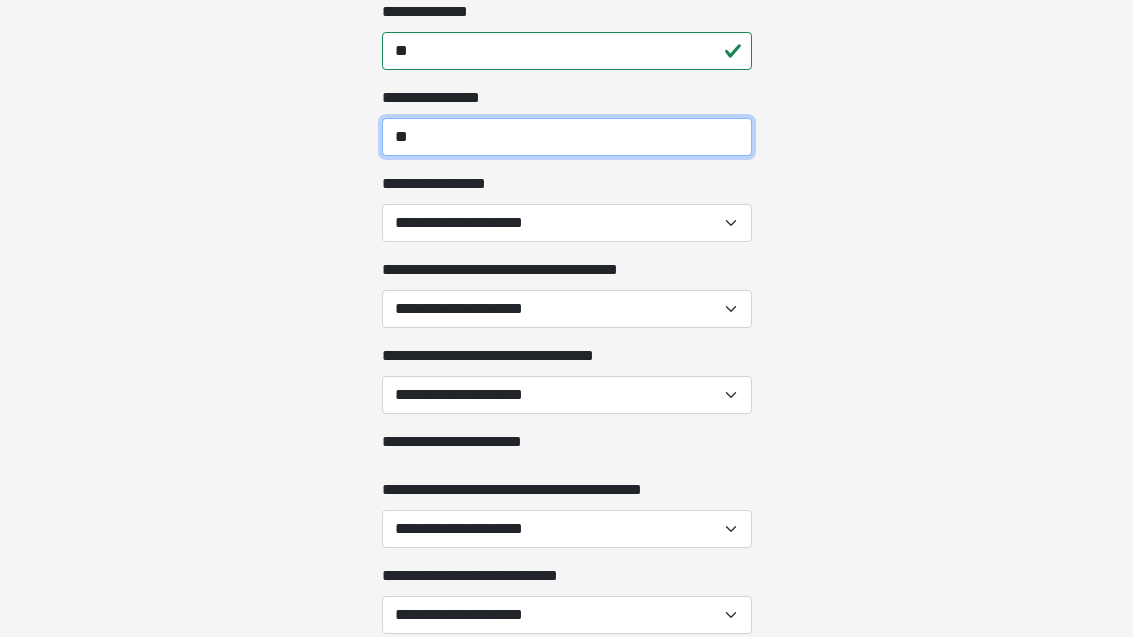 type on "**" 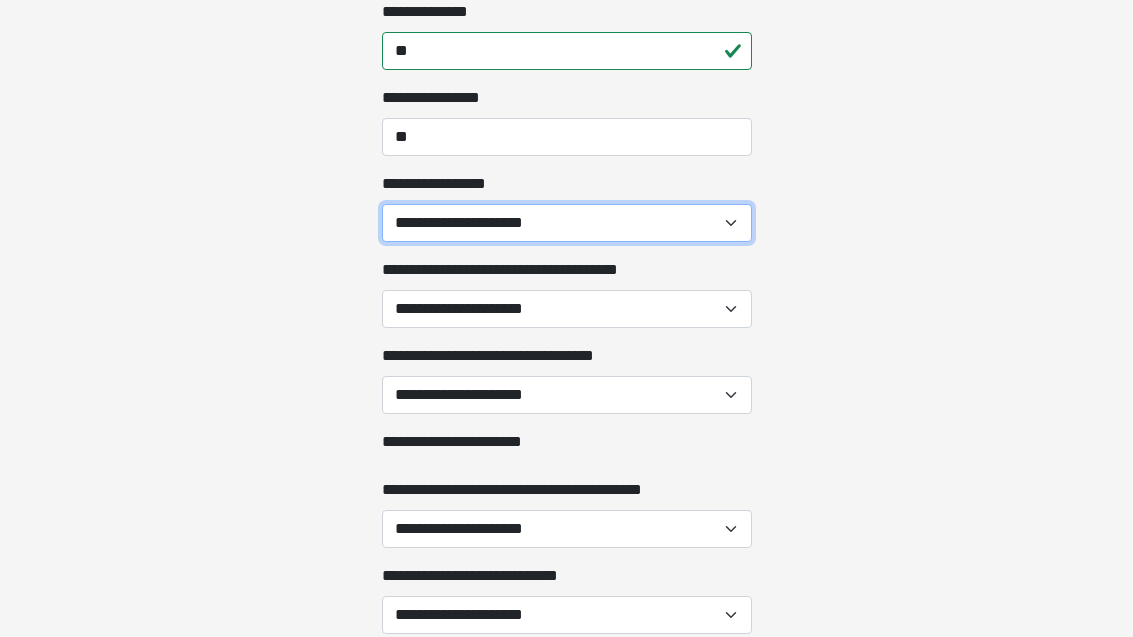 click on "**********" at bounding box center [567, 223] 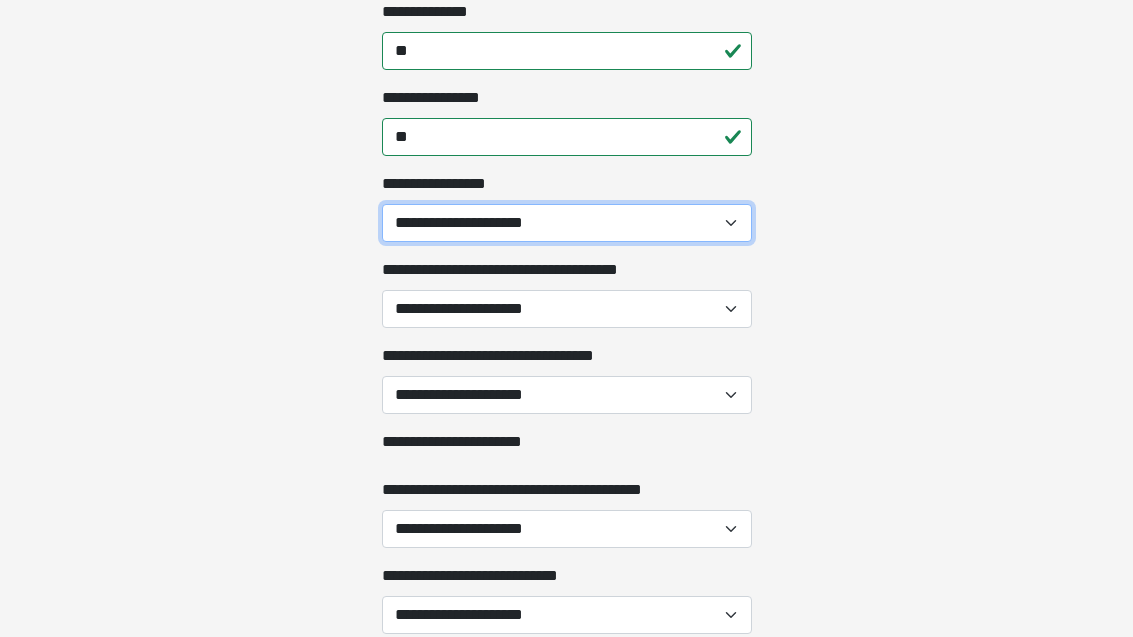 select on "***" 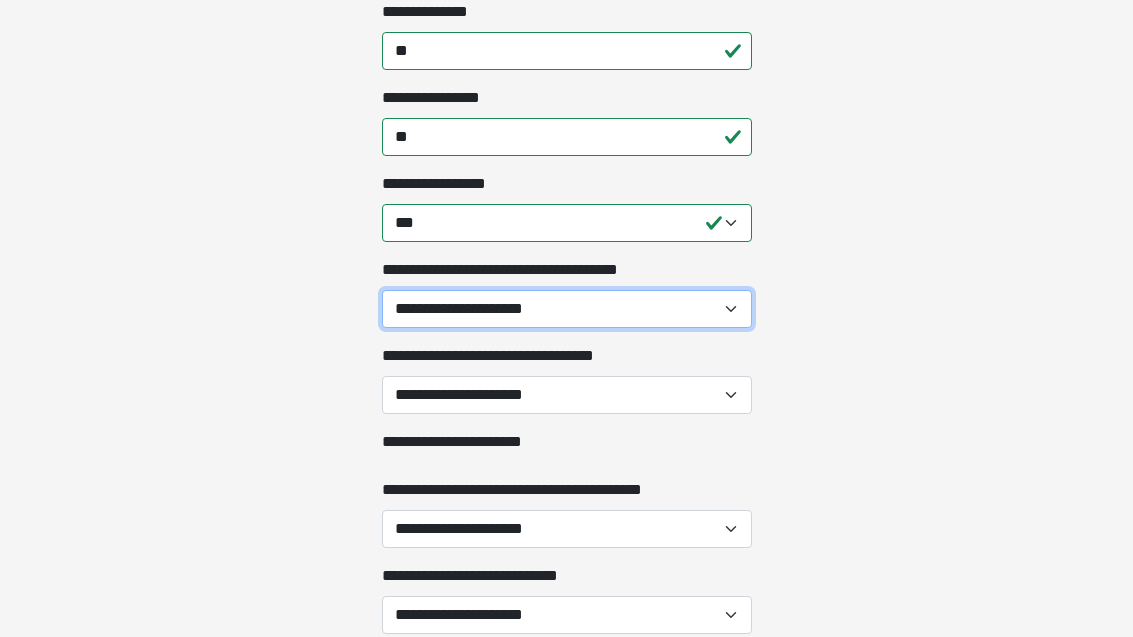 click on "**********" at bounding box center [567, 309] 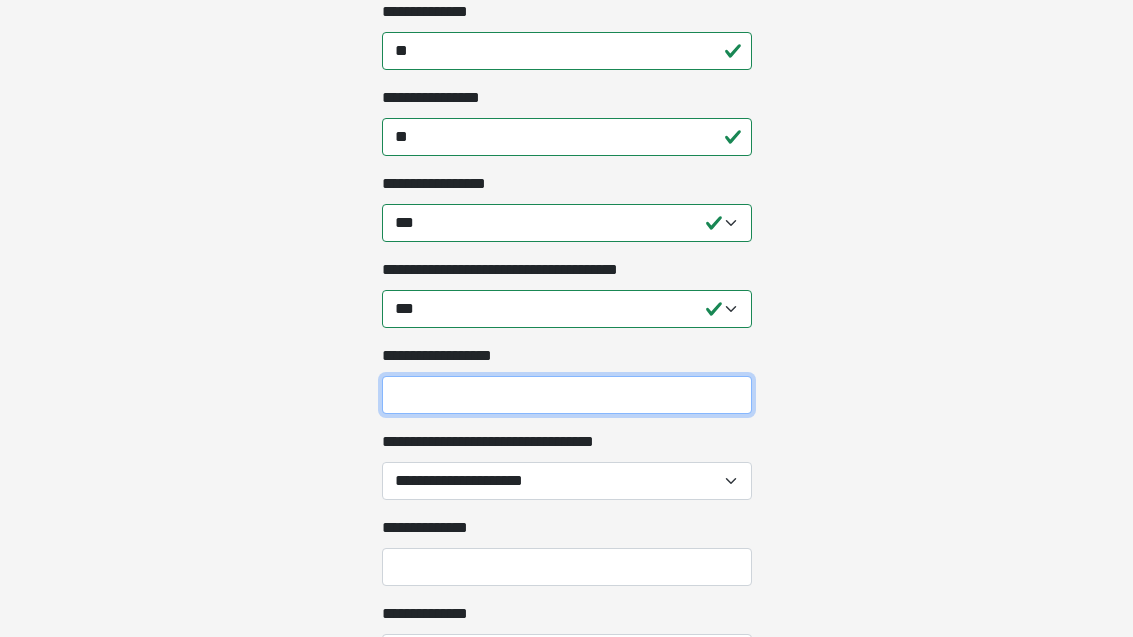 click on "**********" at bounding box center (567, 395) 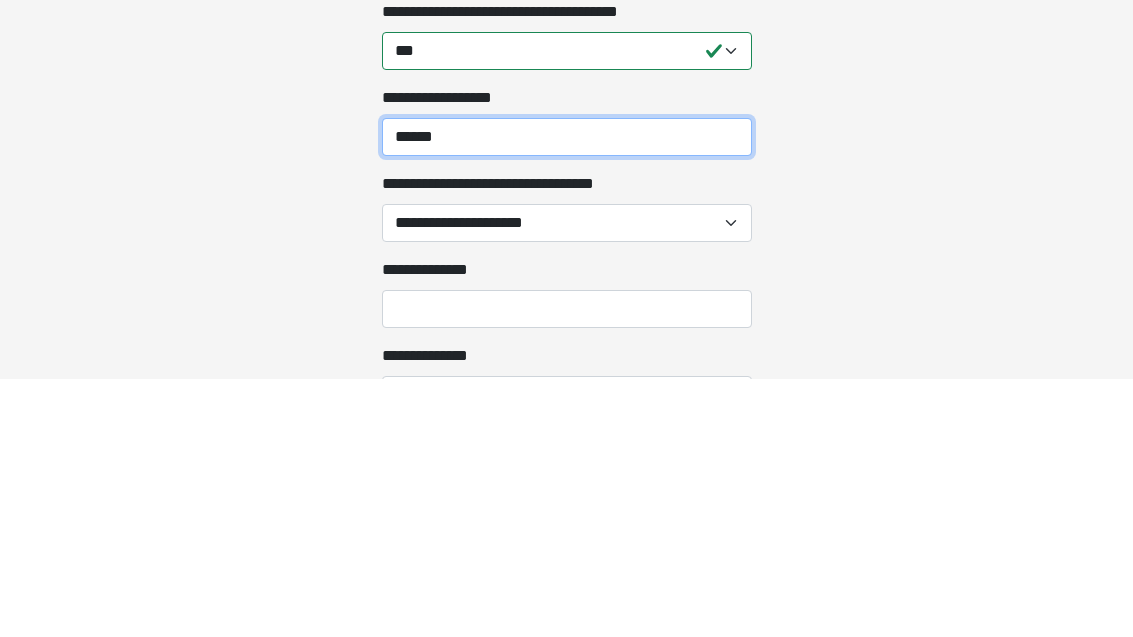 type on "******" 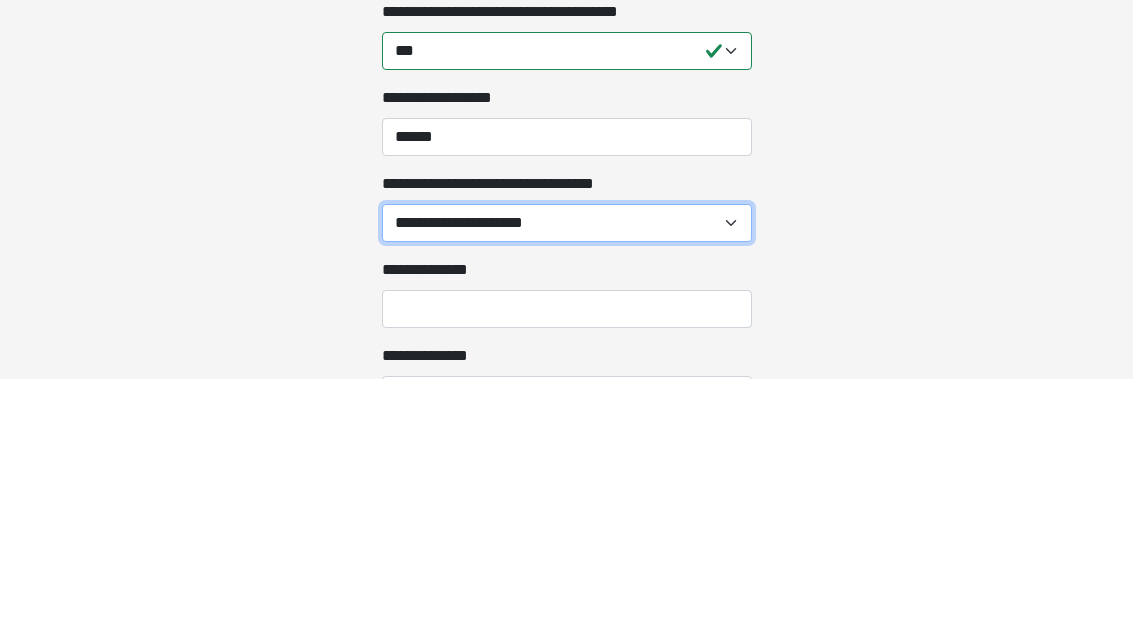 click on "**********" at bounding box center [567, 481] 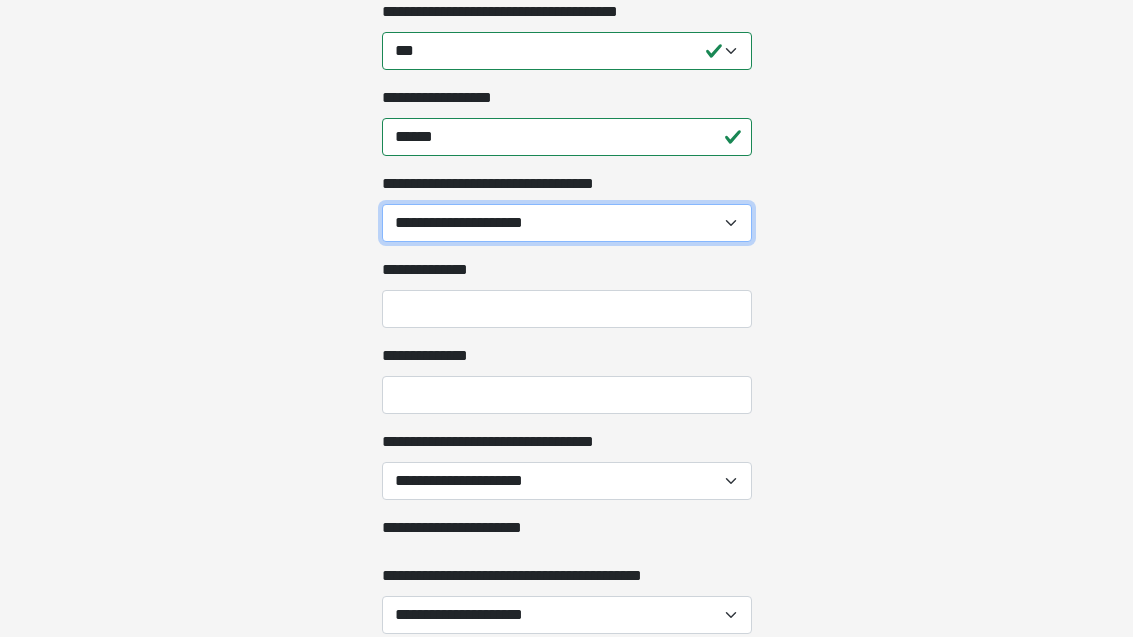 select on "***" 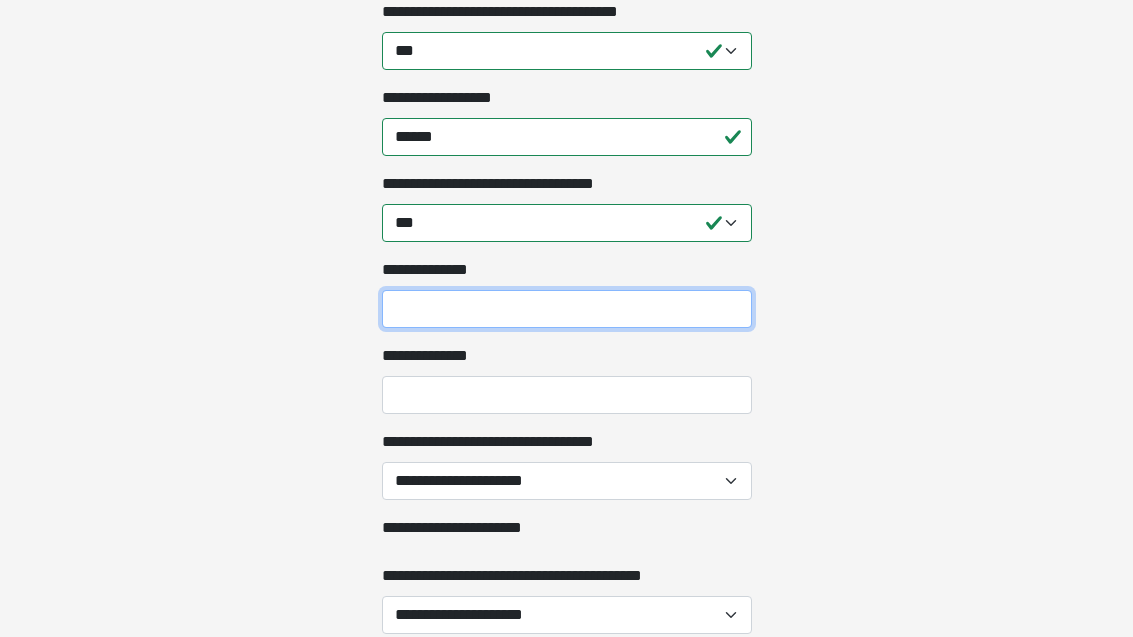 click on "**********" at bounding box center (567, 309) 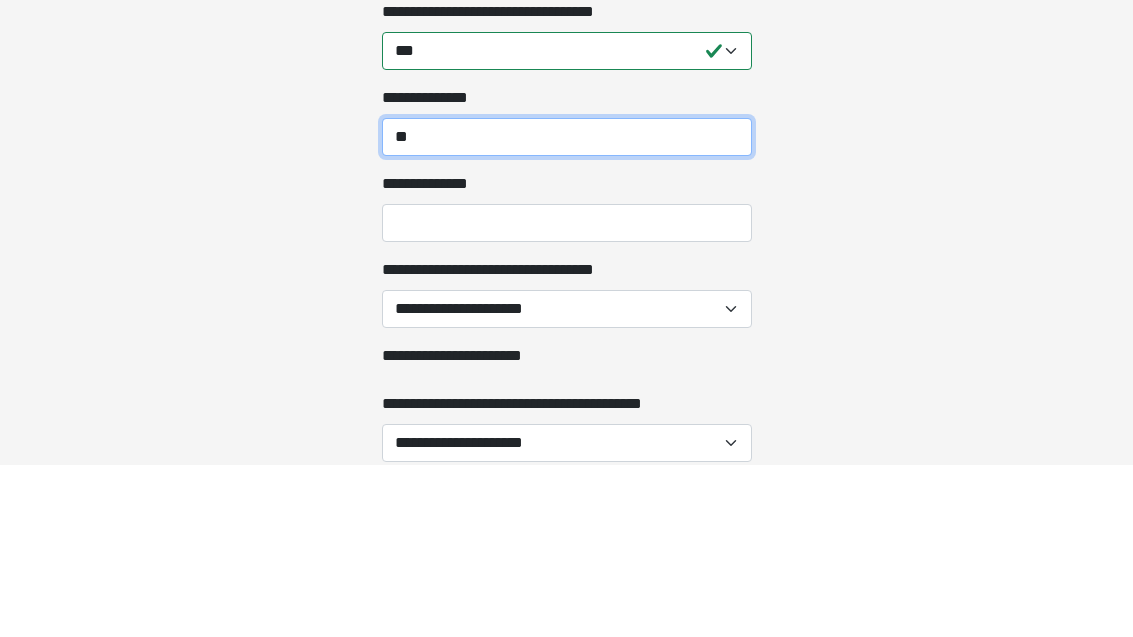 type on "**" 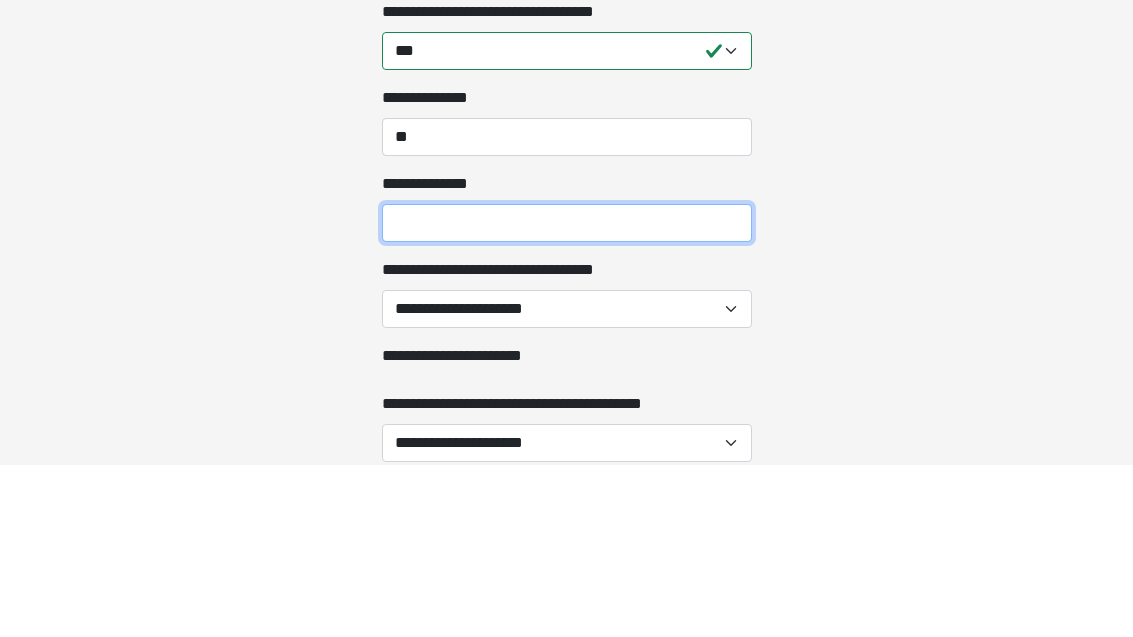 click on "**********" at bounding box center (567, 395) 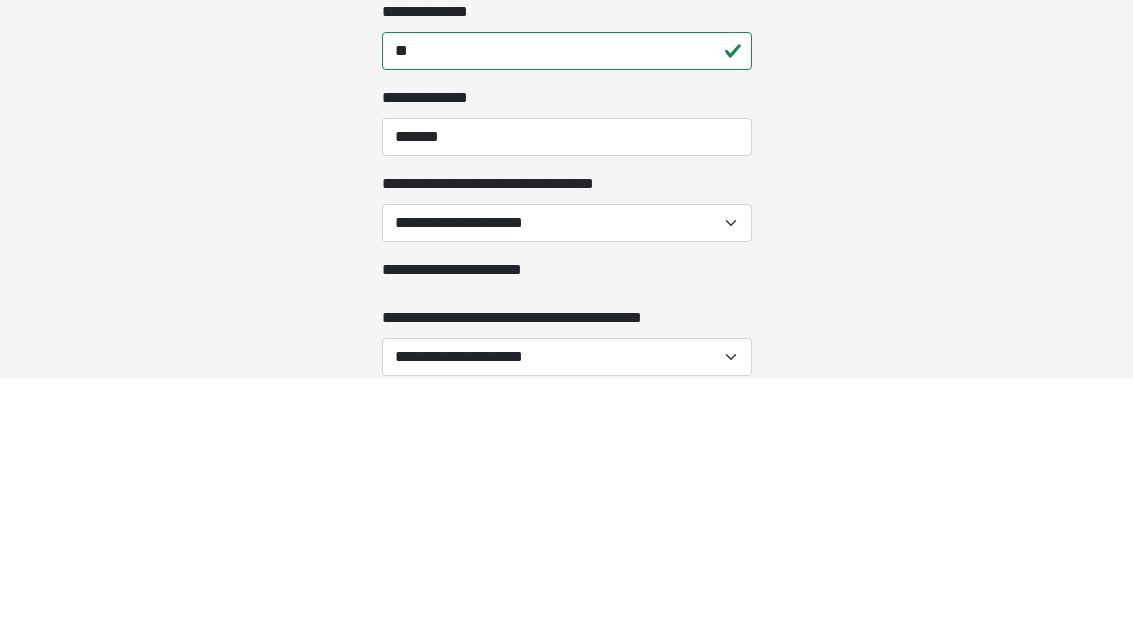 scroll, scrollTop: 3102, scrollLeft: 0, axis: vertical 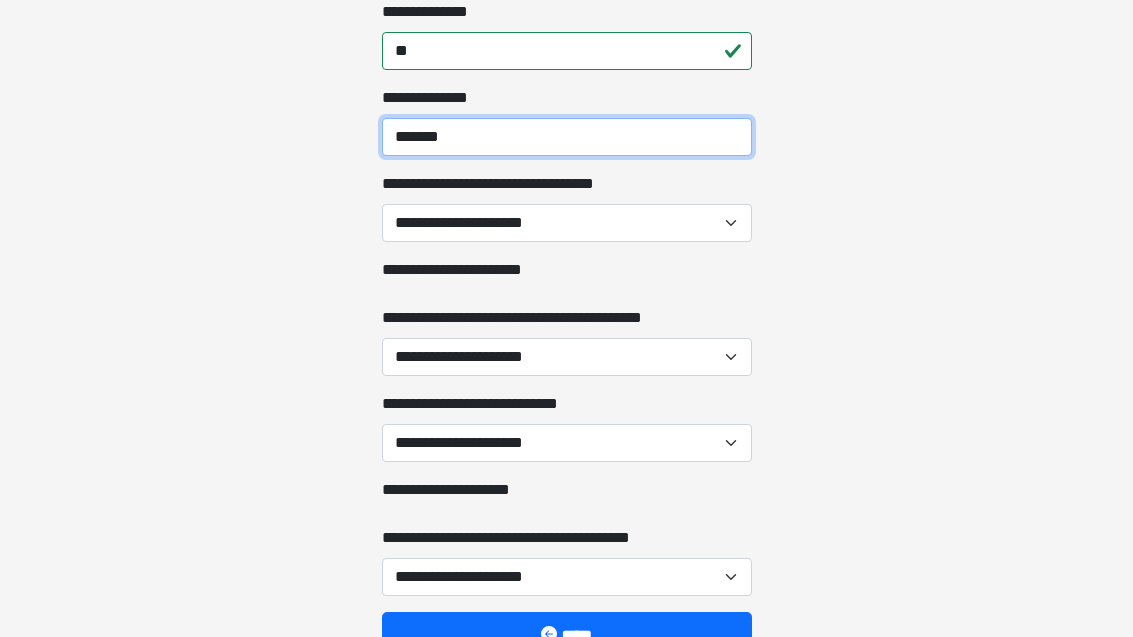 type on "*******" 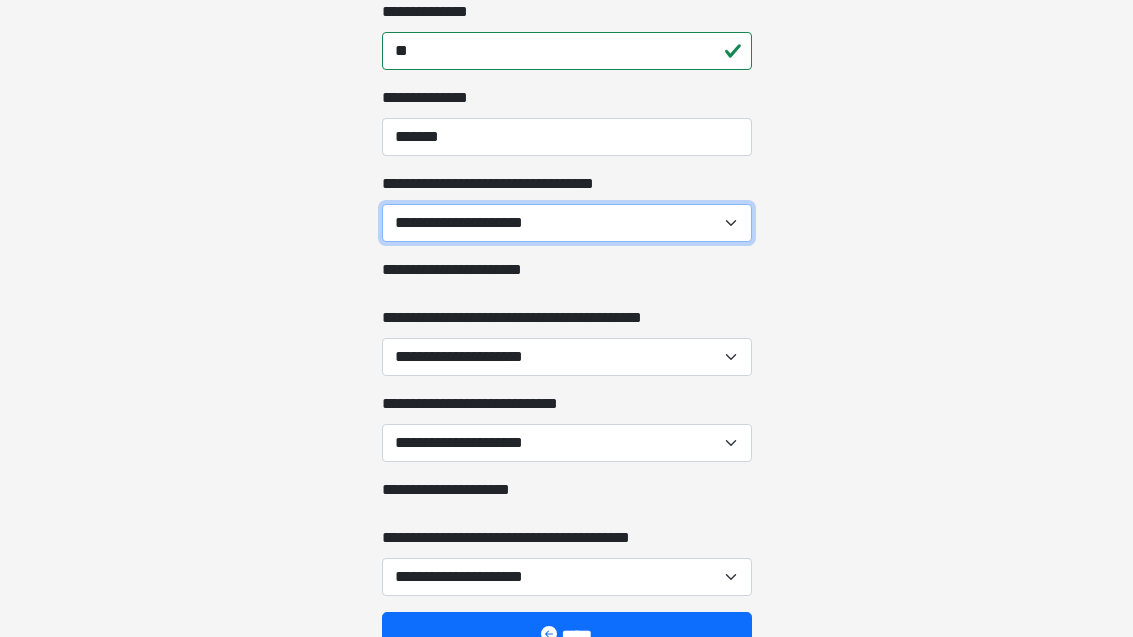 click on "**********" at bounding box center [567, 223] 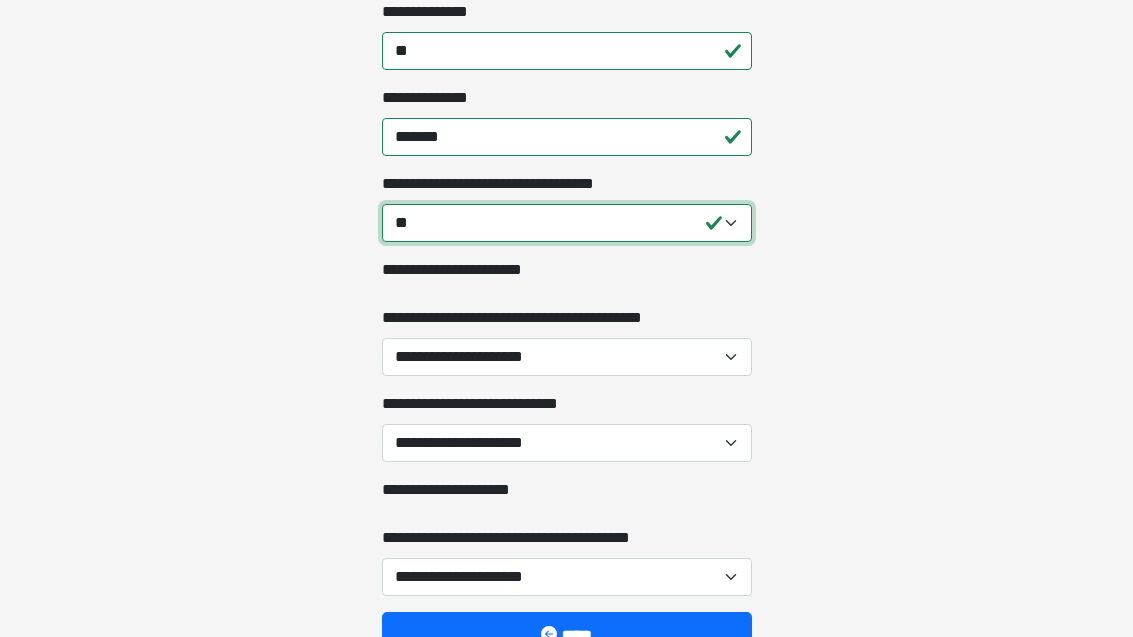 click on "**********" at bounding box center [567, 223] 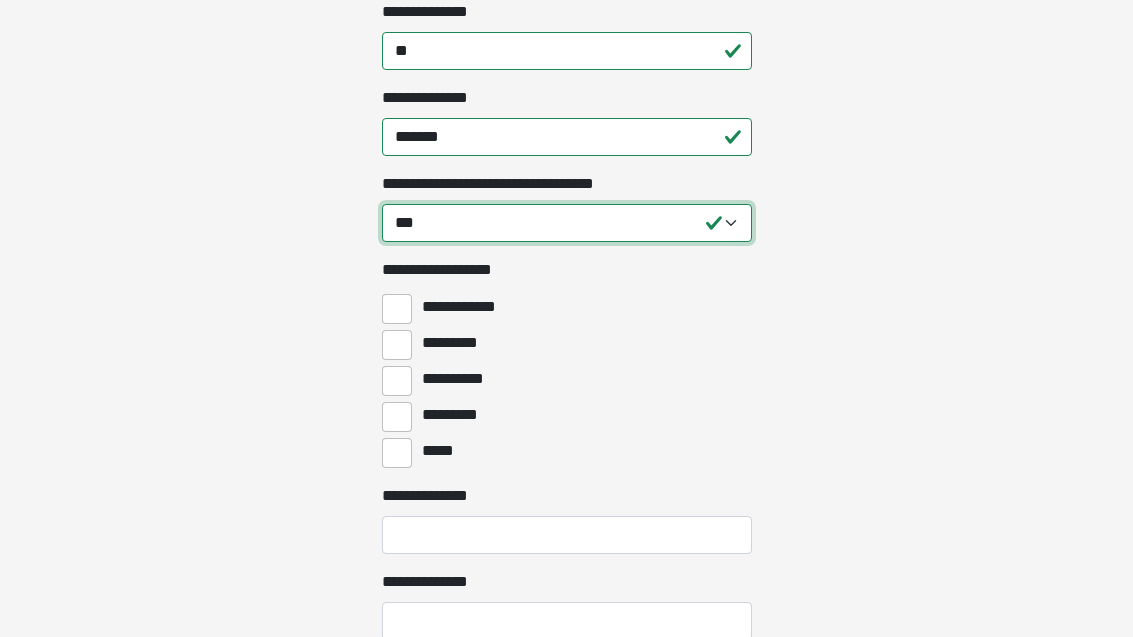 click on "**********" at bounding box center (567, 223) 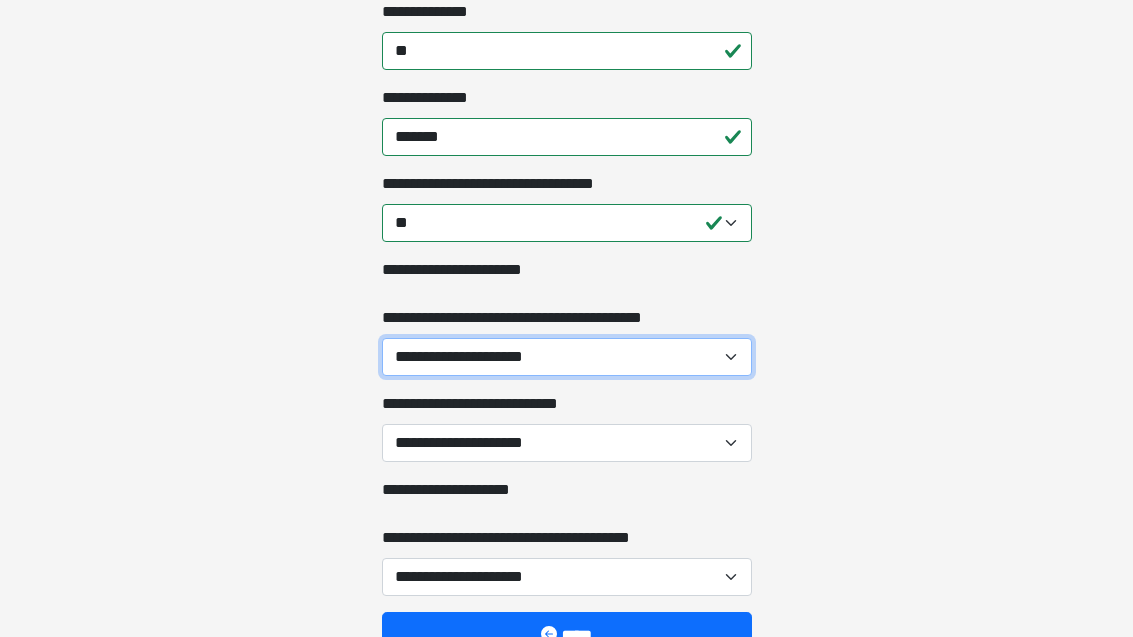 click on "**********" at bounding box center (567, 357) 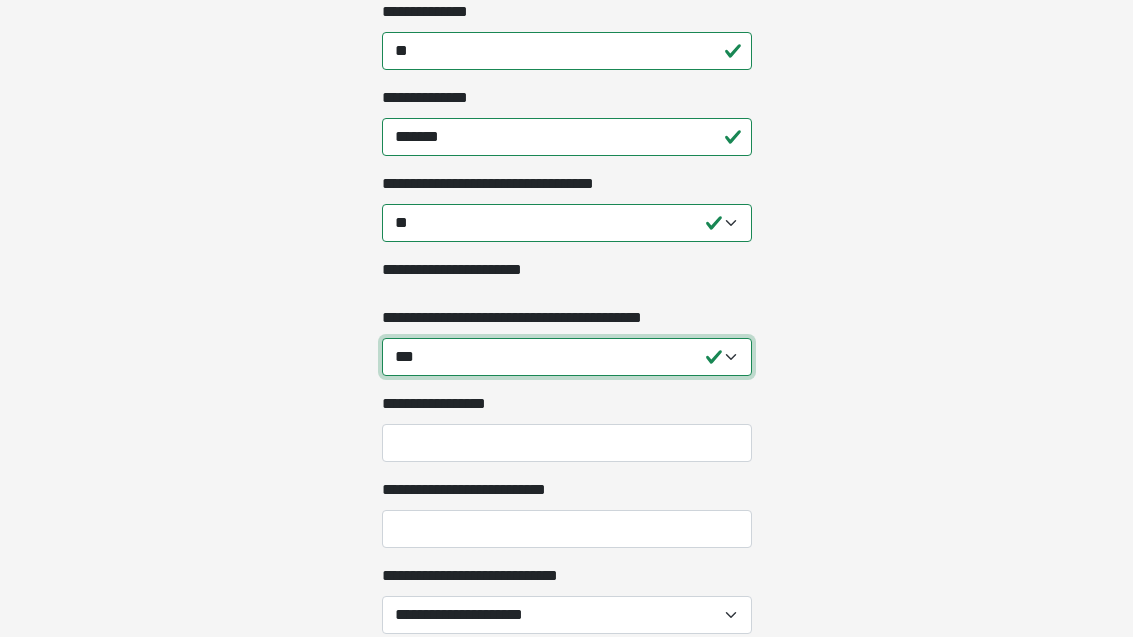 click on "**********" at bounding box center (567, 357) 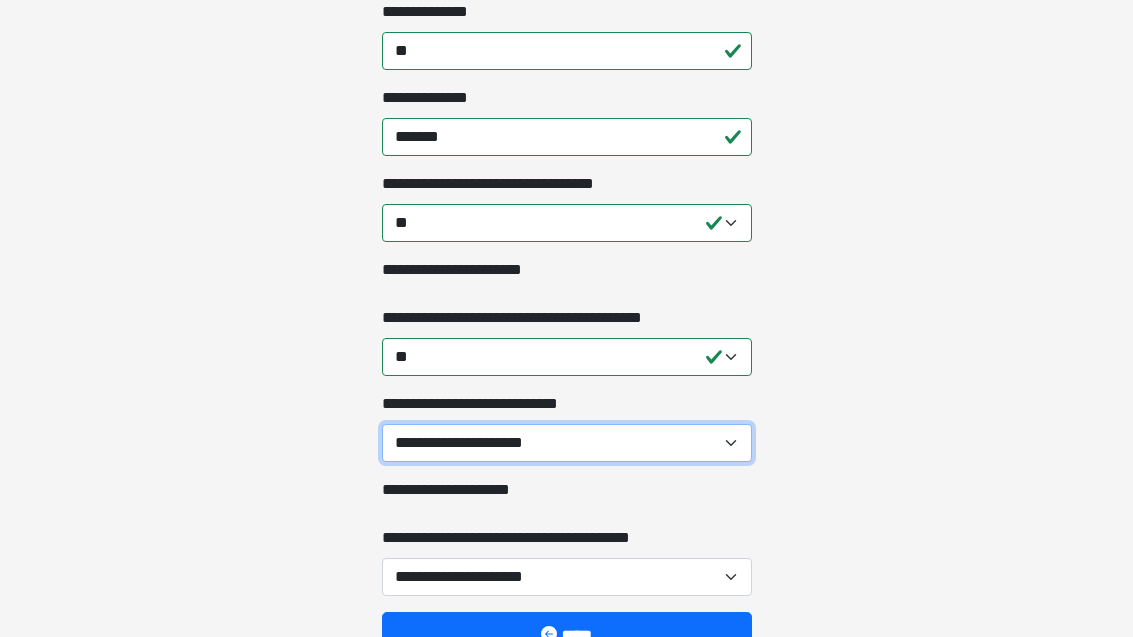 click on "**********" at bounding box center (567, 443) 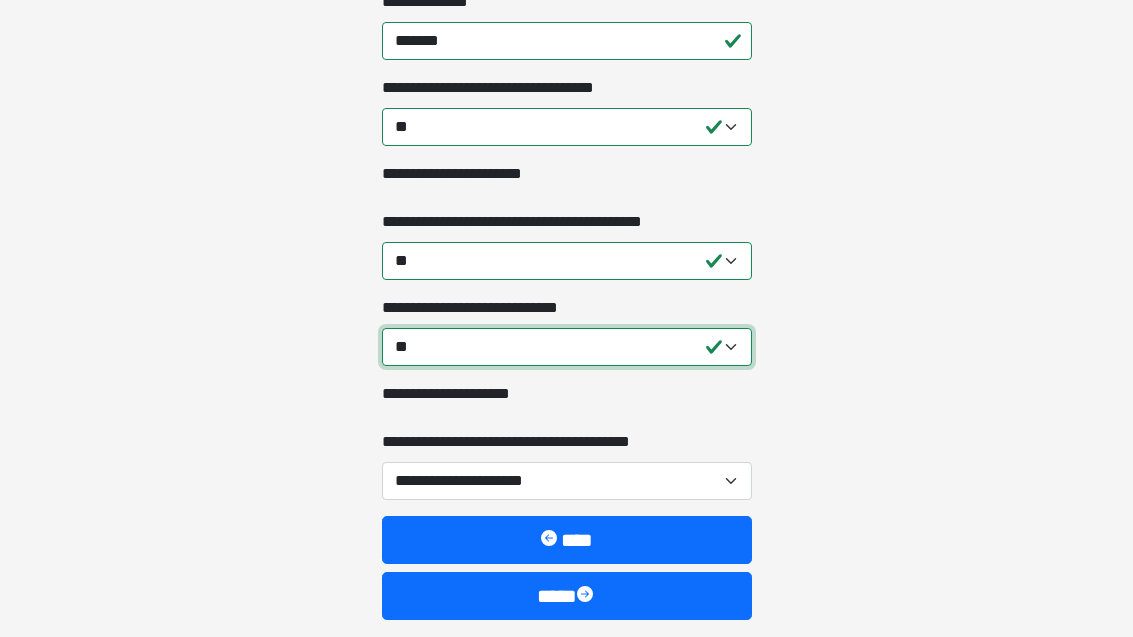 scroll, scrollTop: 3220, scrollLeft: 0, axis: vertical 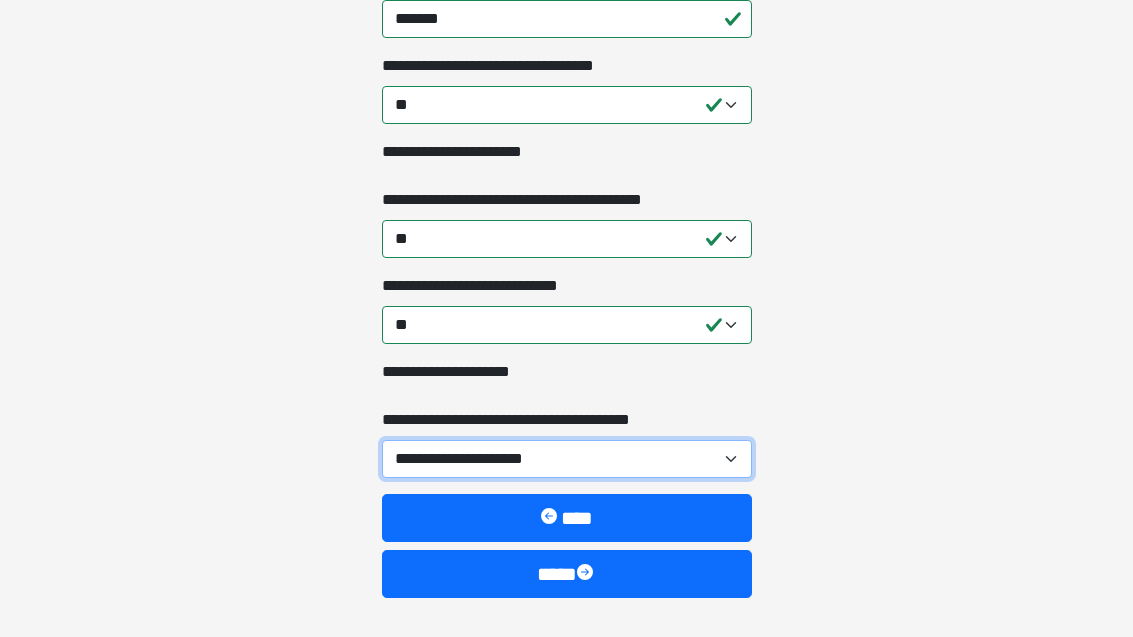 click on "[FIRST] [LAST] [PHONE]" at bounding box center [567, 459] 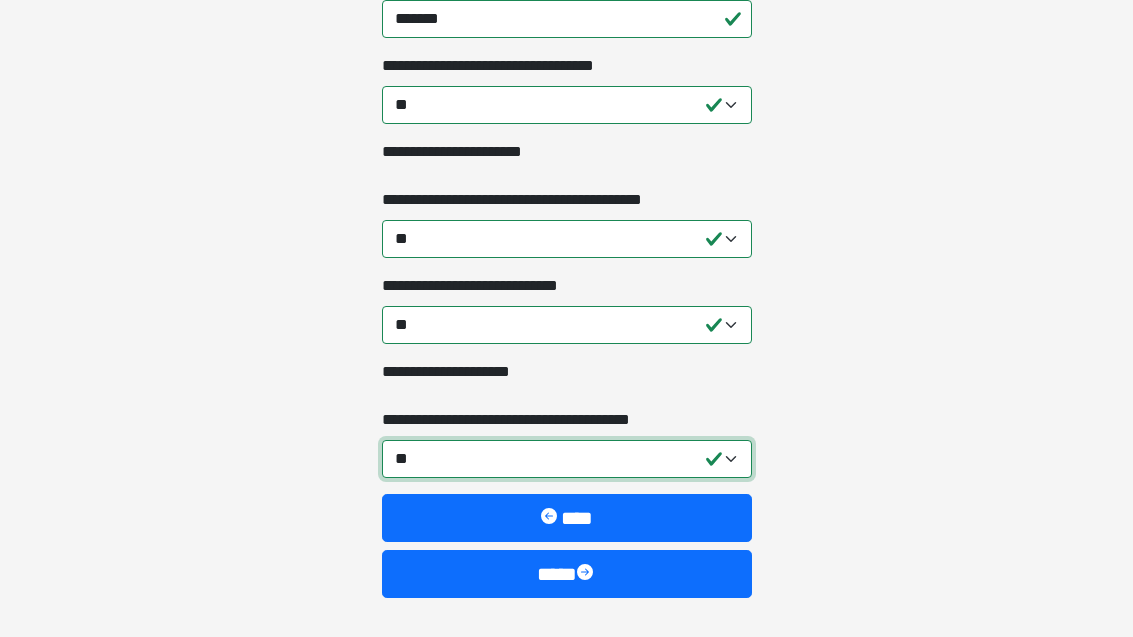 click on "[FIRST] [LAST] [PHONE]" at bounding box center (567, 459) 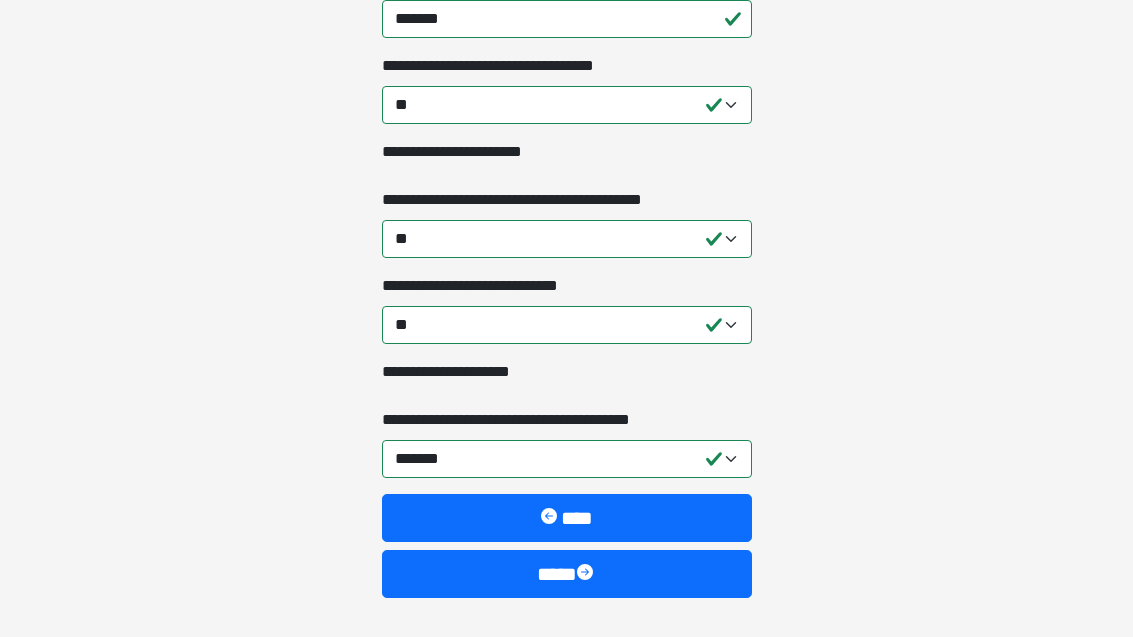 click on "****" at bounding box center [567, 574] 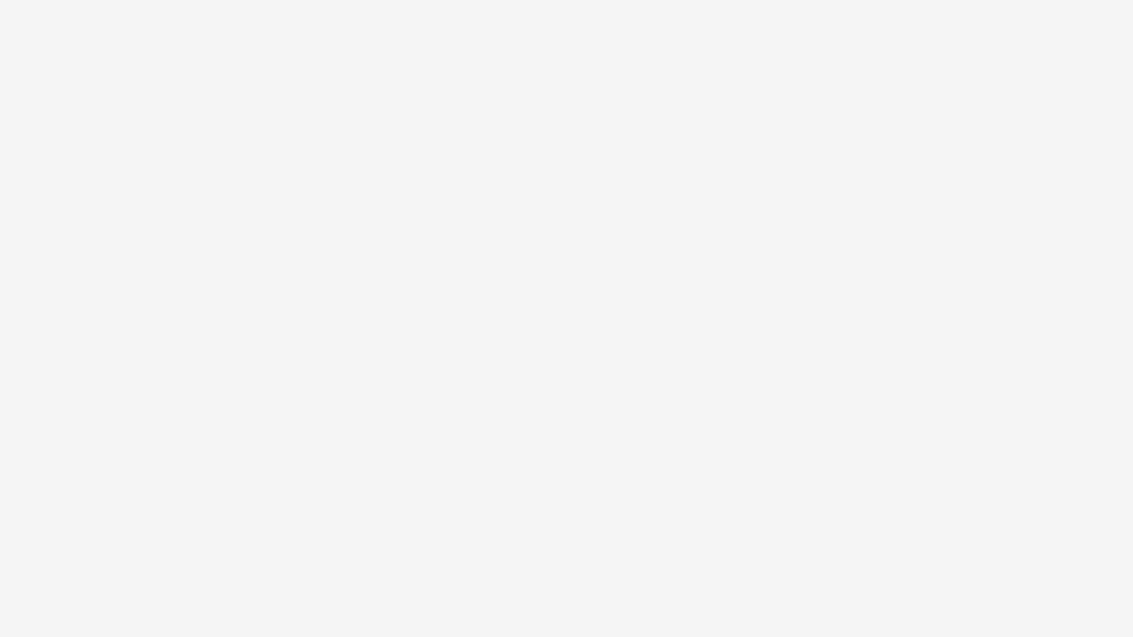 scroll, scrollTop: 90, scrollLeft: 0, axis: vertical 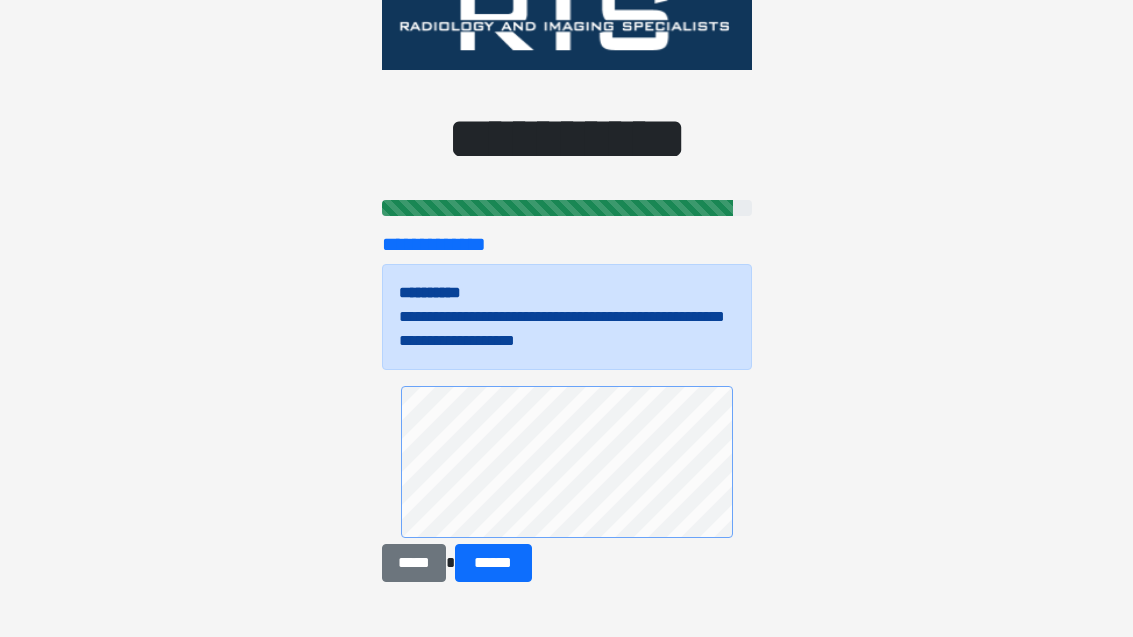 click on "******" at bounding box center (493, 563) 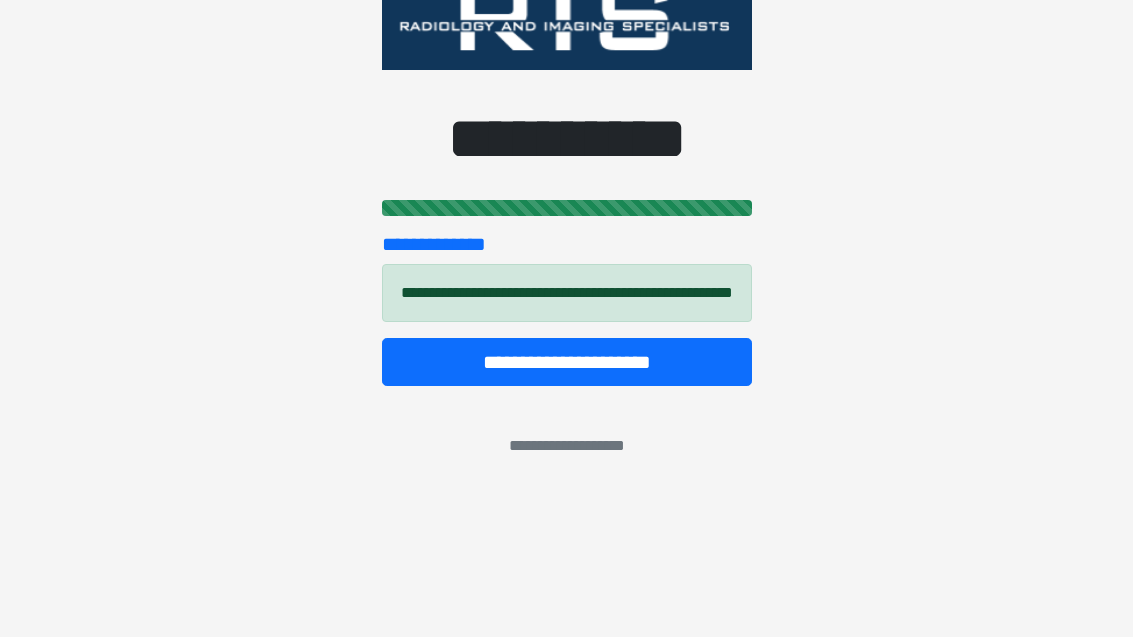 scroll, scrollTop: 0, scrollLeft: 0, axis: both 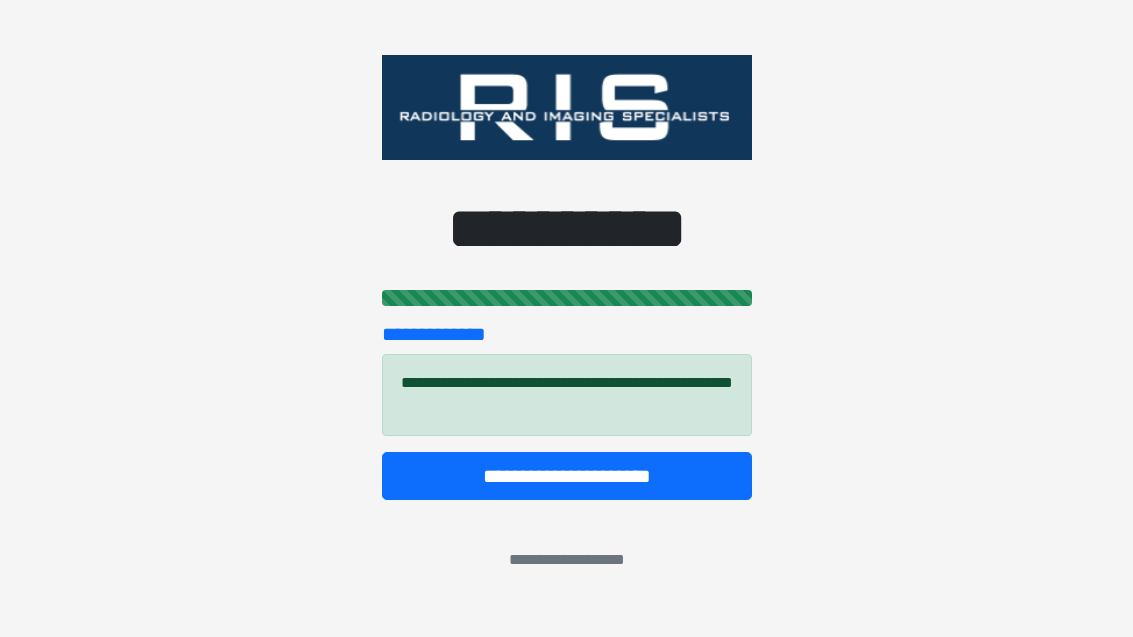 click on "**********" at bounding box center (567, 476) 